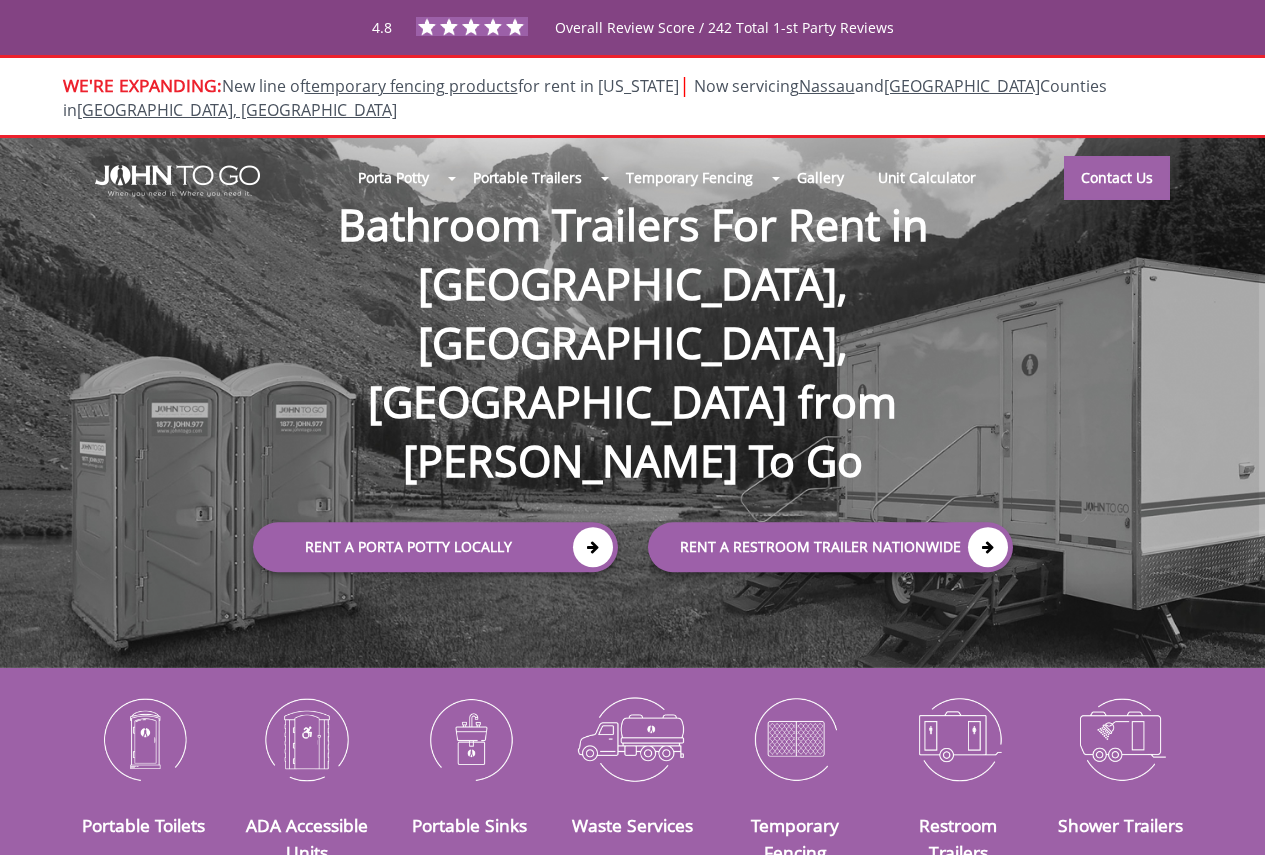 scroll, scrollTop: 0, scrollLeft: 0, axis: both 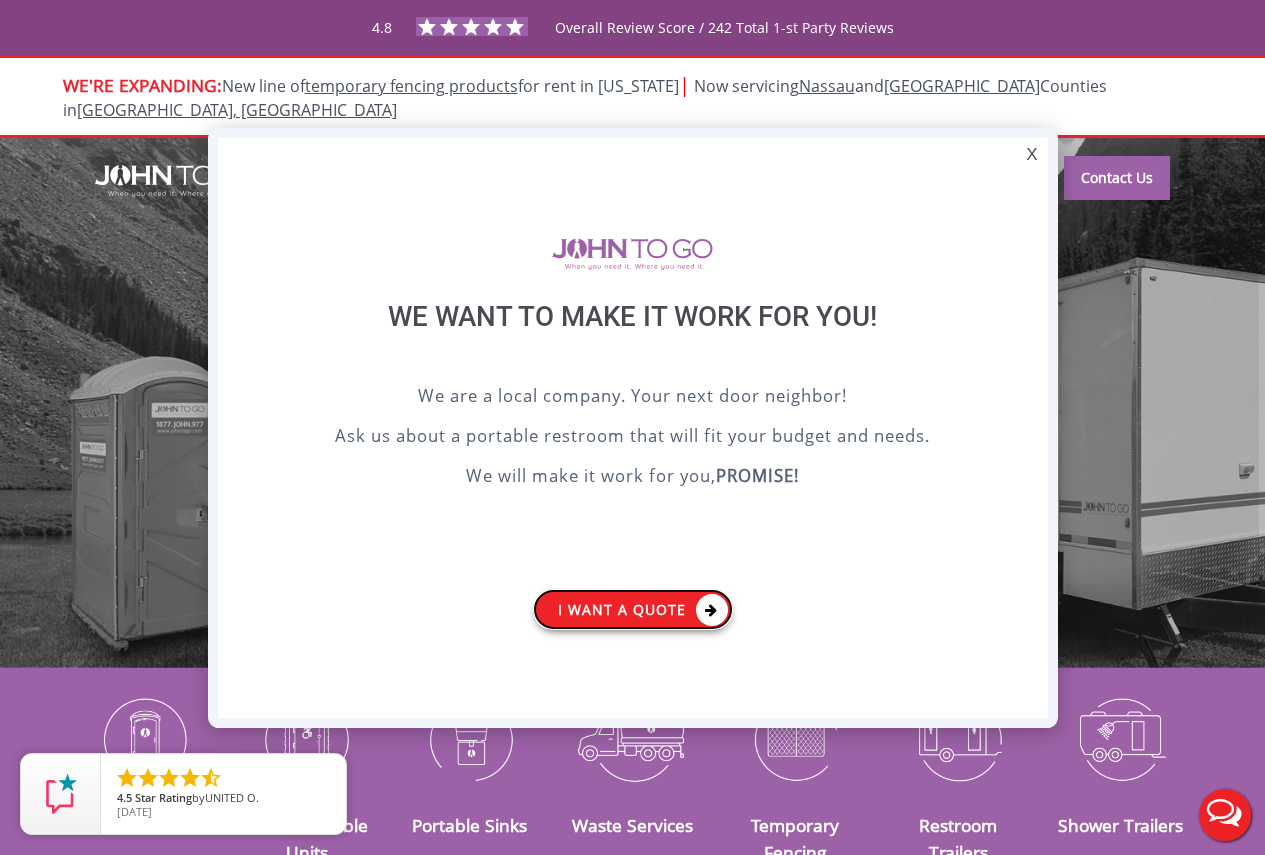 click on "I want a Quote" at bounding box center [633, 609] 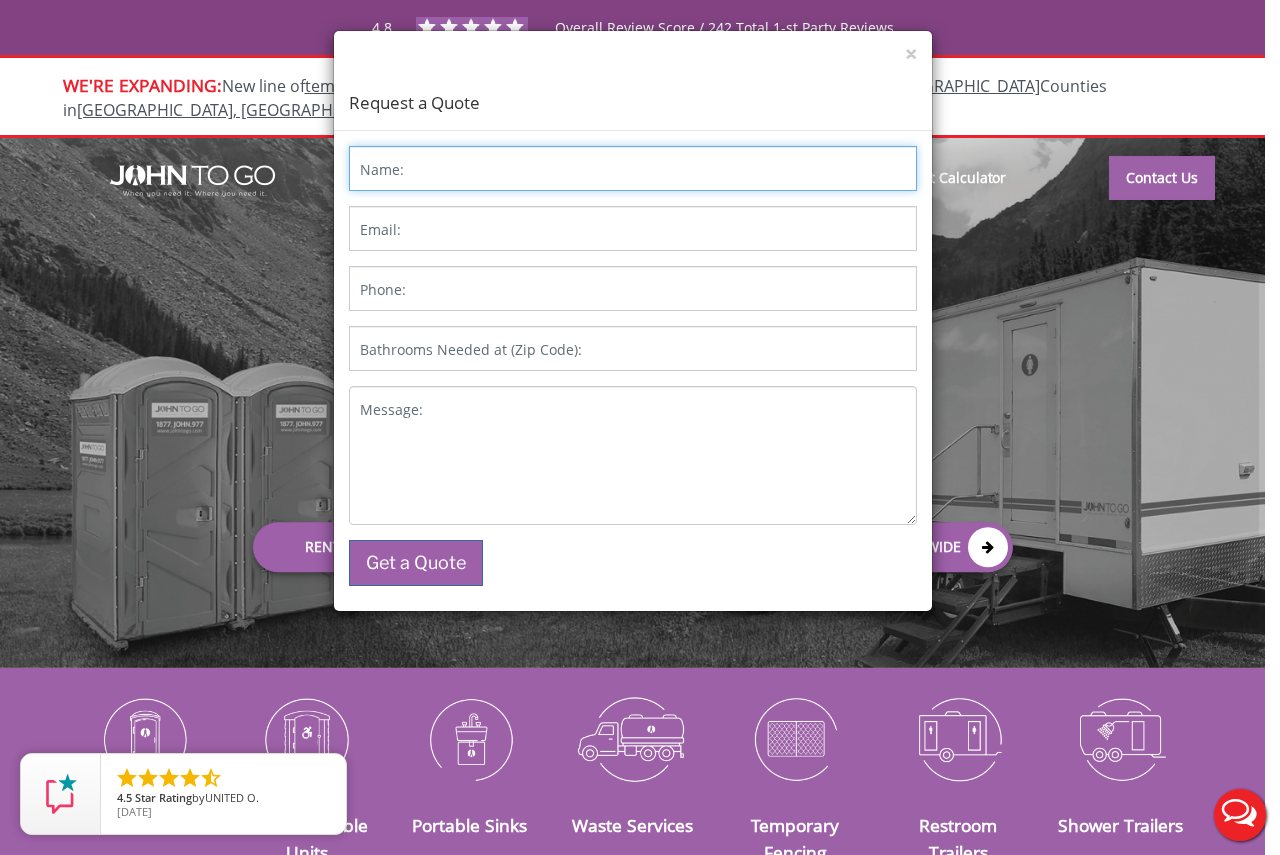 click on "Name:" at bounding box center [633, 168] 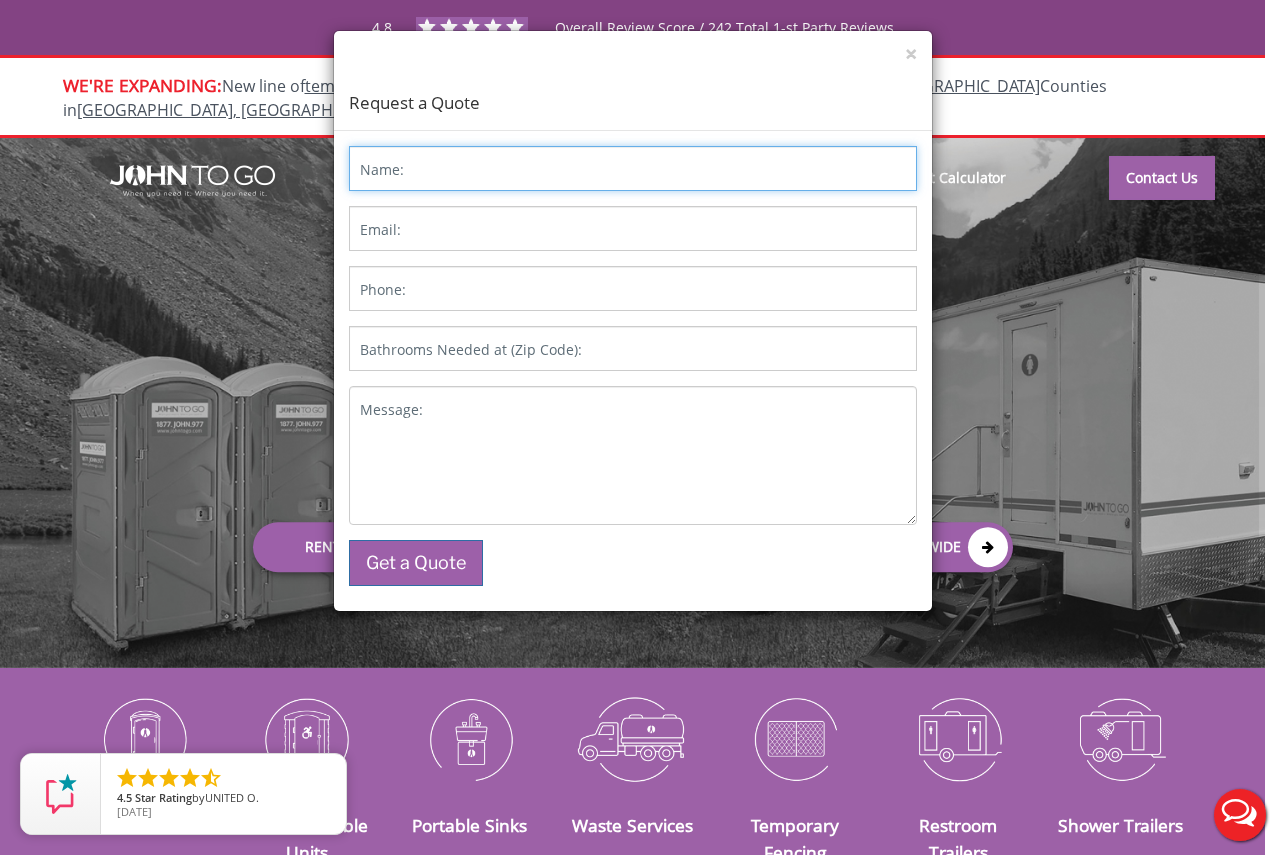 type on "Paula Smith" 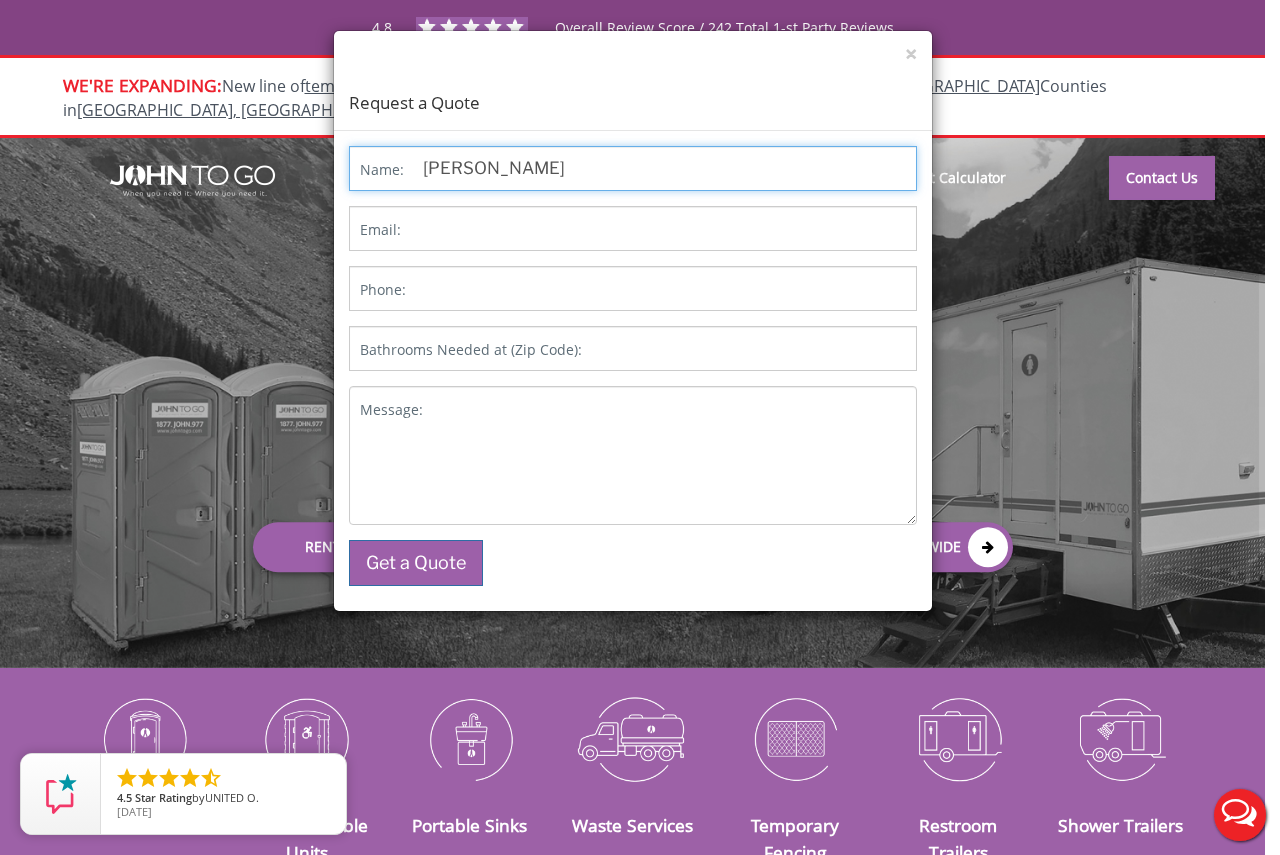 type on "[EMAIL_ADDRESS][DOMAIN_NAME]" 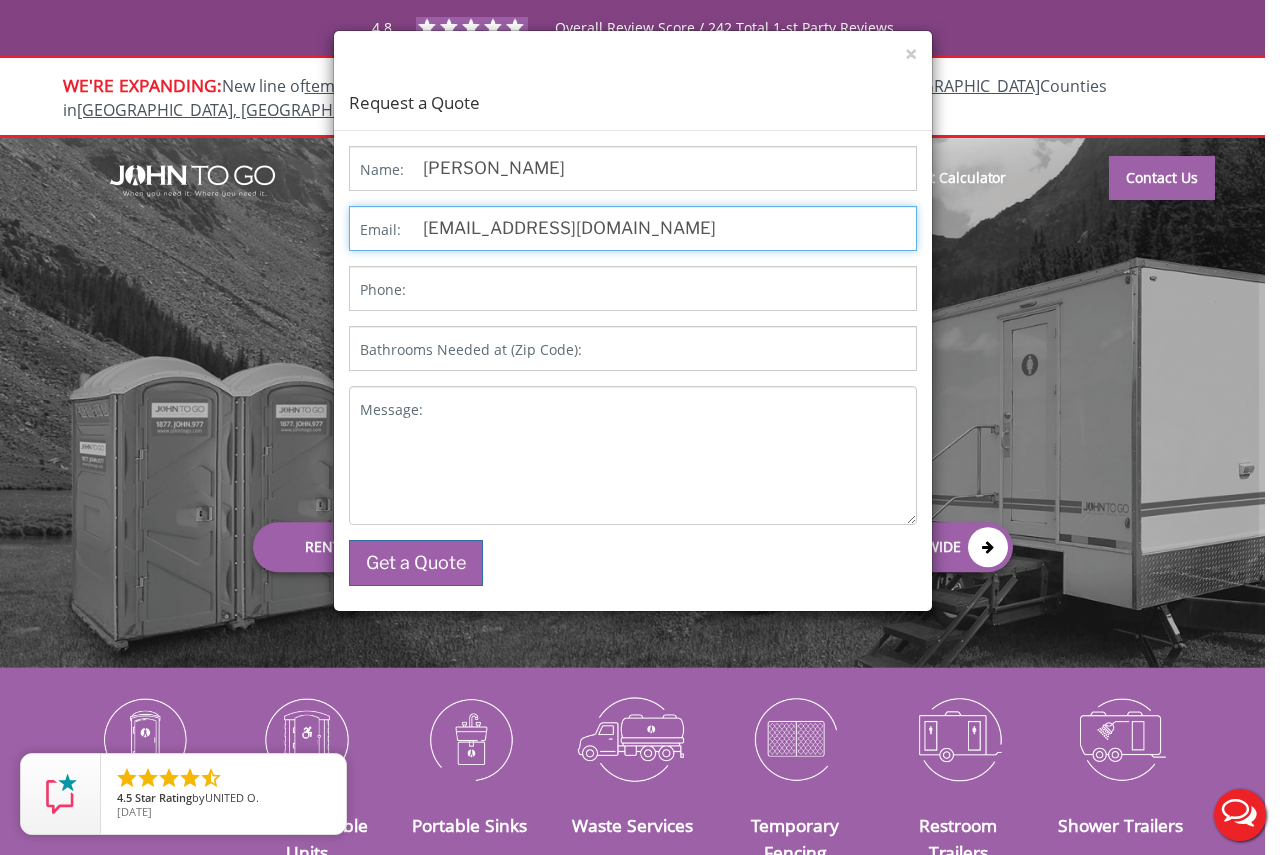 type on "9732074266" 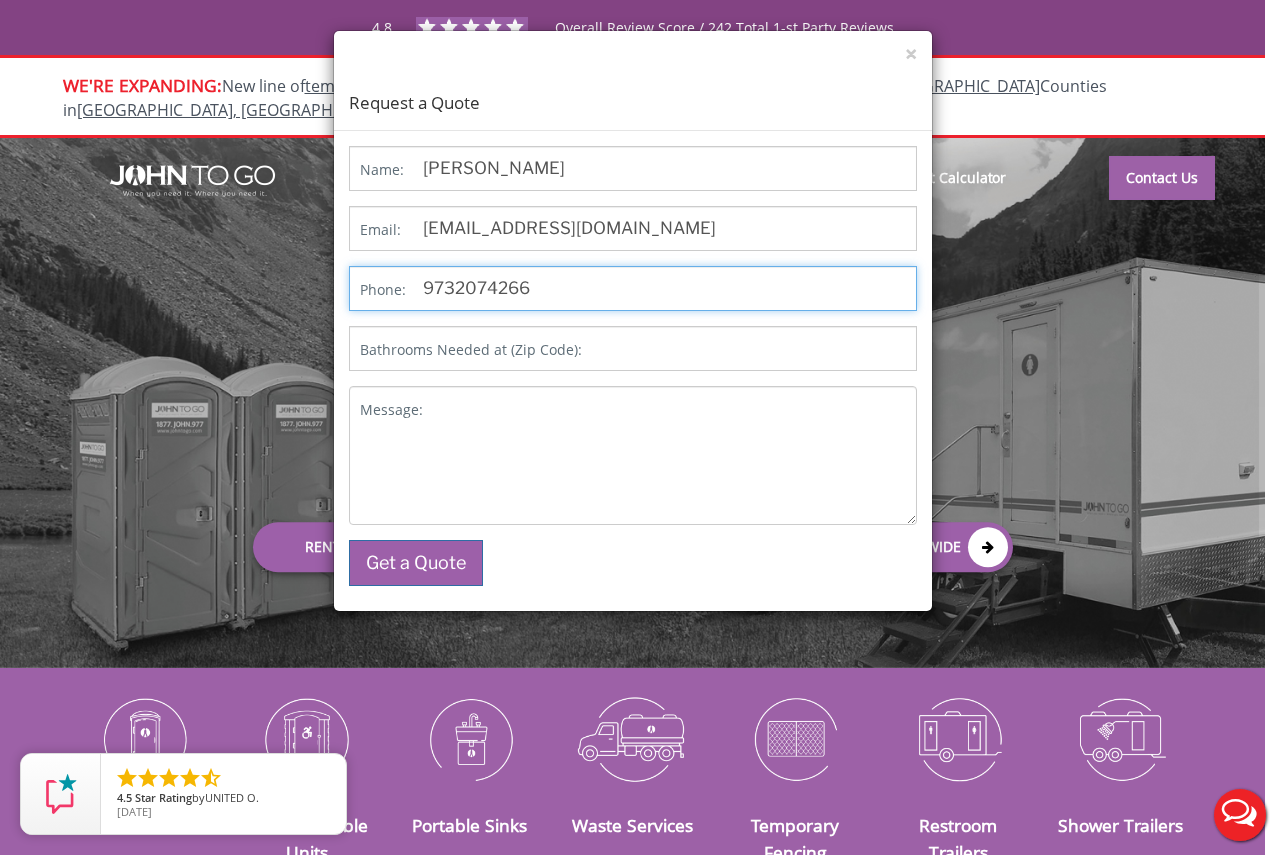 type on "07514" 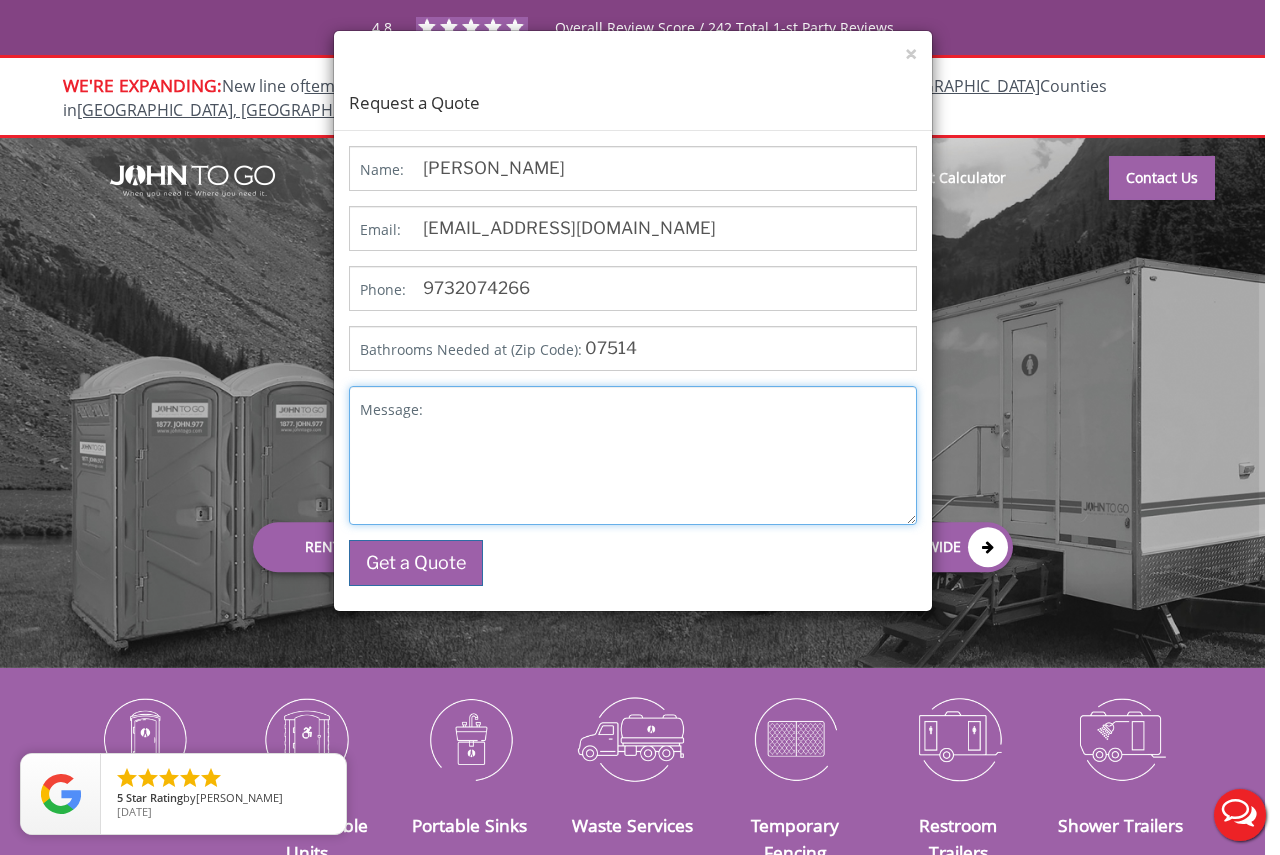 click on "Message:" at bounding box center [633, 455] 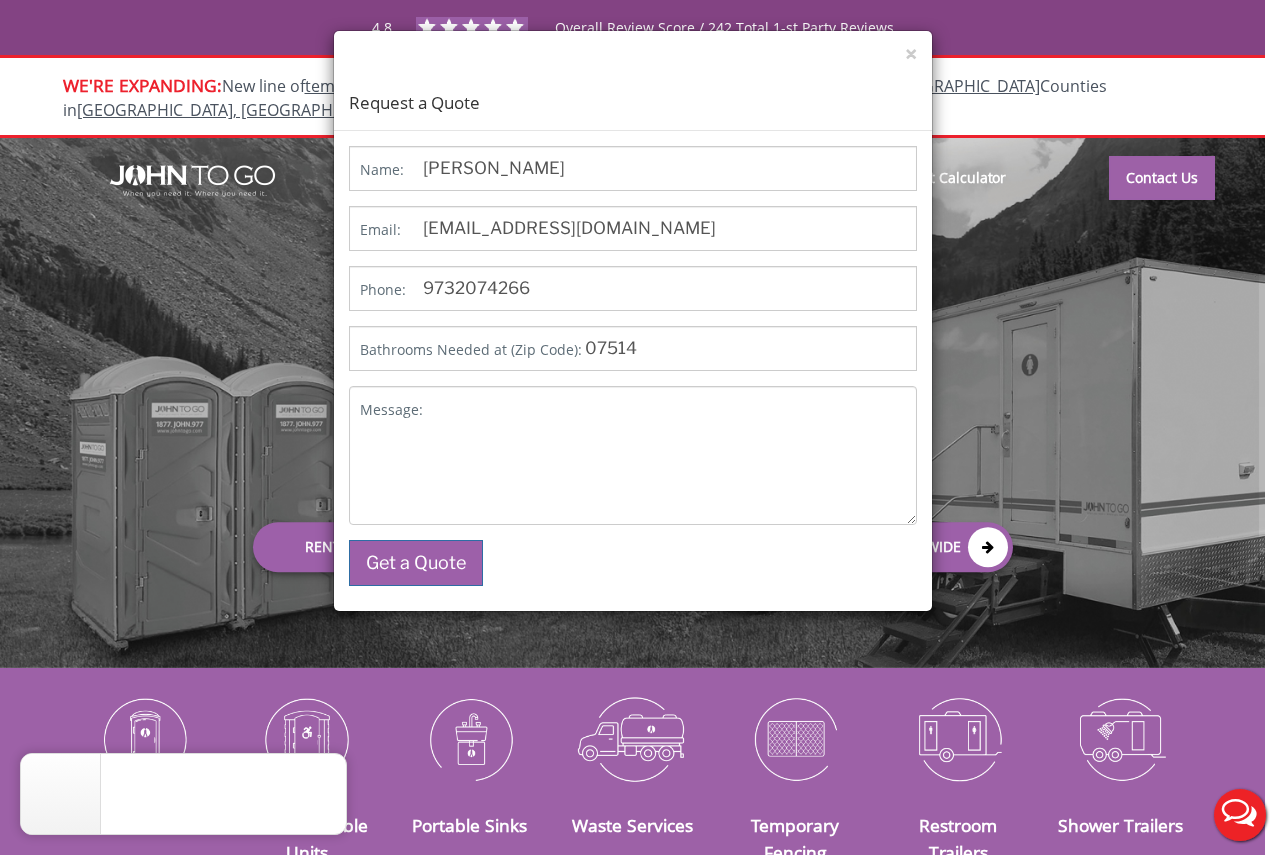 click on "×
Request a Quote
Name: Paula Smith
Email: psmith@4cspassaic.net
Phone: 9732074266
Bathrooms Needed at (Zip Code): 07514
Message:
Get a Quote
Δ" at bounding box center [640, 427] 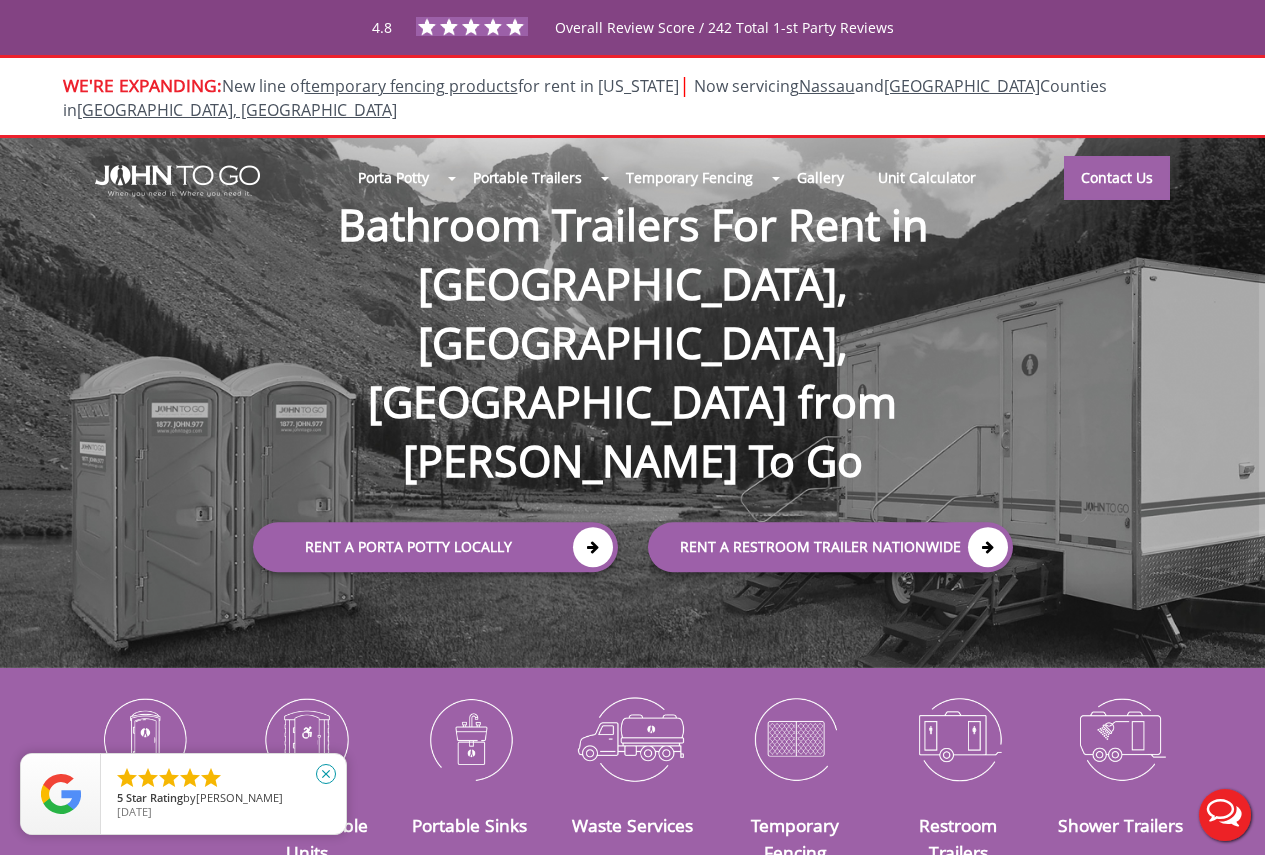 click on "close" at bounding box center (326, 774) 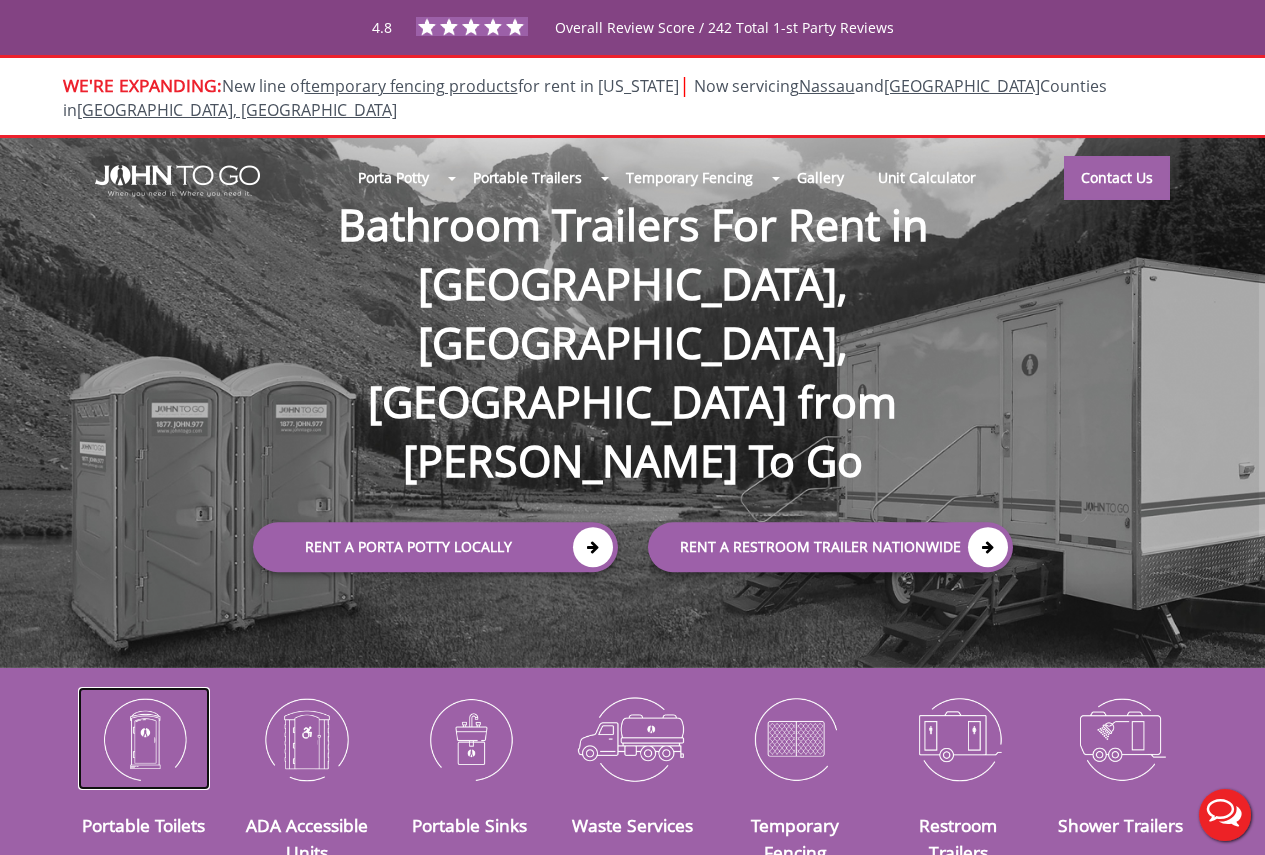 click at bounding box center (144, 739) 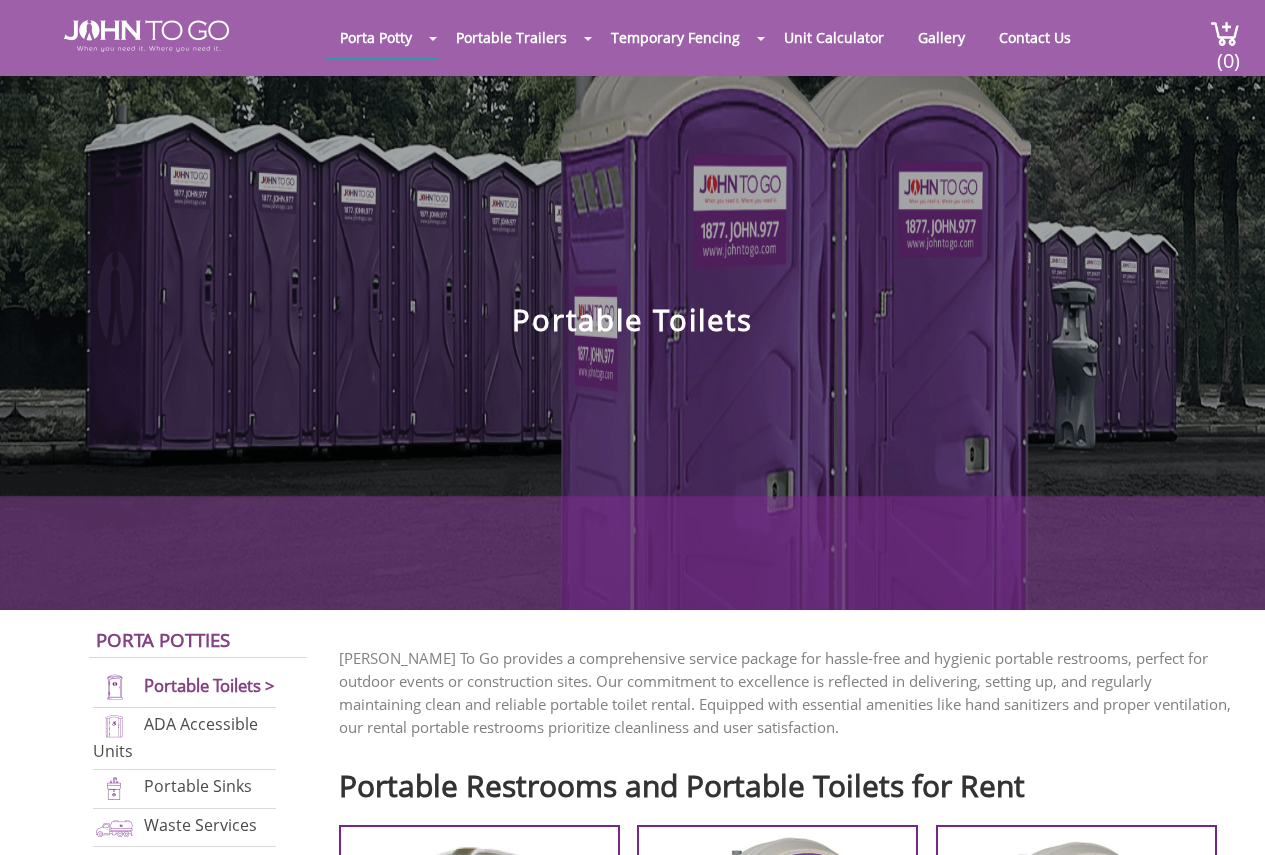 scroll, scrollTop: 0, scrollLeft: 0, axis: both 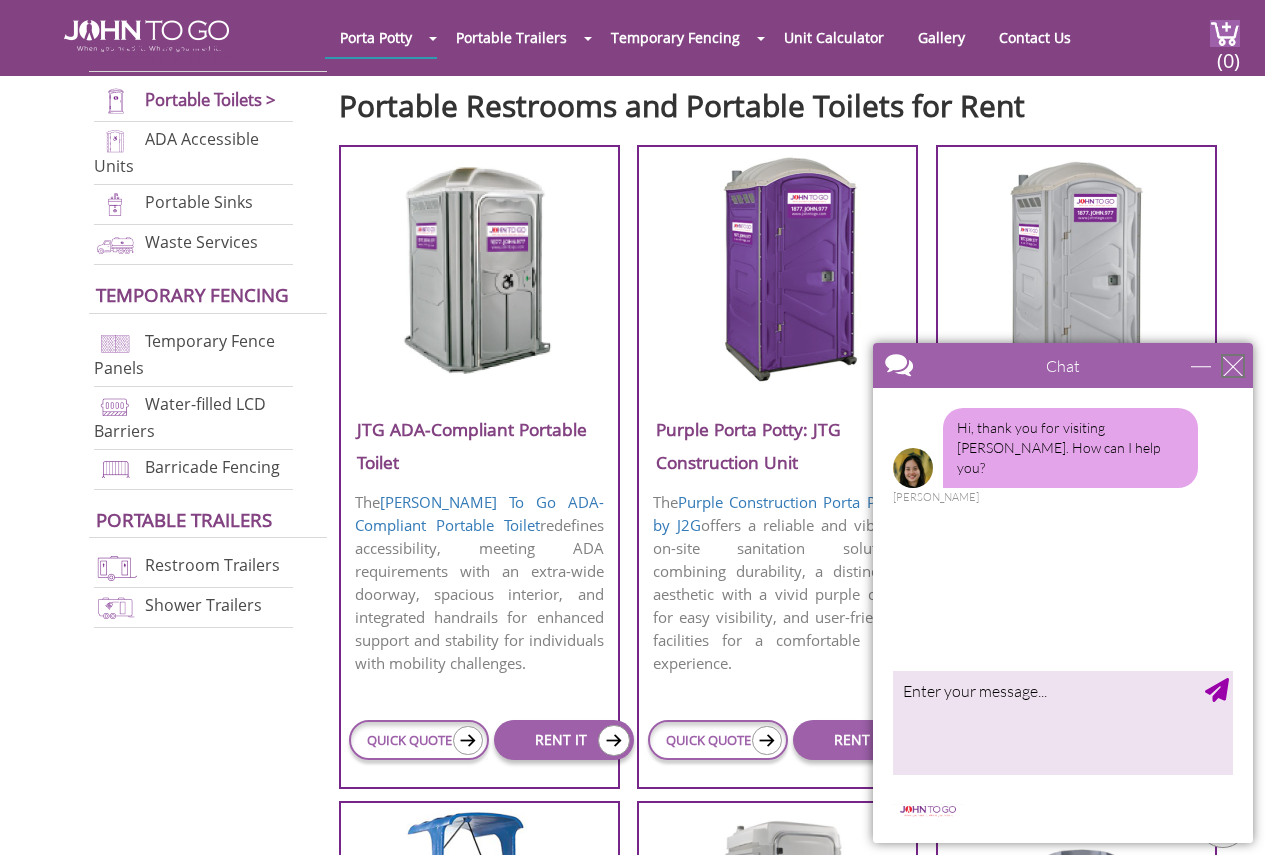 click at bounding box center (1233, 366) 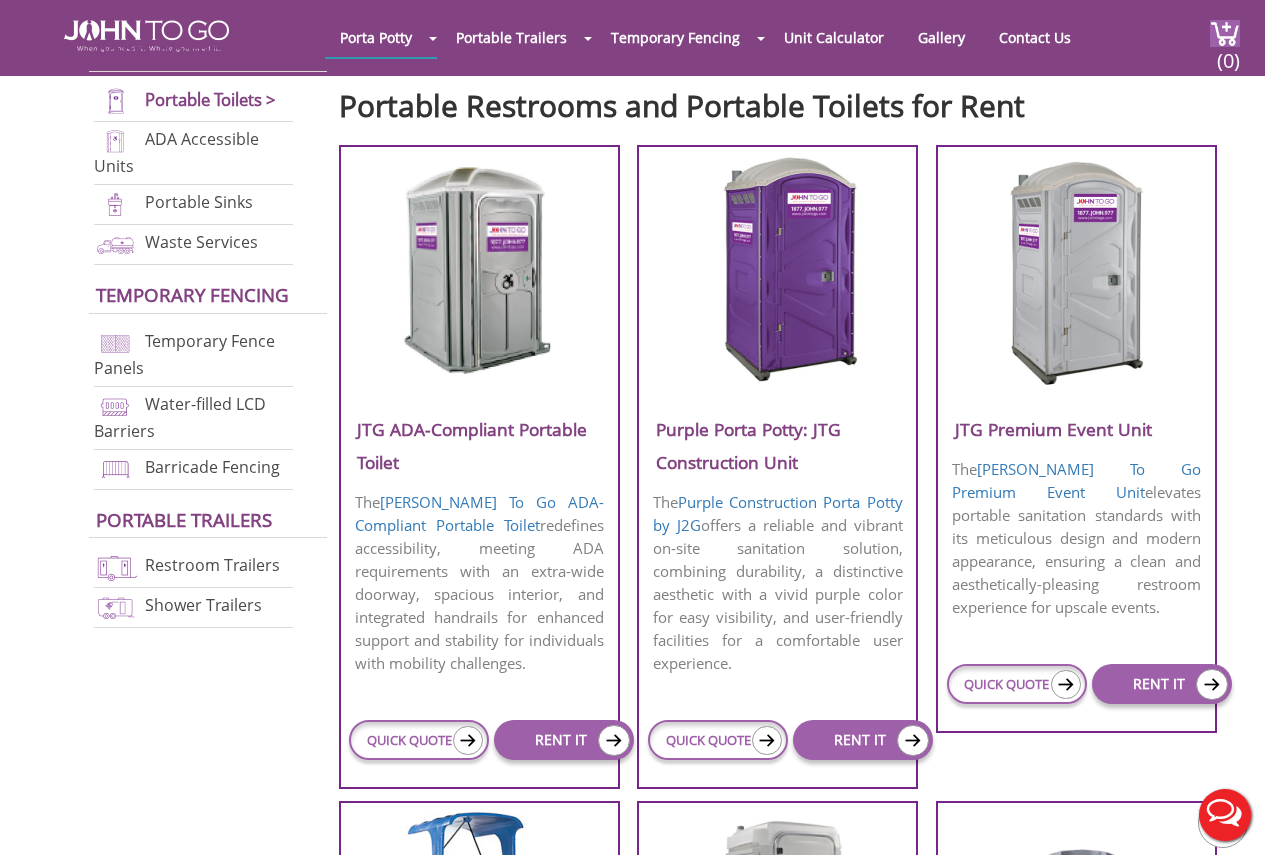 scroll, scrollTop: 0, scrollLeft: 0, axis: both 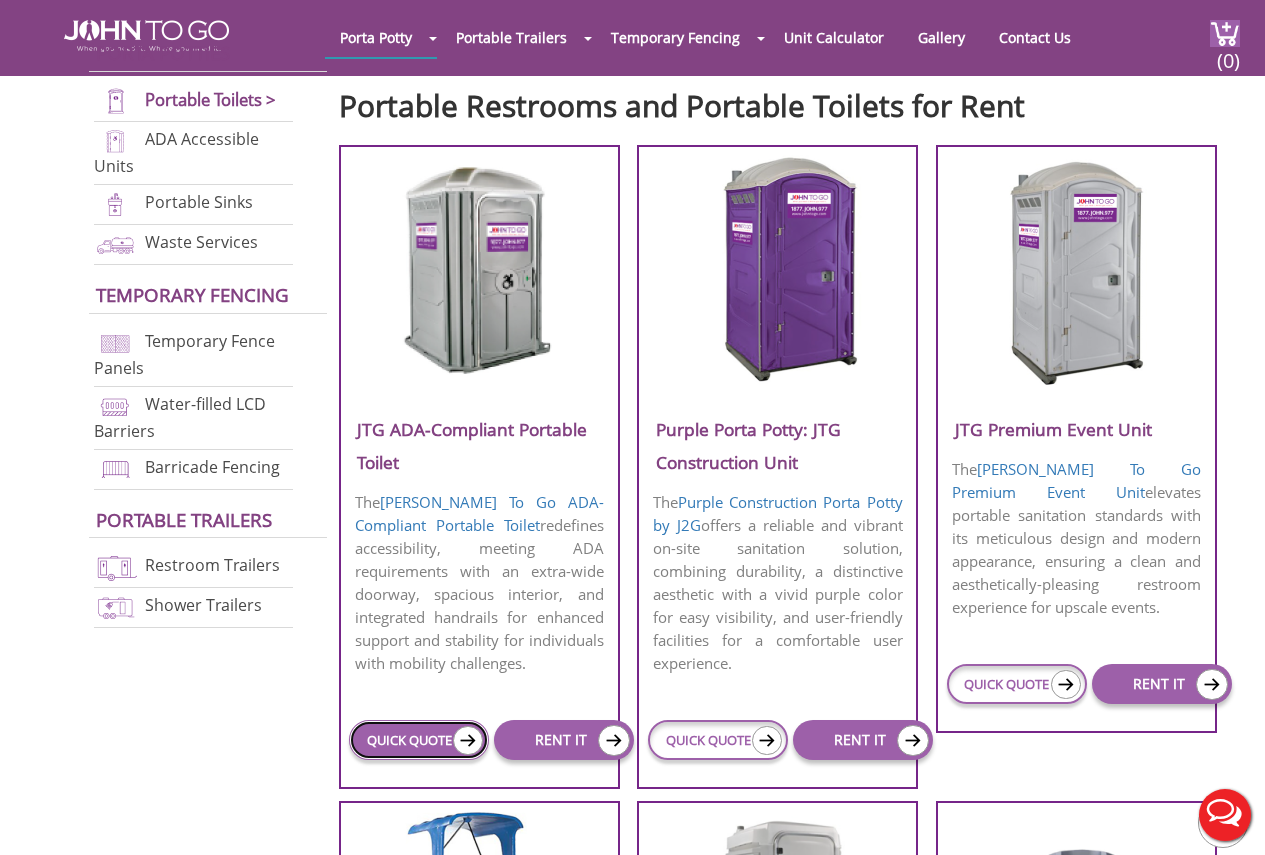 click on "QUICK QUOTE" at bounding box center (419, 740) 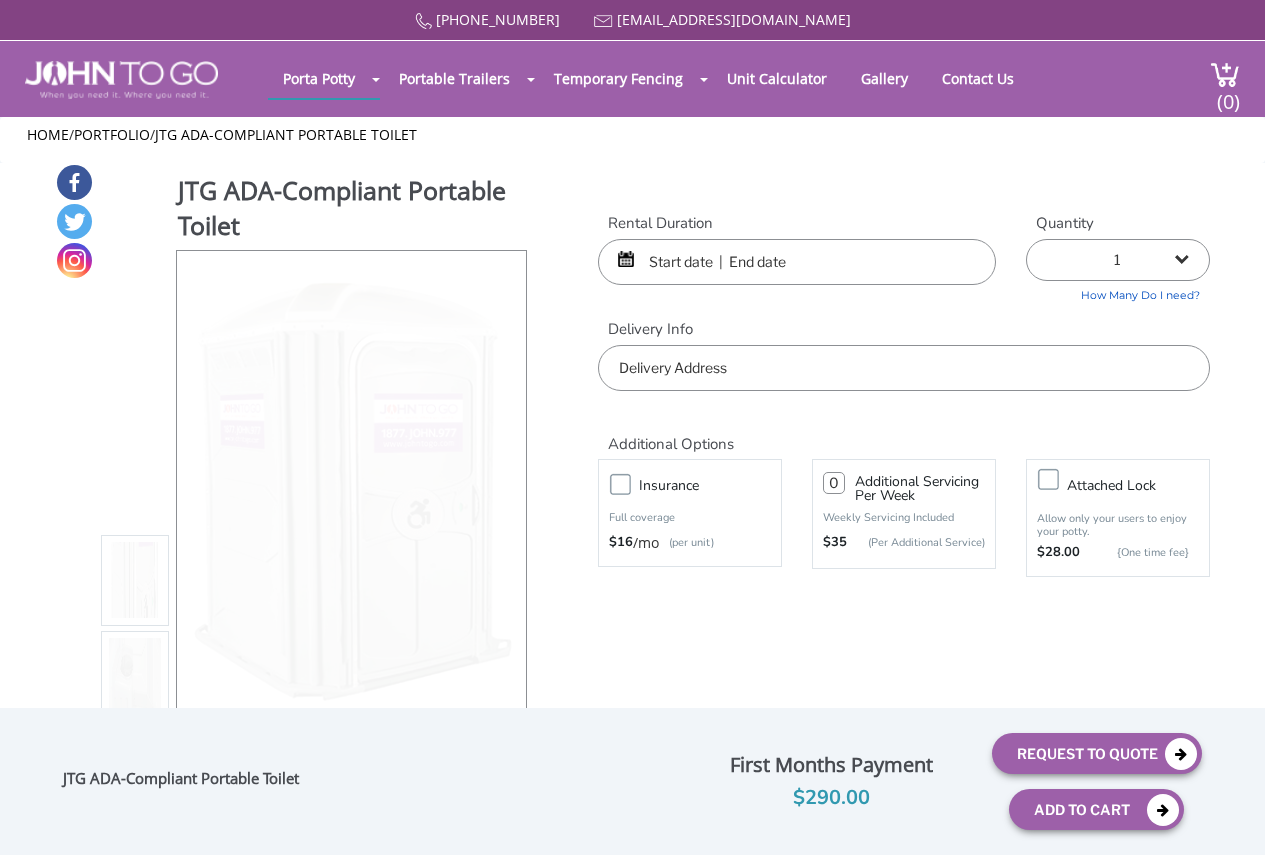 scroll, scrollTop: 0, scrollLeft: 0, axis: both 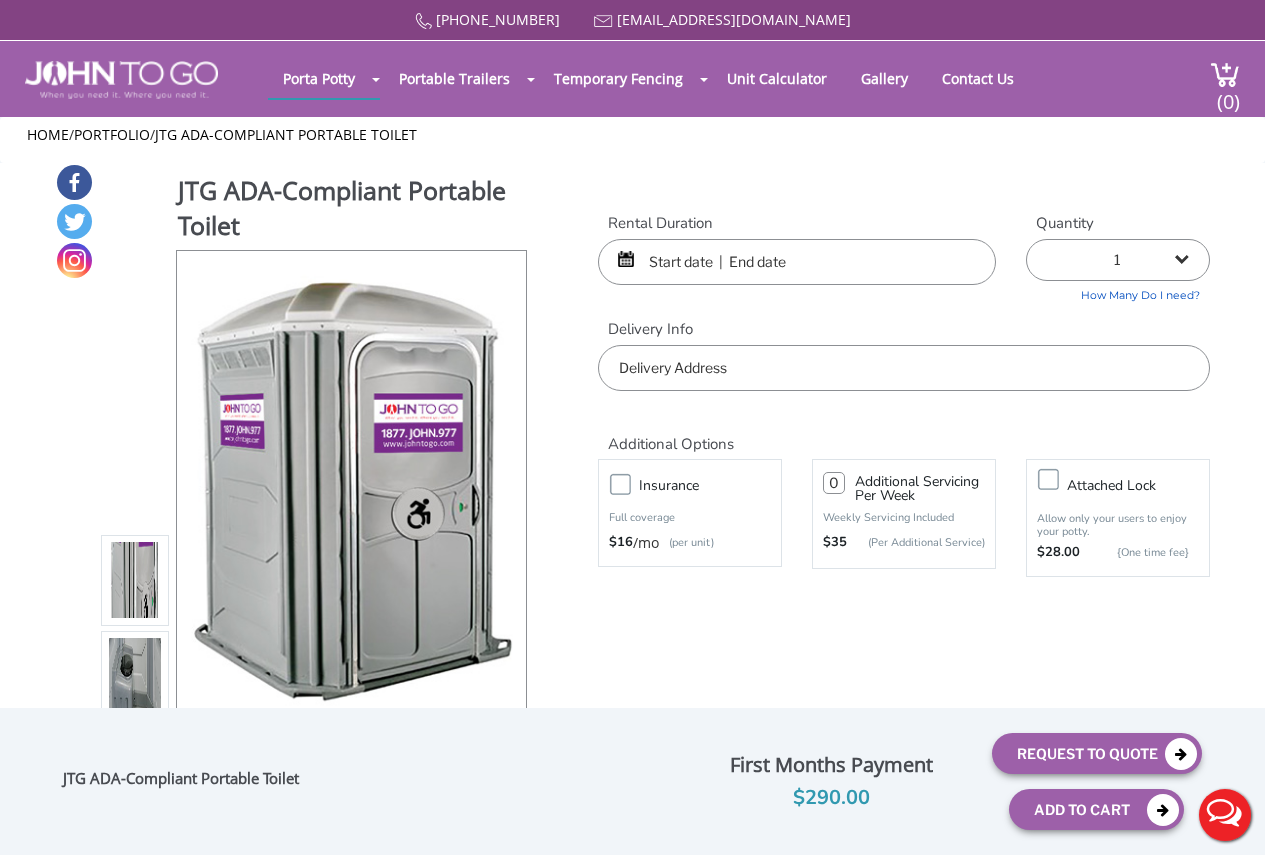 click at bounding box center (797, 262) 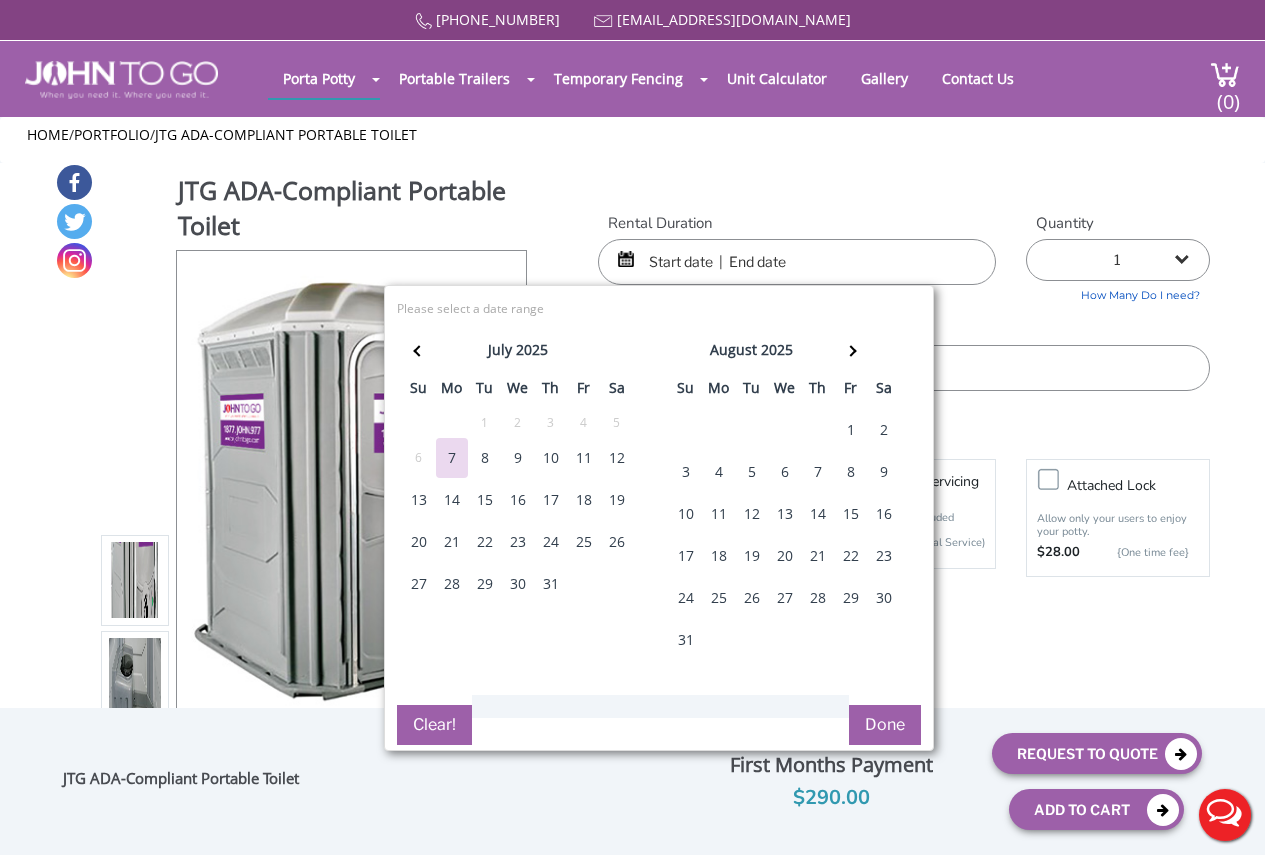 click on "23" at bounding box center (884, 556) 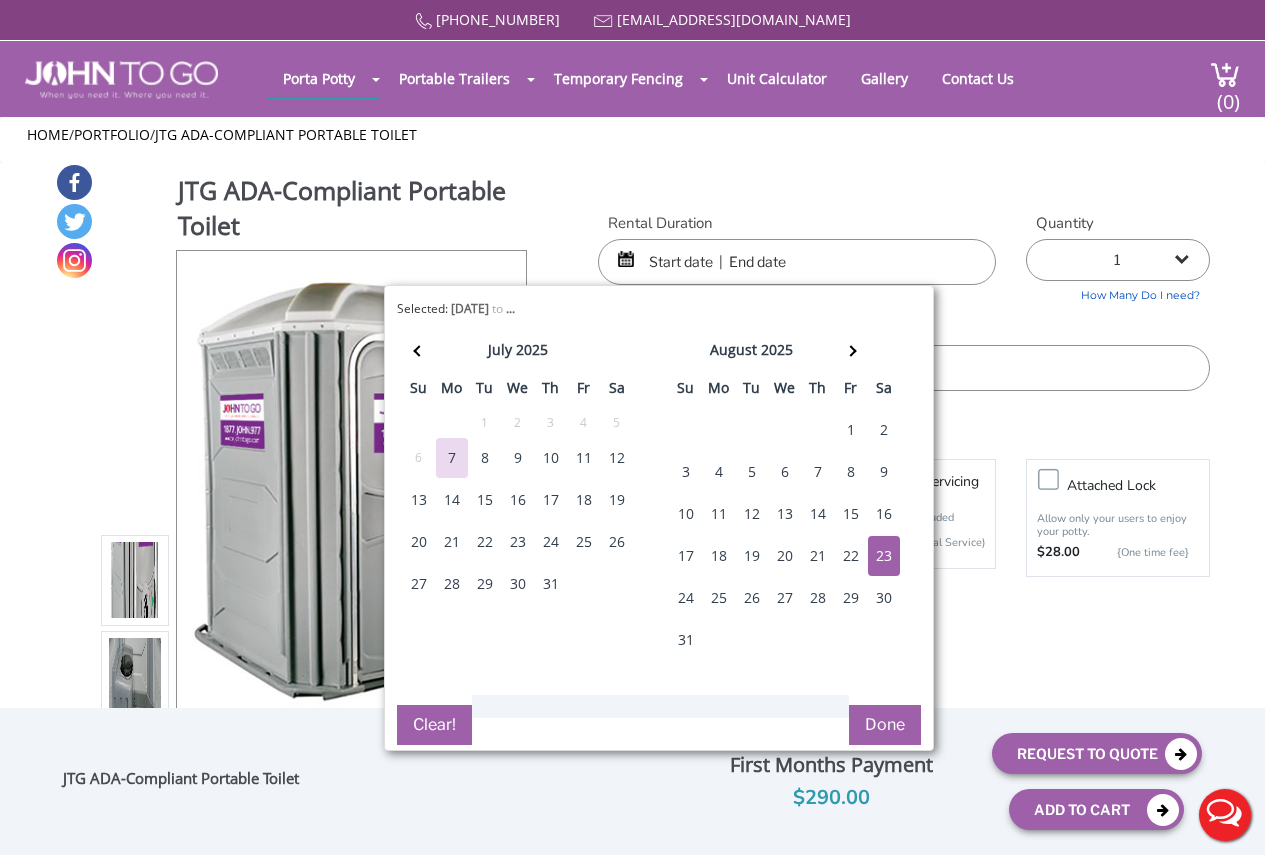 click on "23" at bounding box center (884, 556) 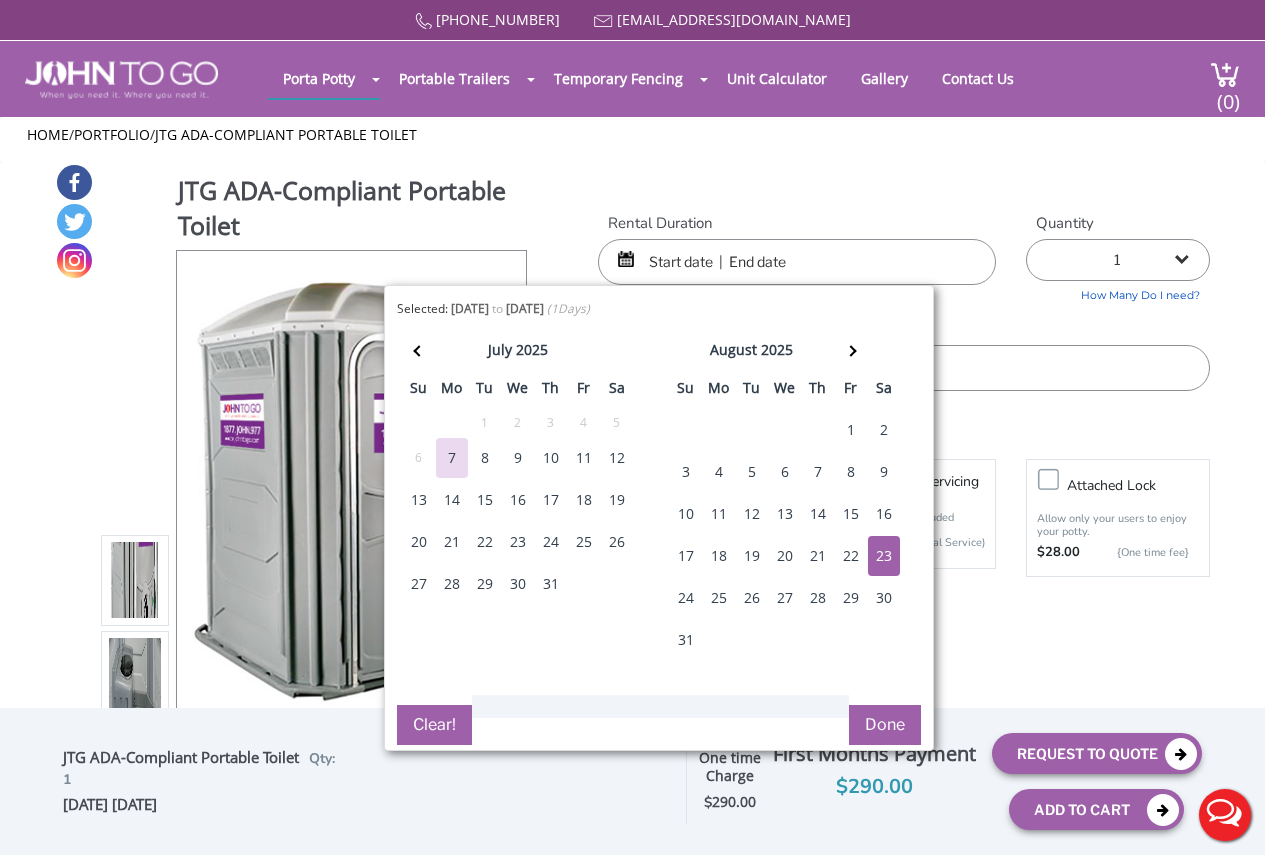 type on "08/23/2025 to 08/23/2025" 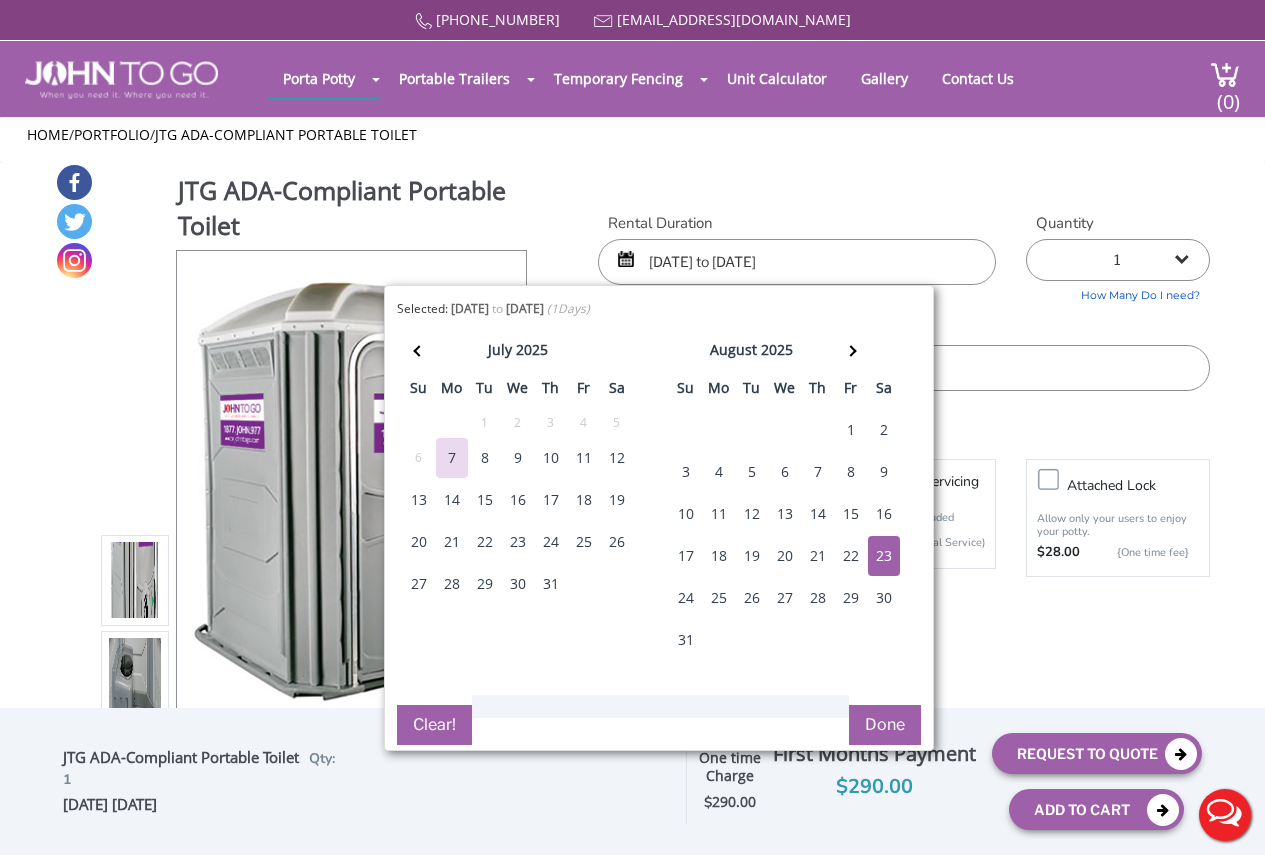 click on "Done" at bounding box center [885, 725] 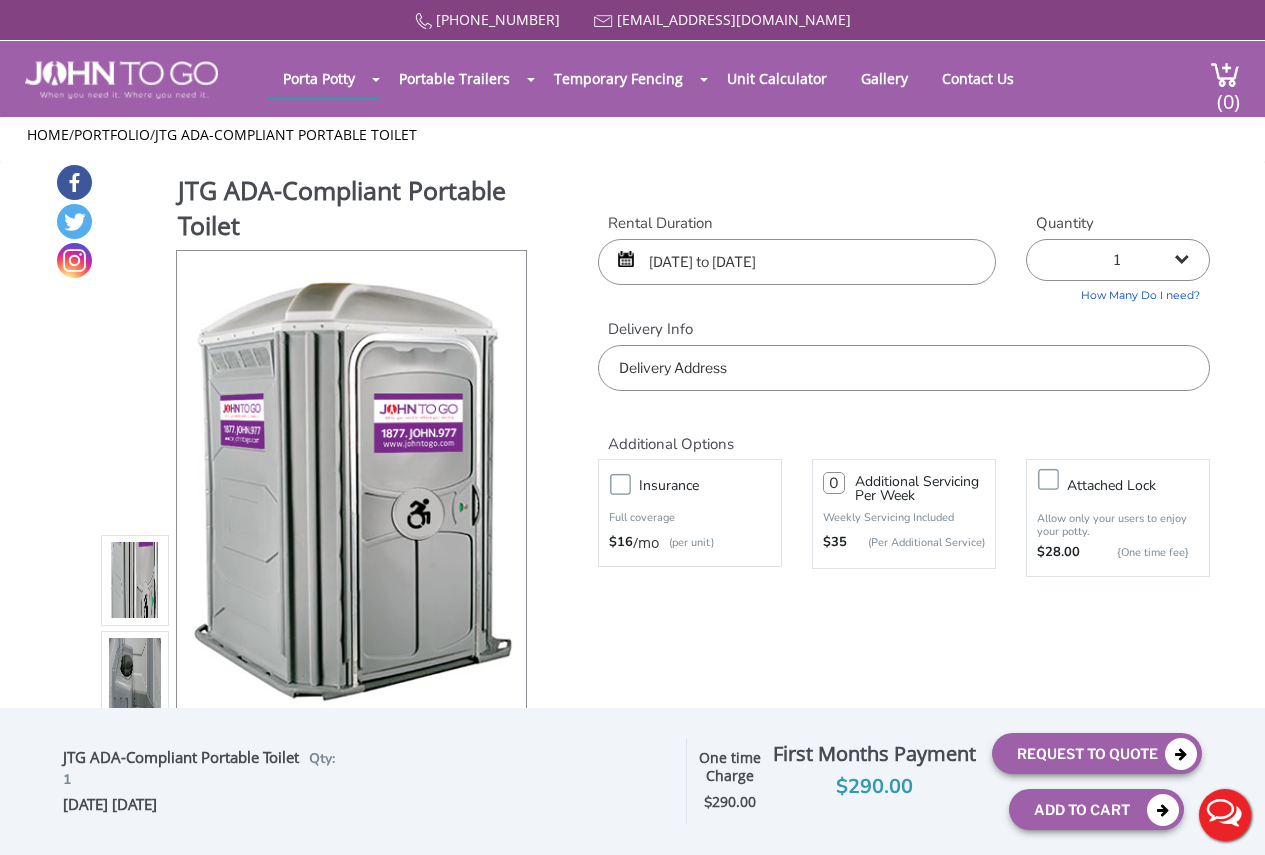 click at bounding box center [904, 368] 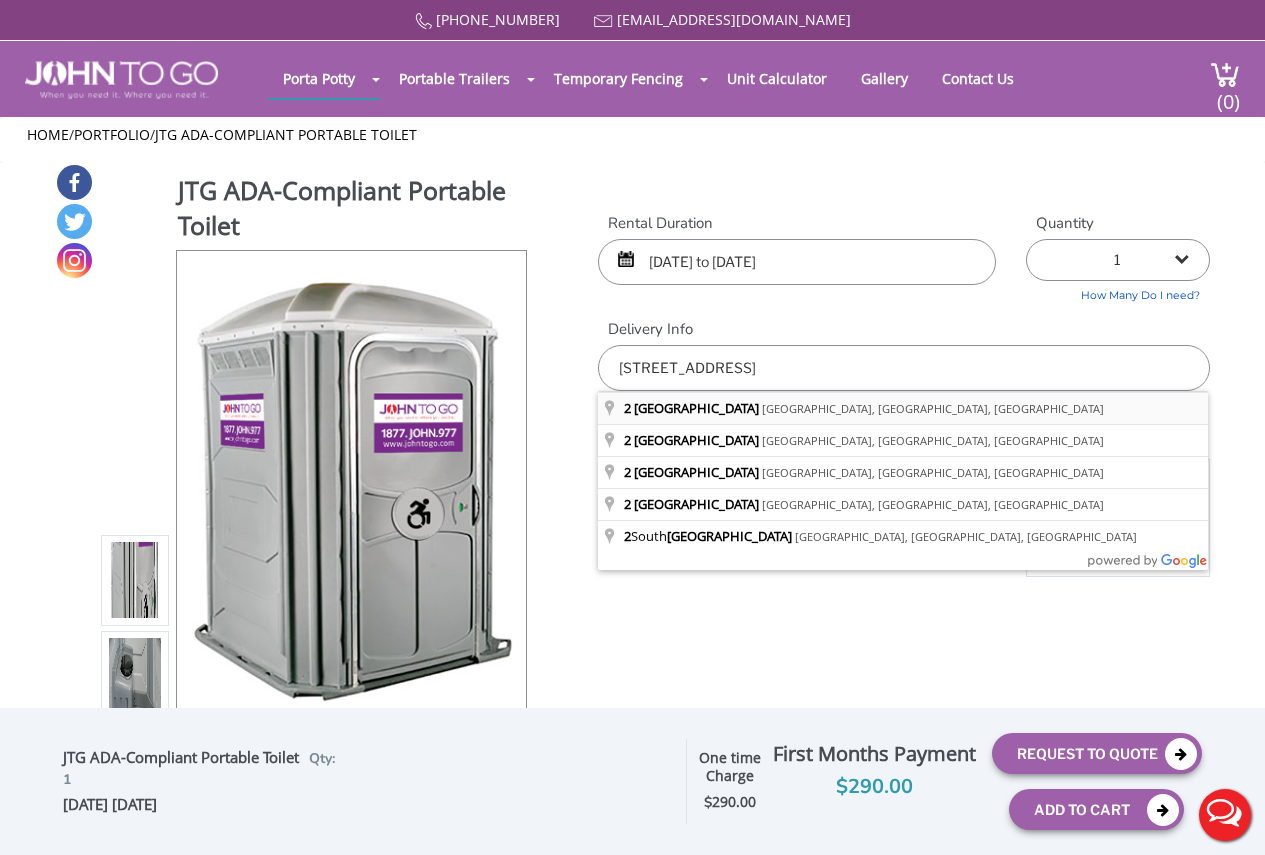 type on "2 Market Street, Paterson, NJ, USA" 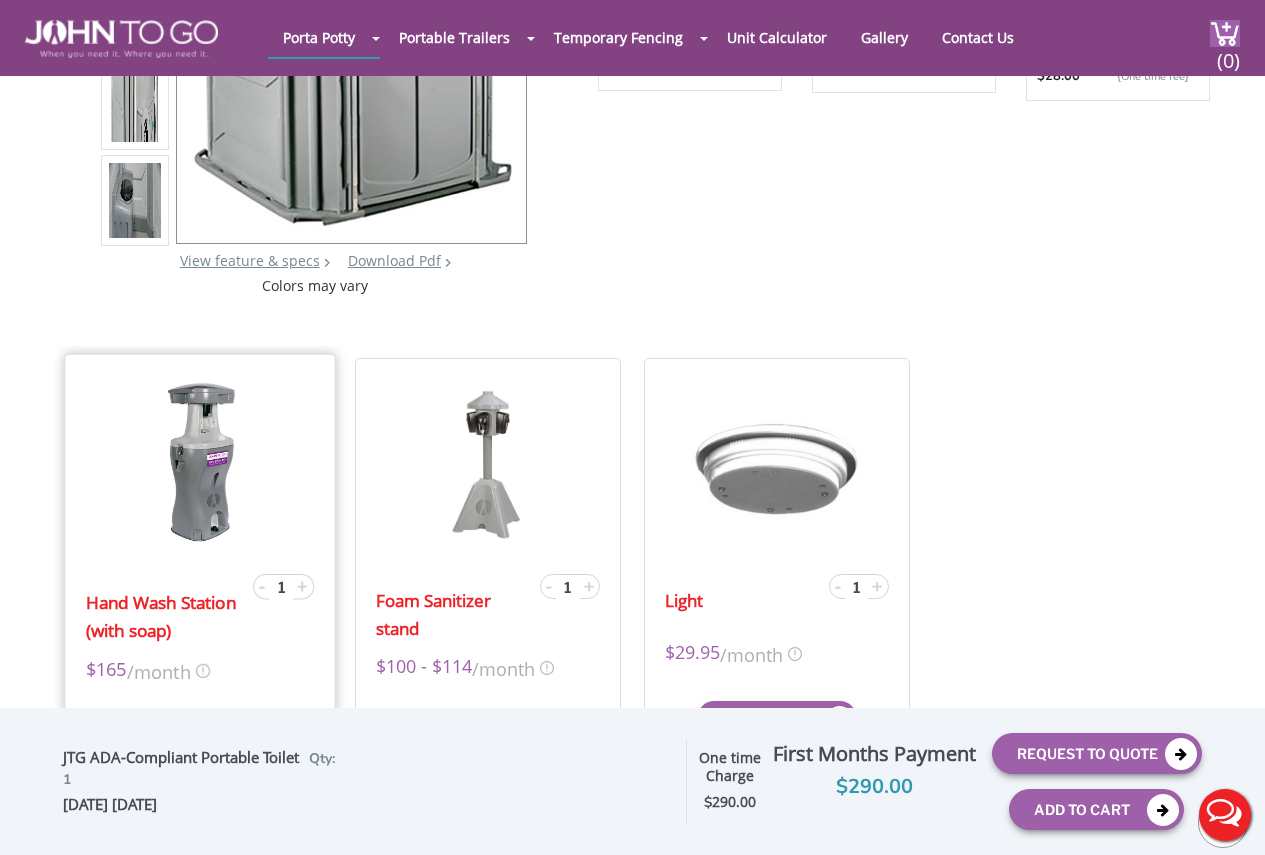 scroll, scrollTop: 500, scrollLeft: 0, axis: vertical 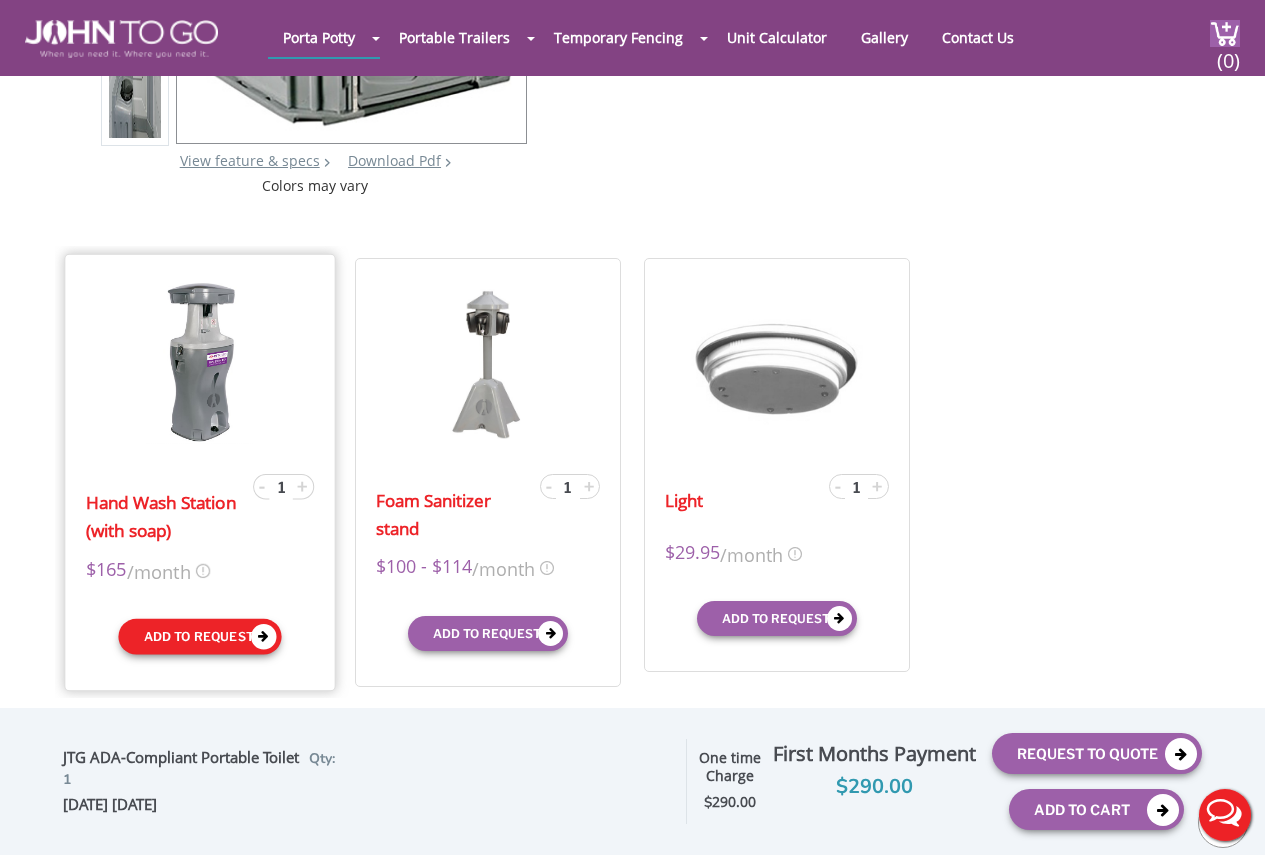 click on "Add to request" at bounding box center (199, 637) 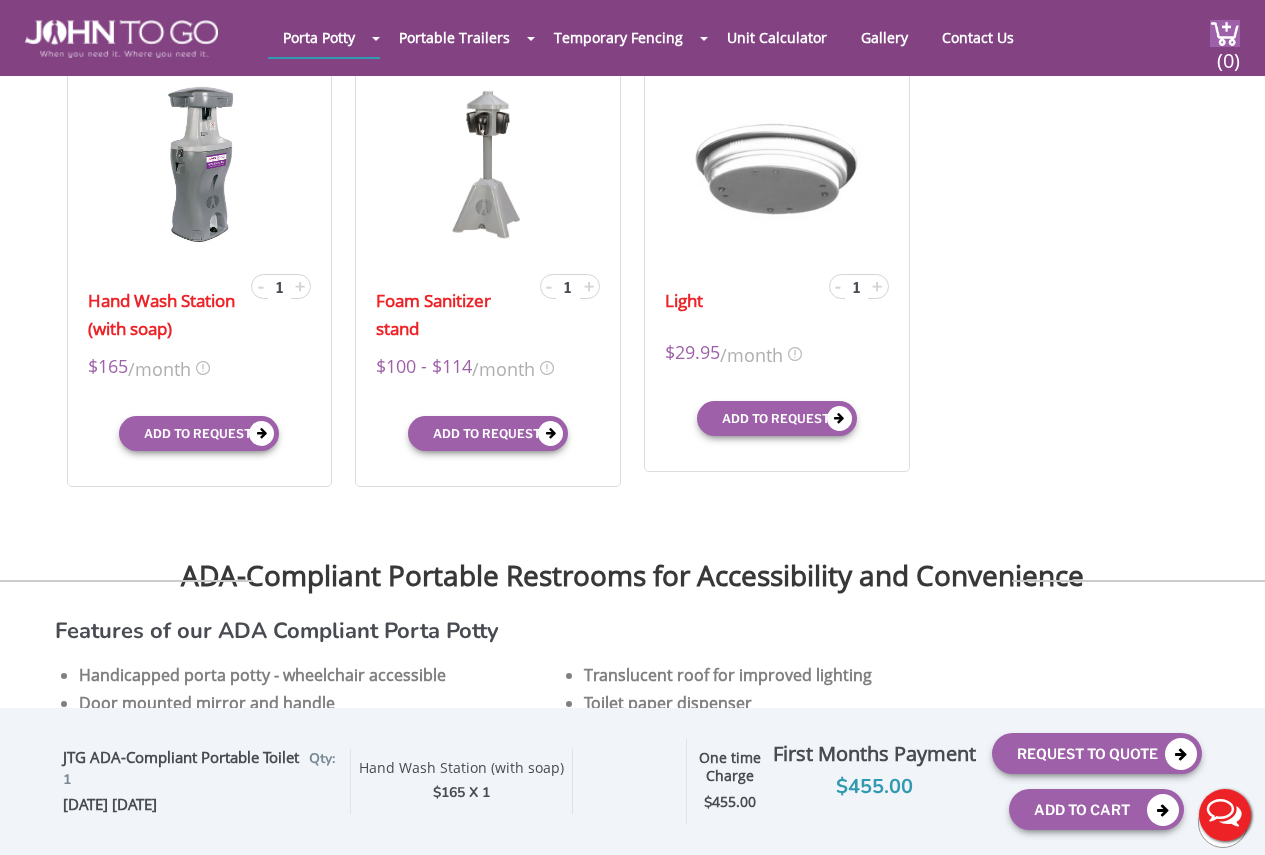 scroll, scrollTop: 900, scrollLeft: 0, axis: vertical 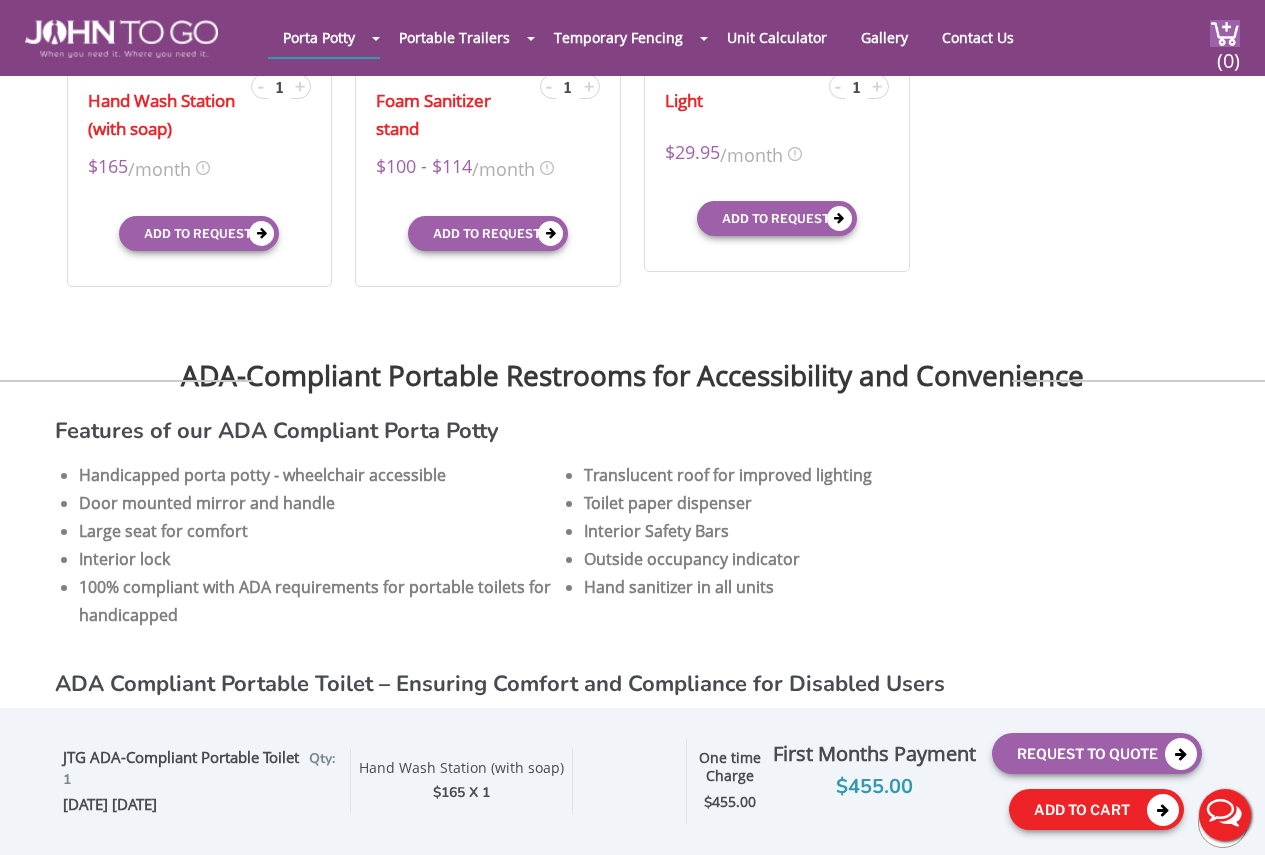 click on "Add To Cart" at bounding box center (1096, 809) 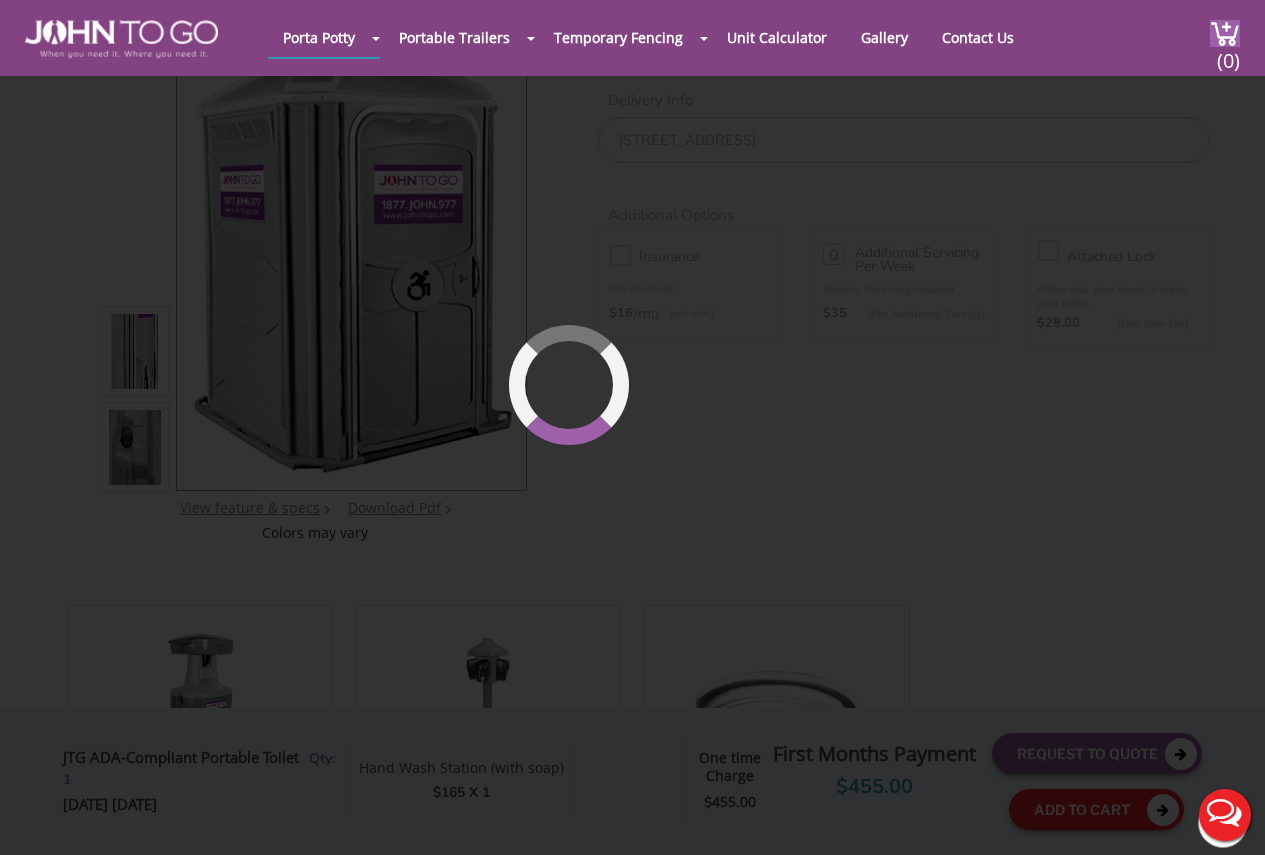 scroll, scrollTop: 137, scrollLeft: 0, axis: vertical 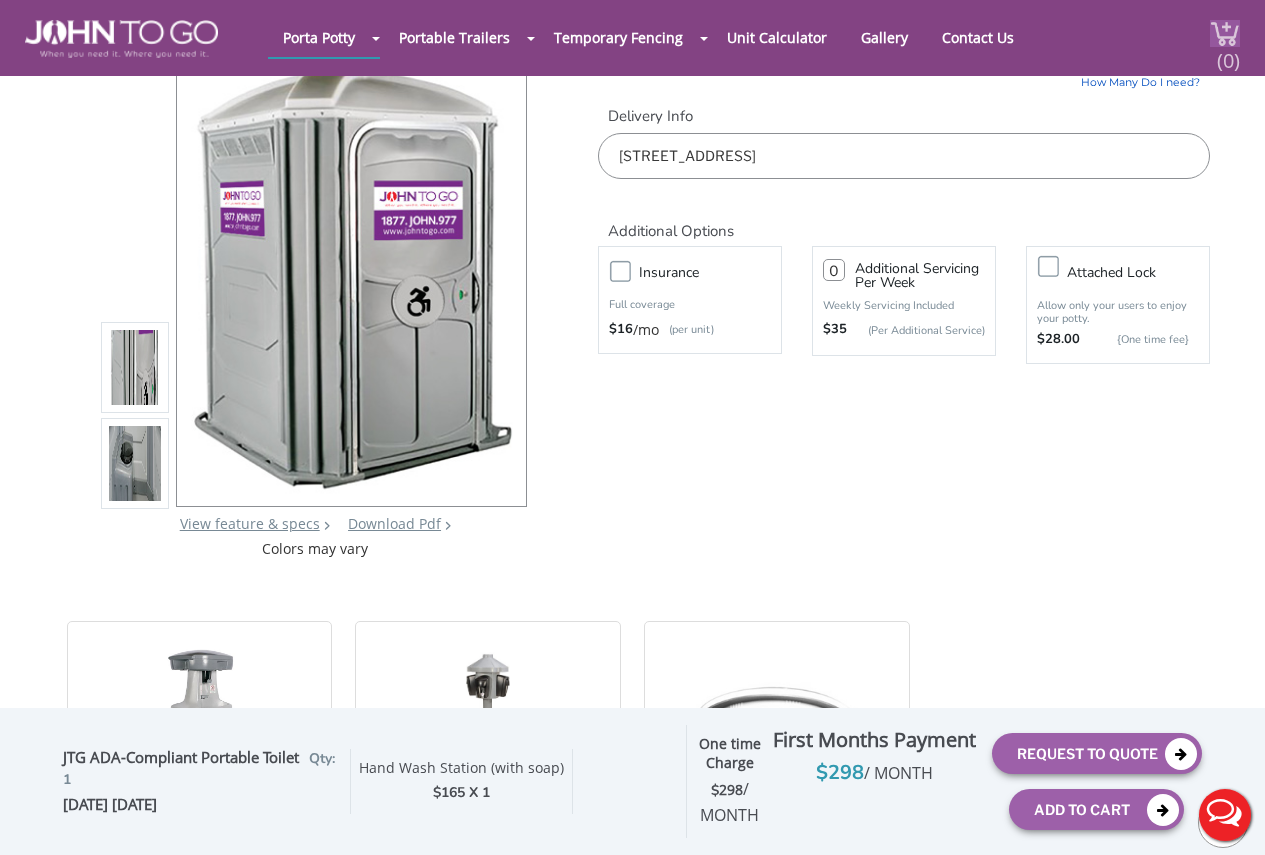 click at bounding box center (1225, 33) 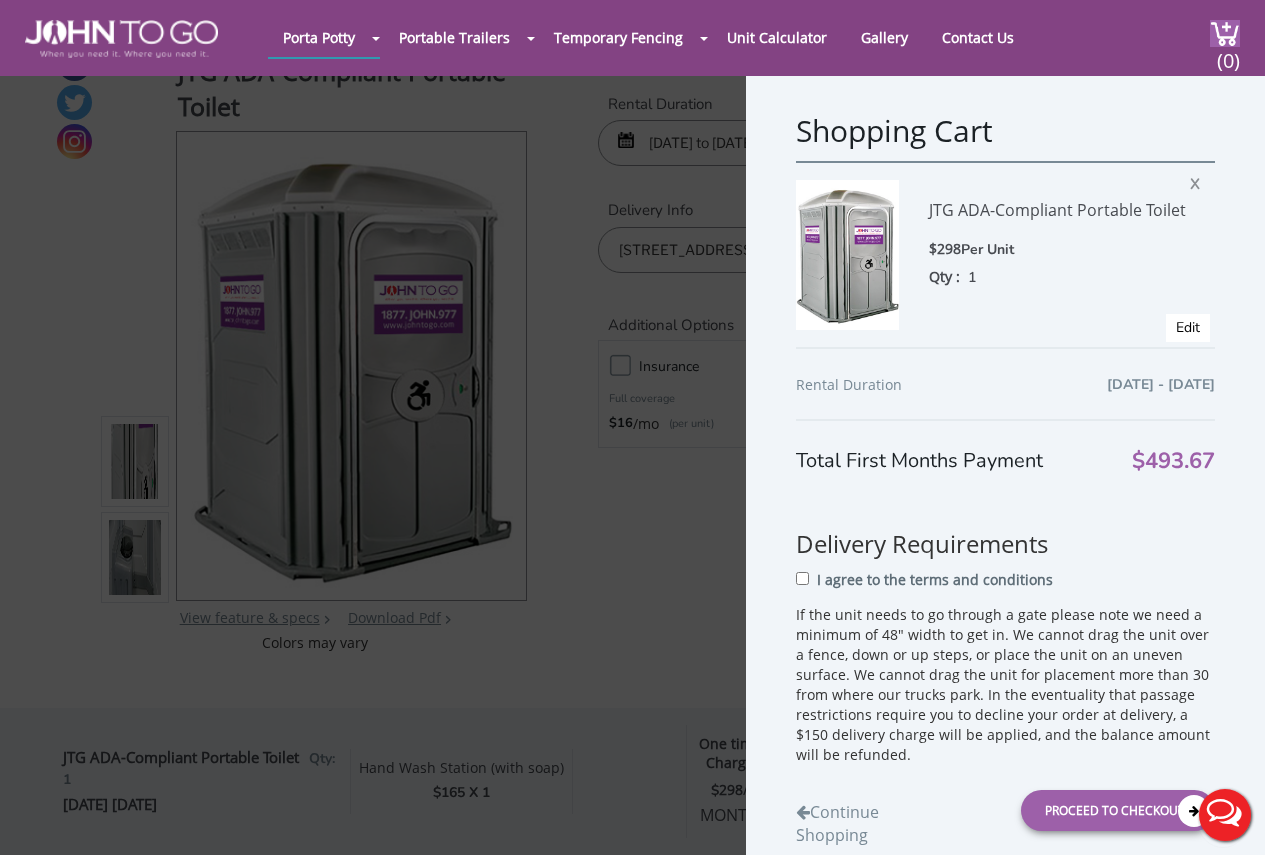 scroll, scrollTop: 37, scrollLeft: 0, axis: vertical 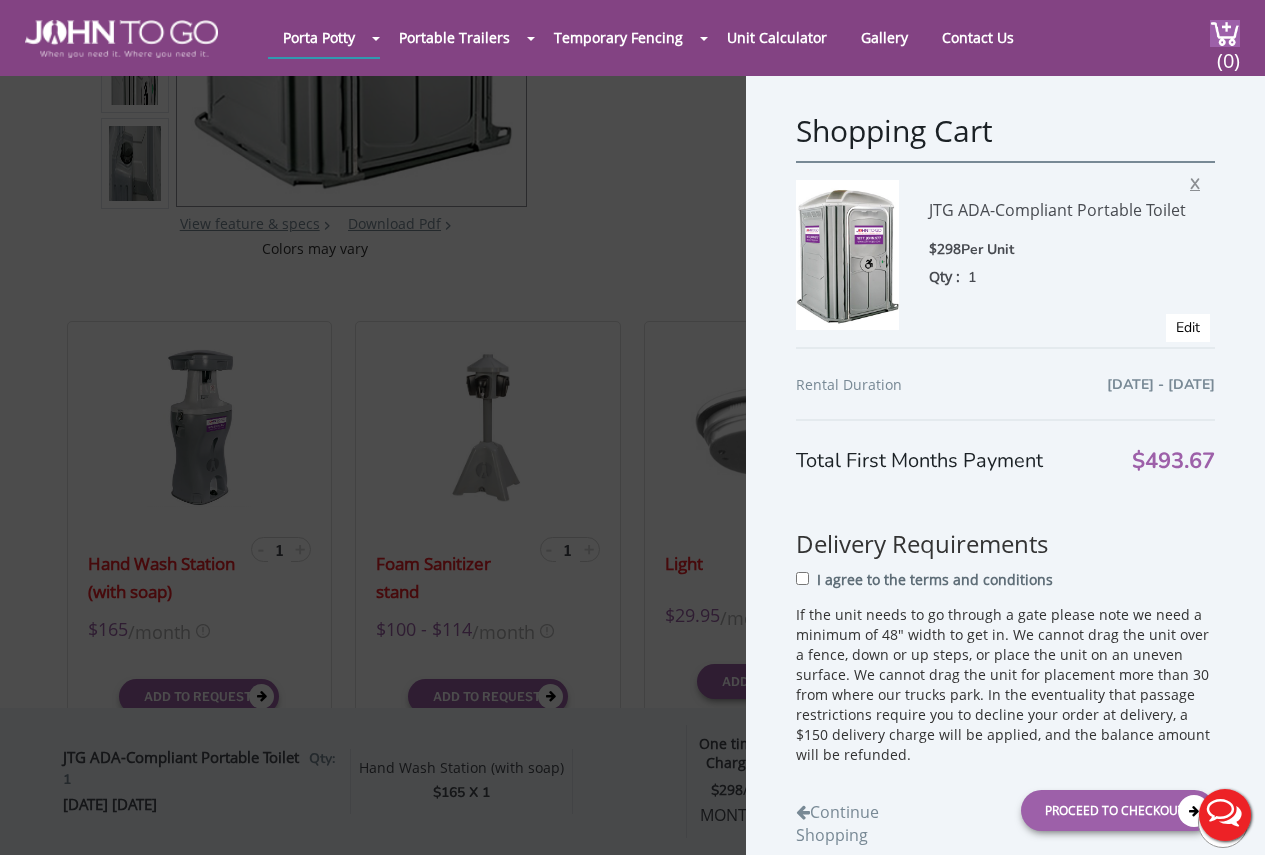 click on "X" at bounding box center (1200, 181) 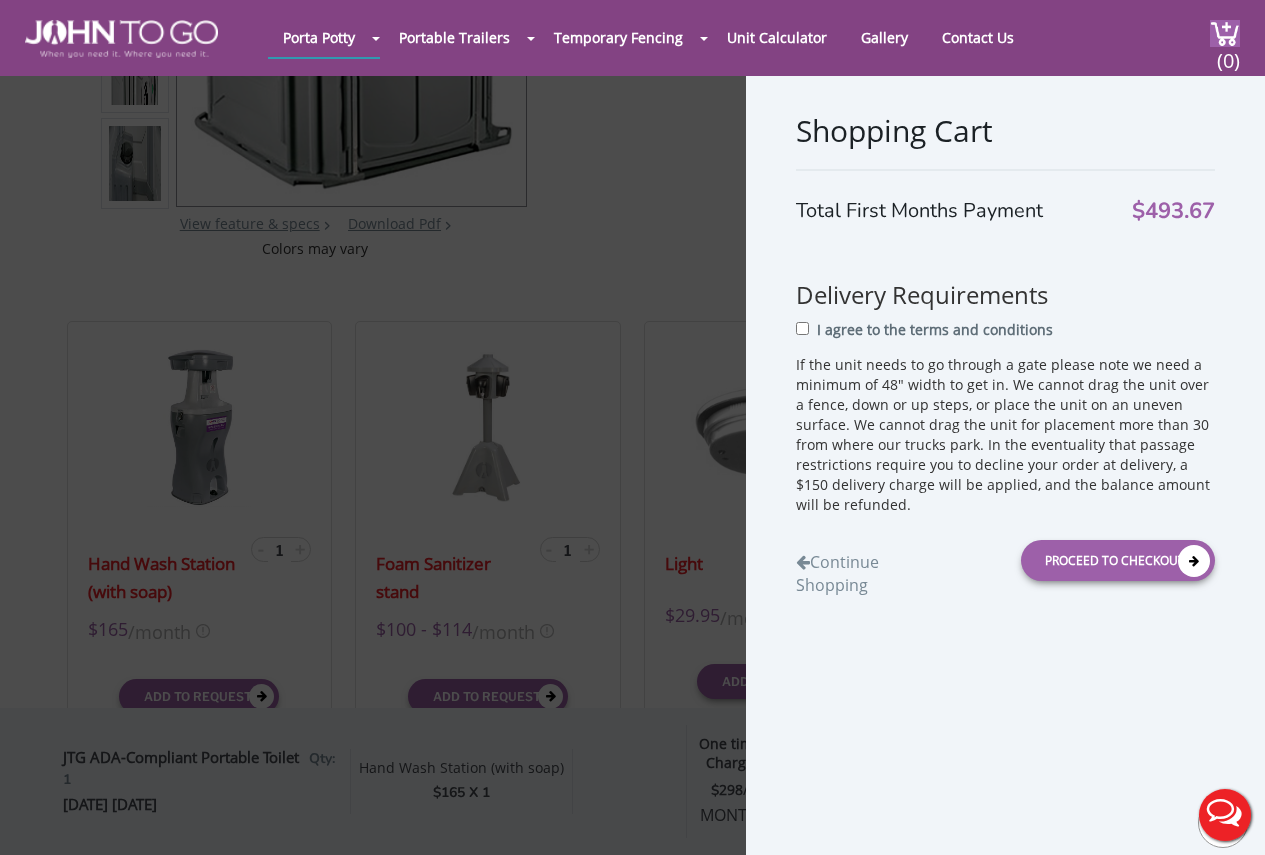 click on "Shopping Cart
Total First Months Payment  $493.67
Delivery Requirements
I agree to the terms and conditions
If the unit needs to go through a gate please note we need a minimum of 48" width to get in.
We cannot drag the unit over a fence, down or up steps, or place the unit on an uneven surface.
We cannot drag the unit for placement more than 30 from where our trucks park.
In the eventuality that passage restrictions require you to decline your order at delivery, a $150 delivery charge will be applied, and the balance amount will be refunded.
Continue Shopping
Proceed to Checkout" at bounding box center (632, 427) 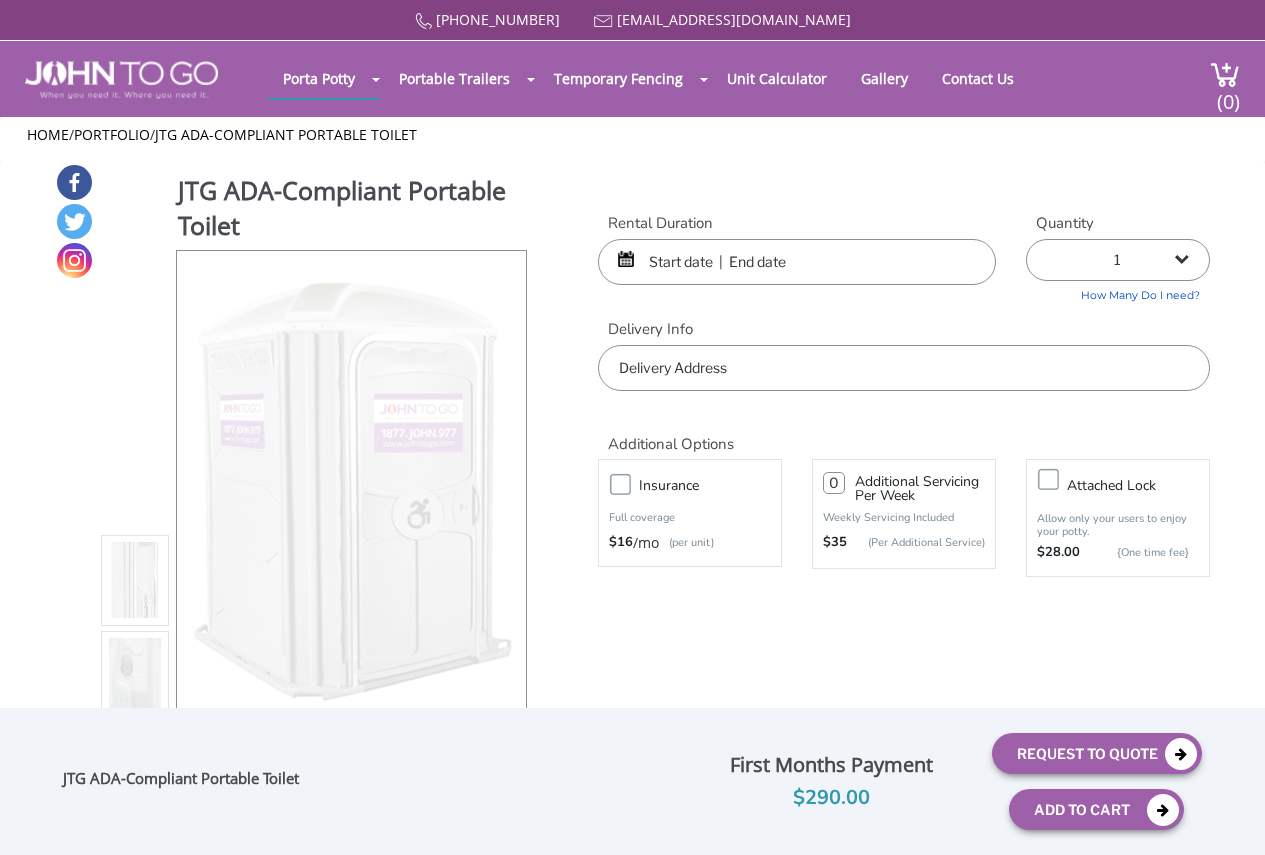scroll, scrollTop: 0, scrollLeft: 0, axis: both 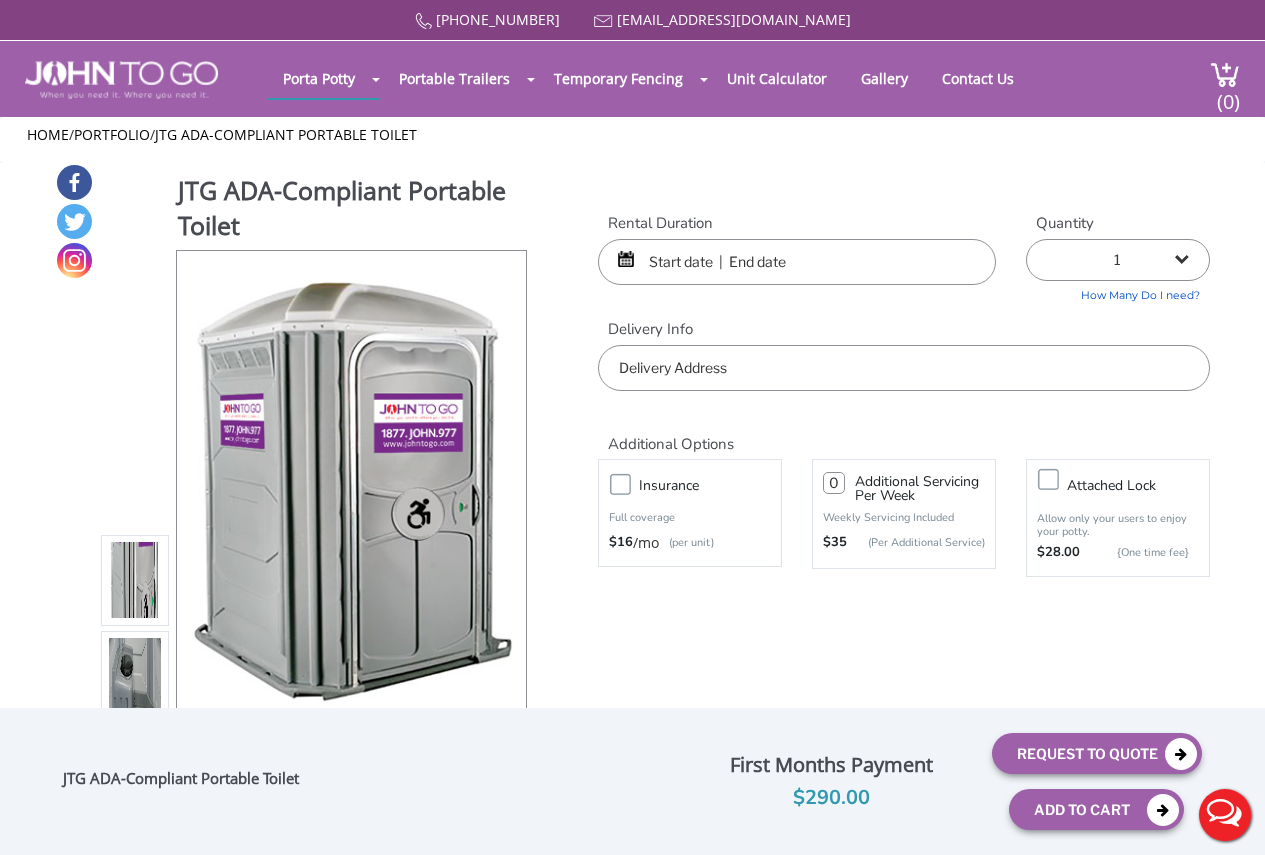 click at bounding box center (797, 262) 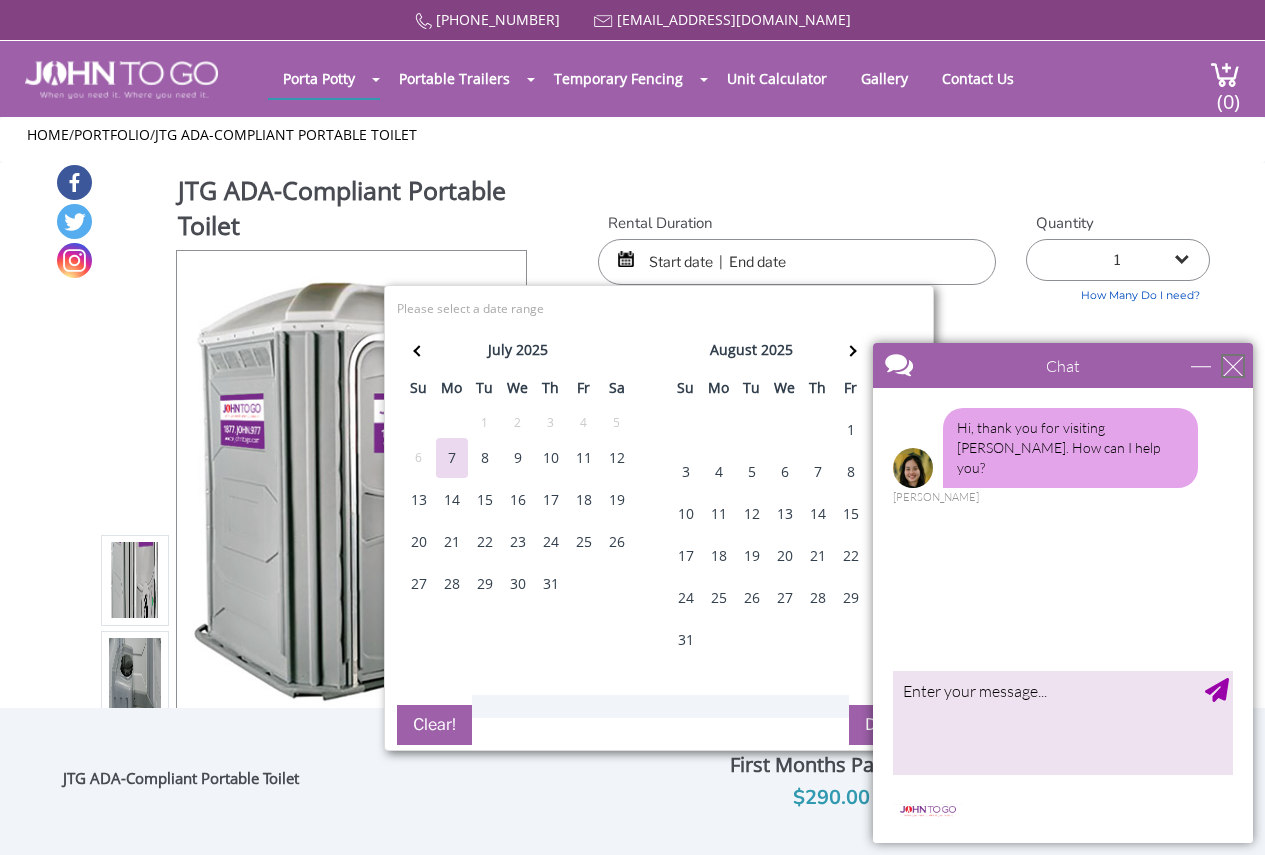 click at bounding box center (1233, 366) 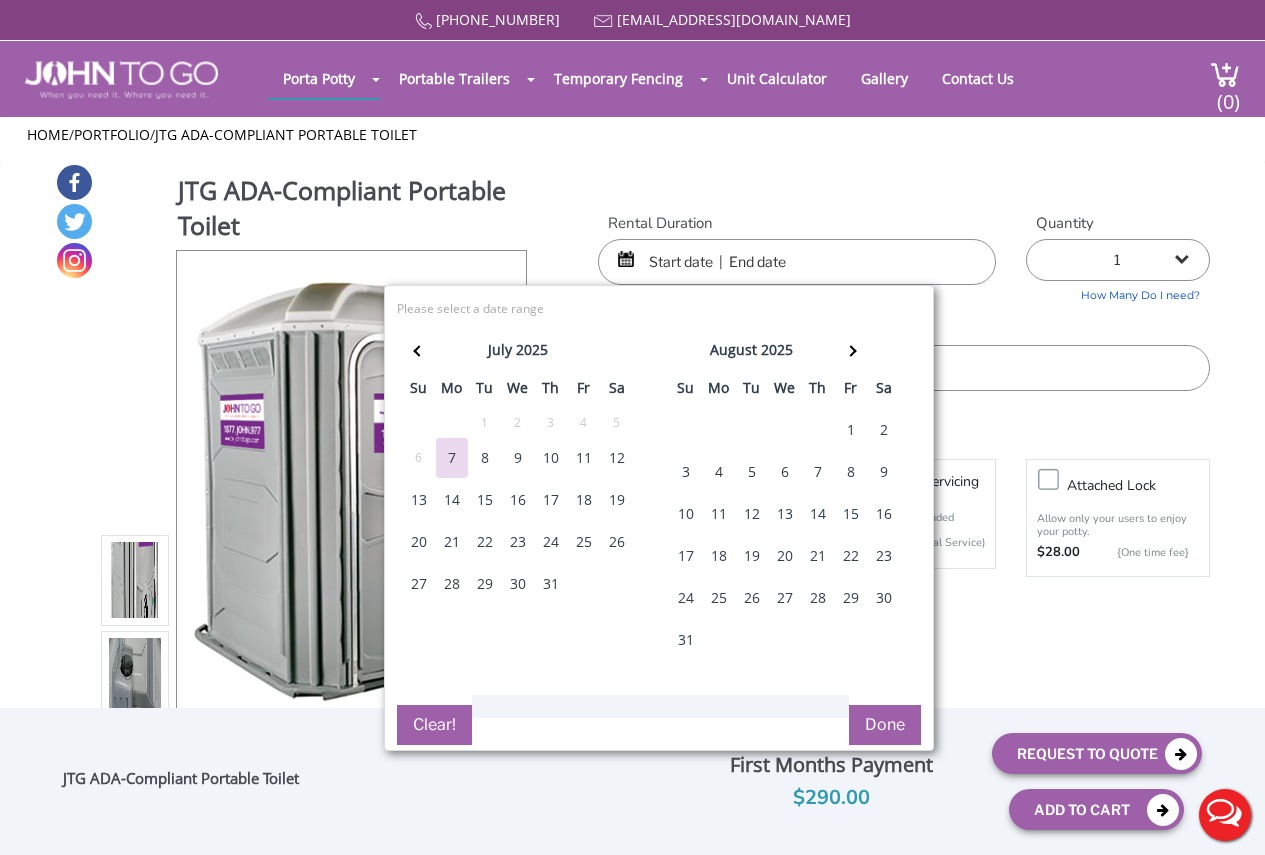 scroll, scrollTop: 0, scrollLeft: 0, axis: both 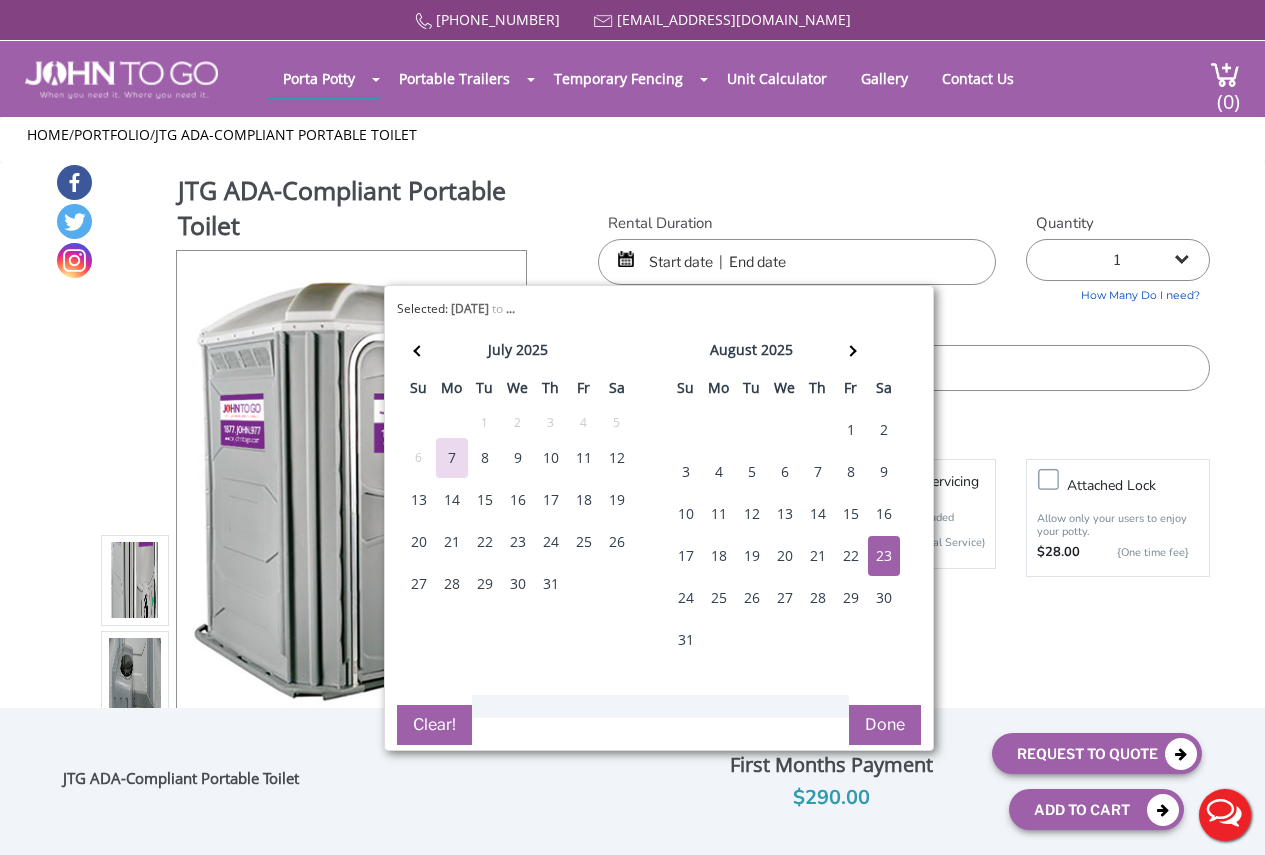 click on "23" at bounding box center [884, 556] 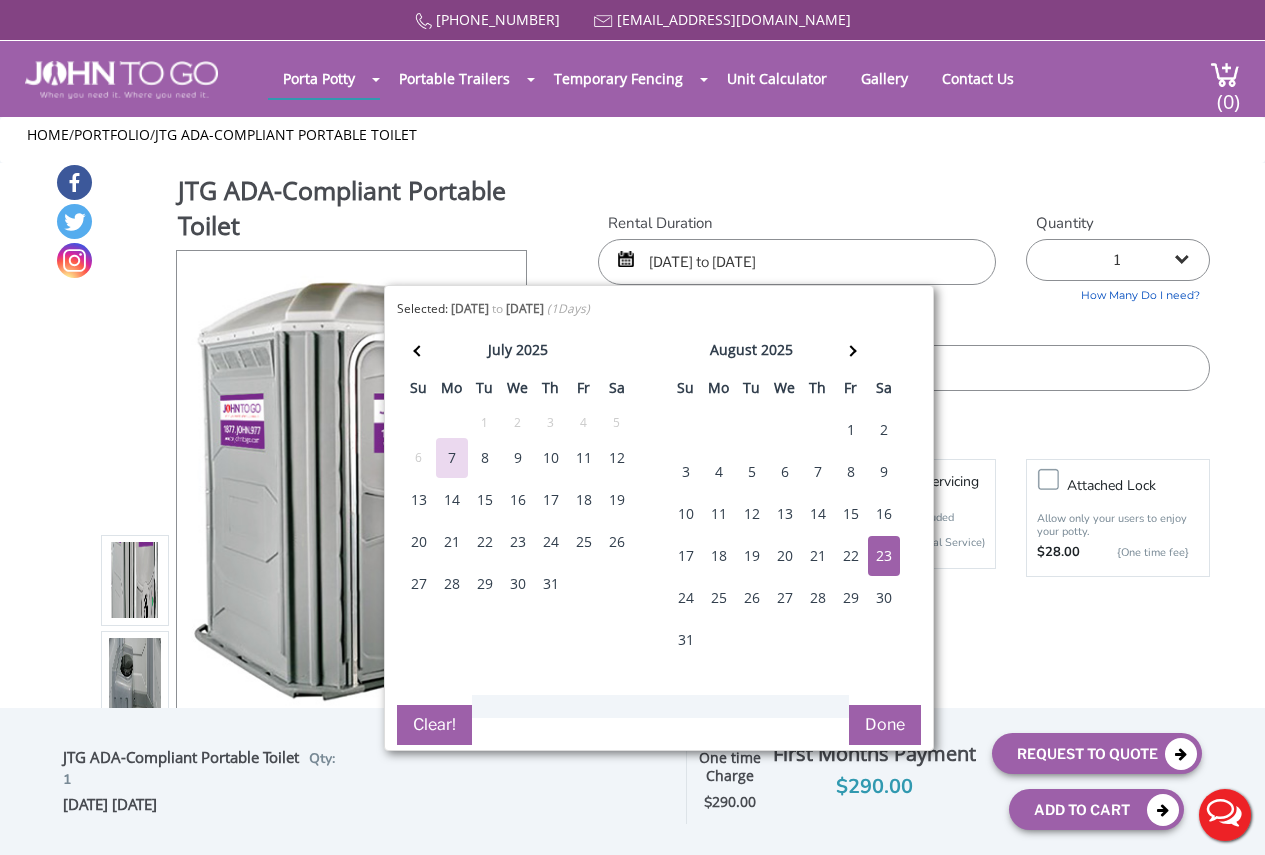 click on "Done" at bounding box center [885, 725] 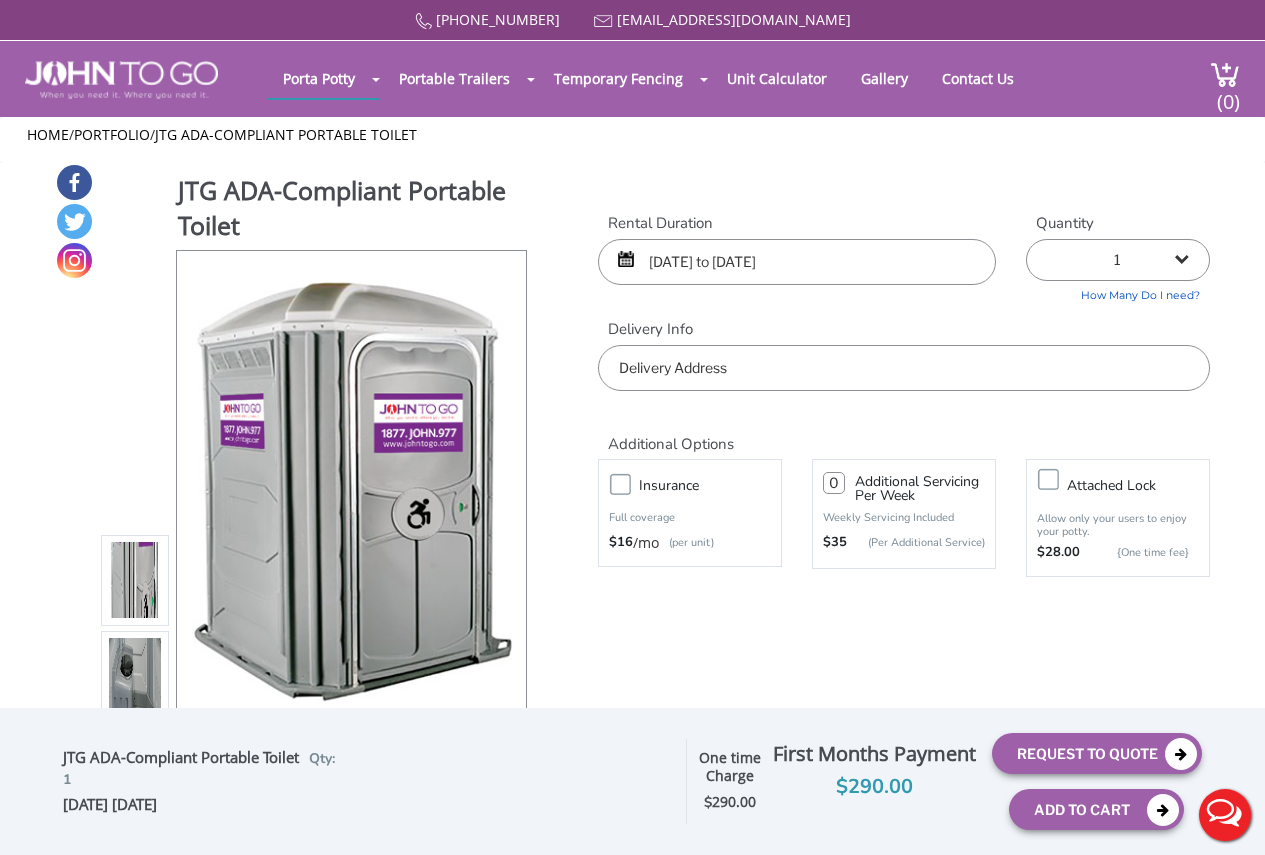 click at bounding box center [904, 368] 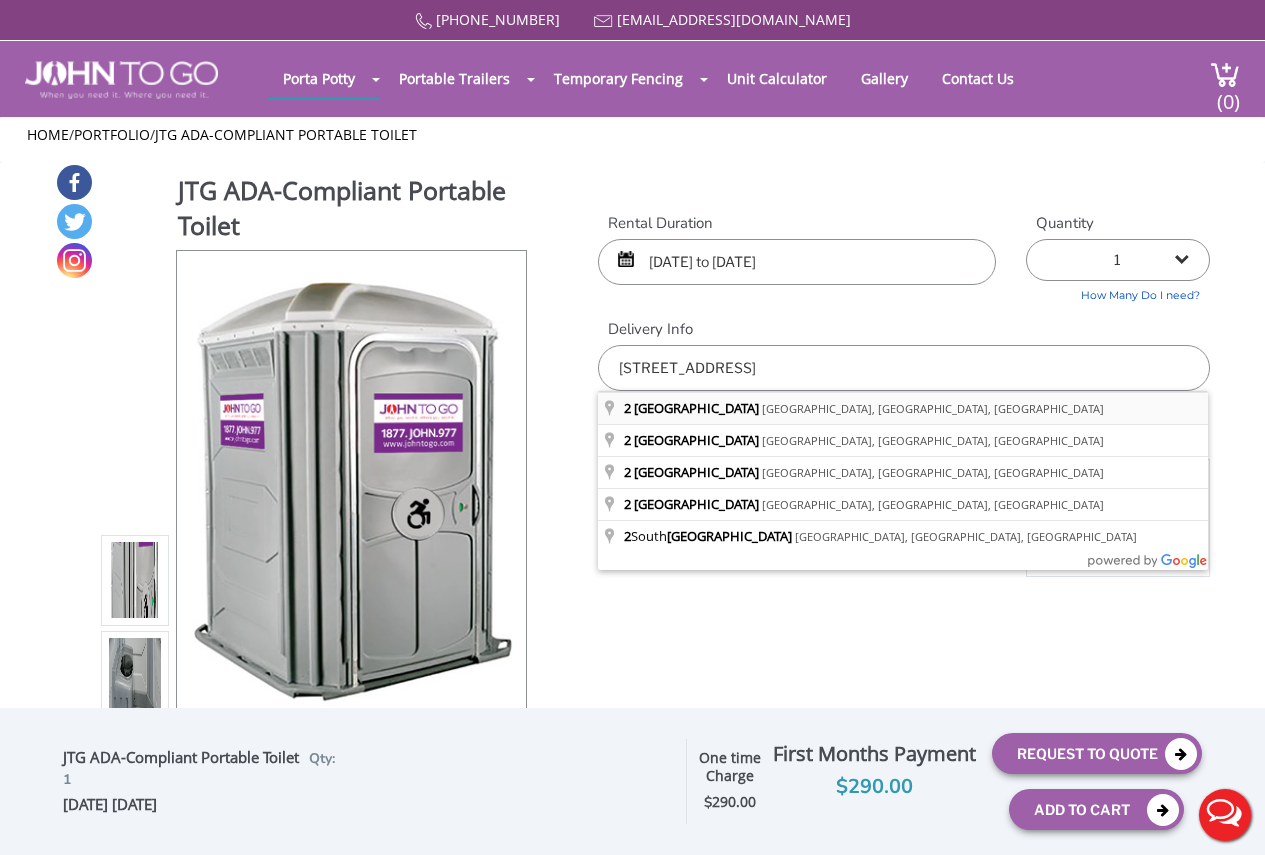 type on "[STREET_ADDRESS]" 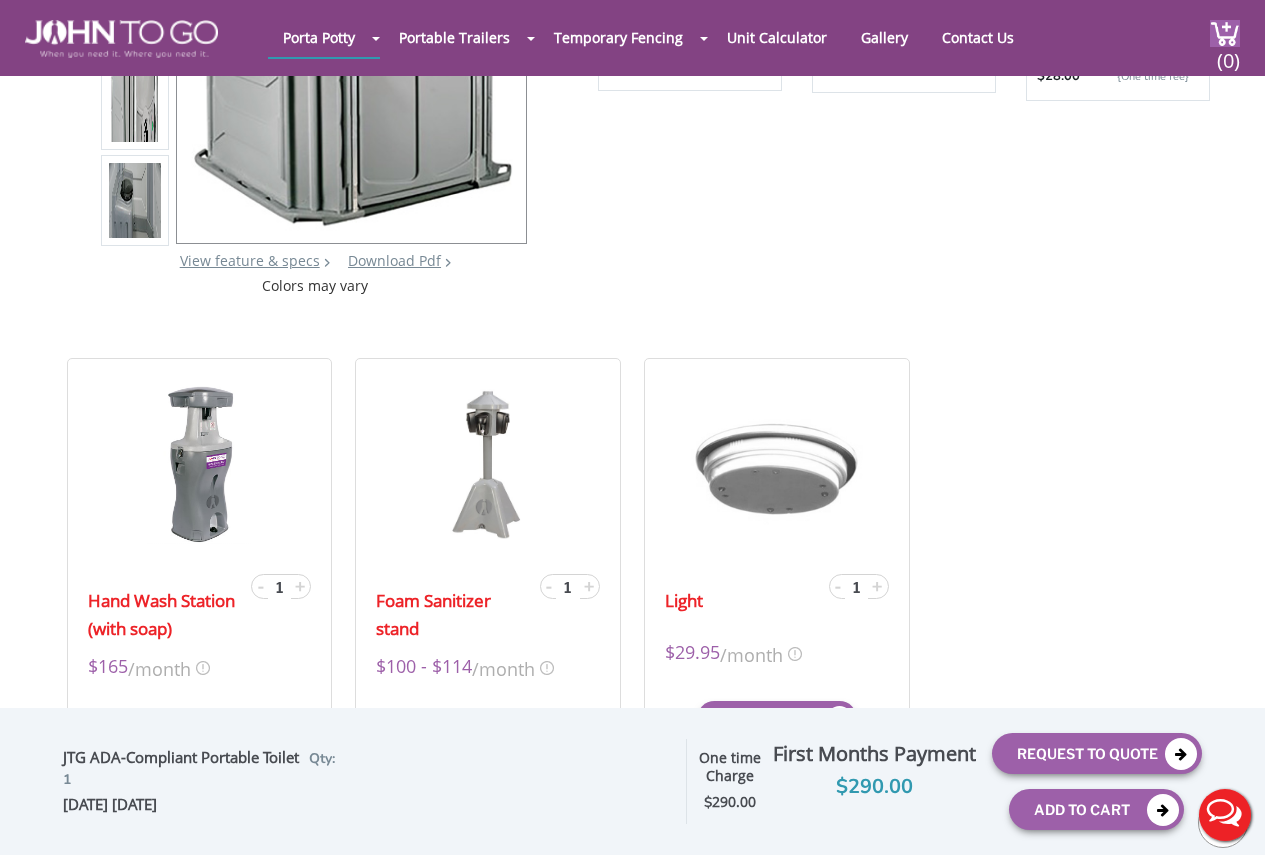 scroll, scrollTop: 500, scrollLeft: 0, axis: vertical 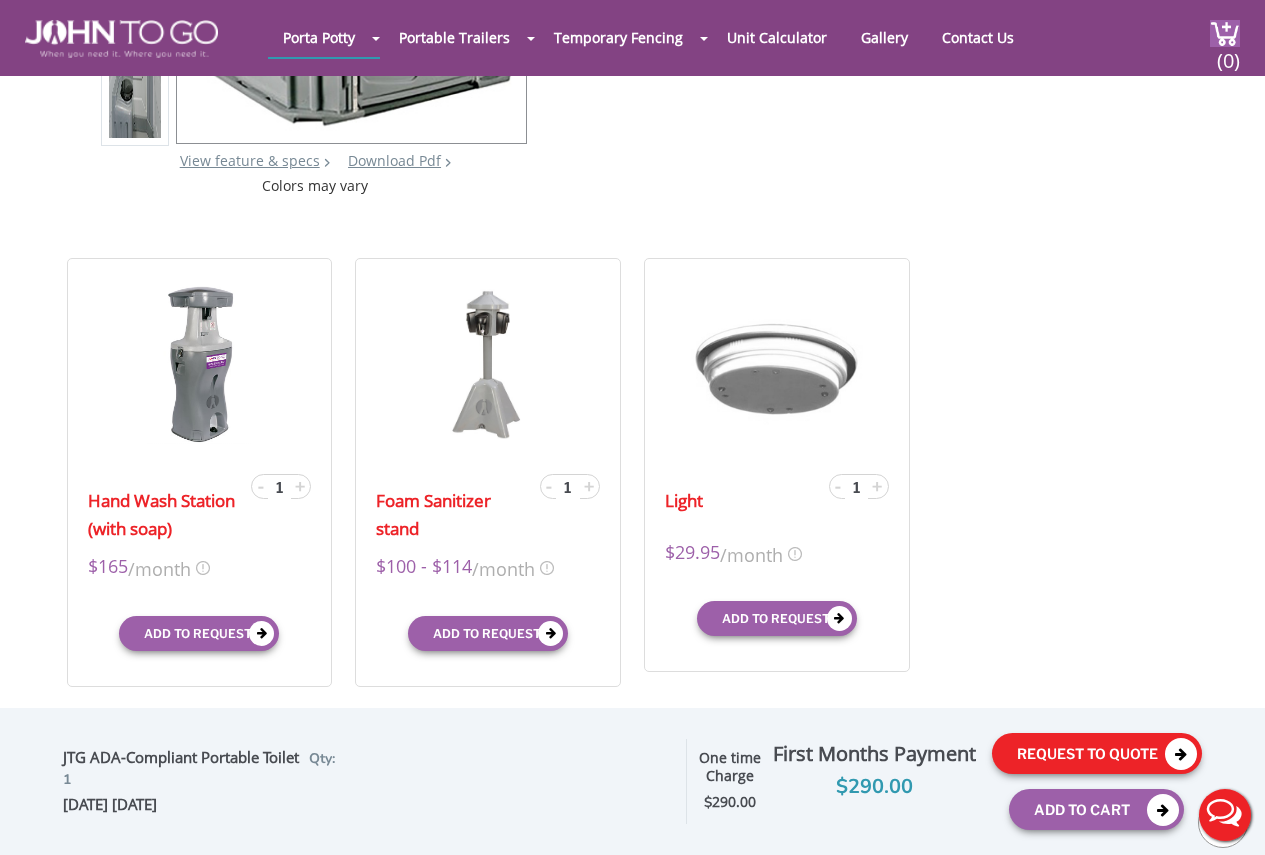 click on "Request To Quote" at bounding box center [1097, 753] 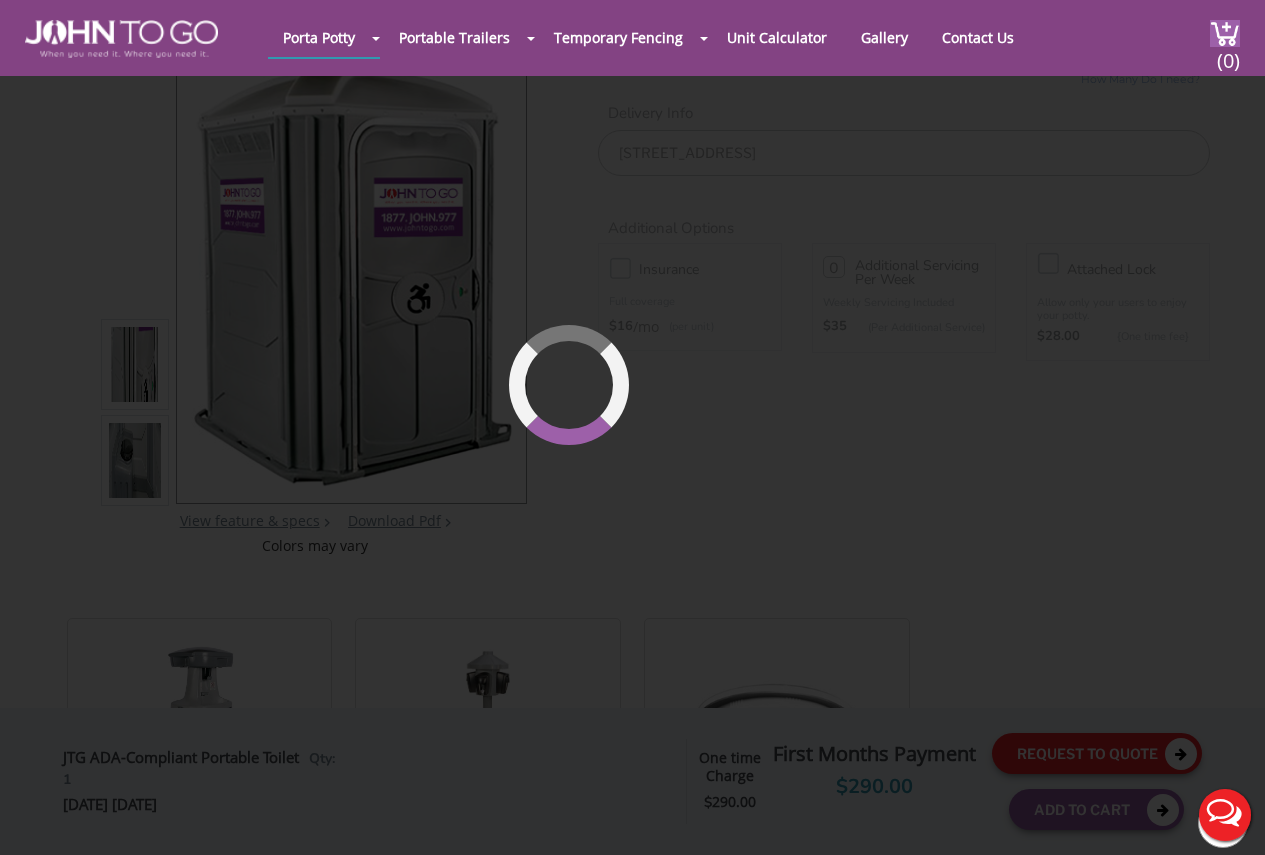 scroll, scrollTop: 137, scrollLeft: 0, axis: vertical 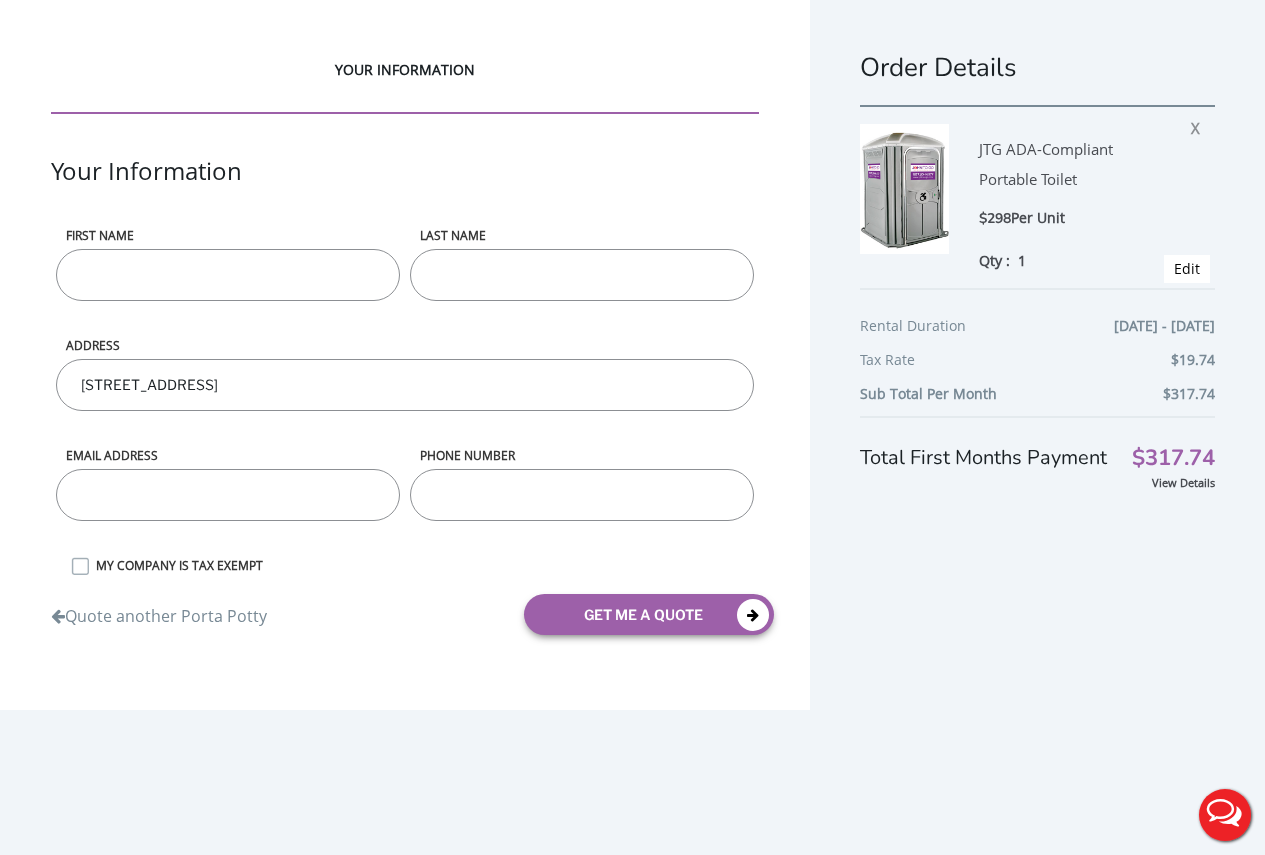 click on "First name" at bounding box center [228, 275] 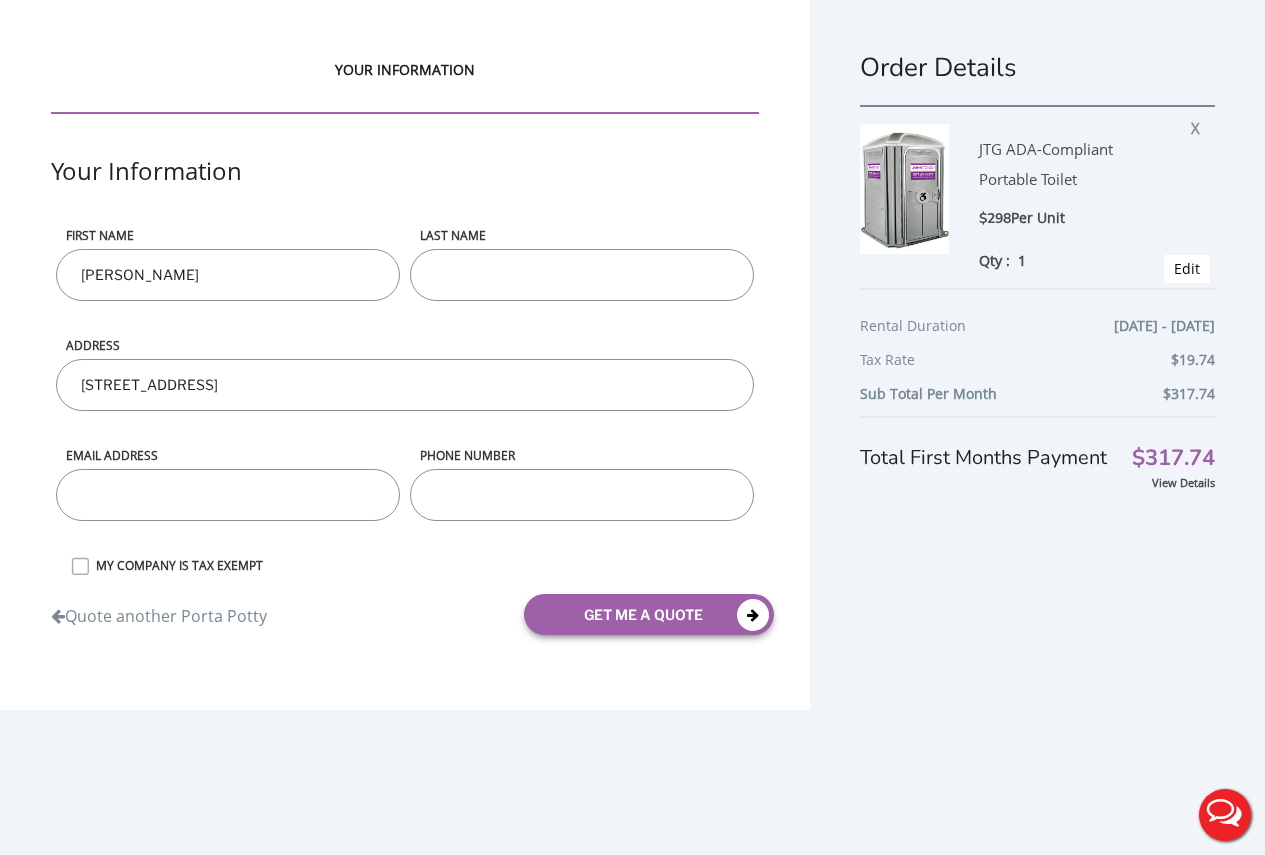 type on "[PERSON_NAME]" 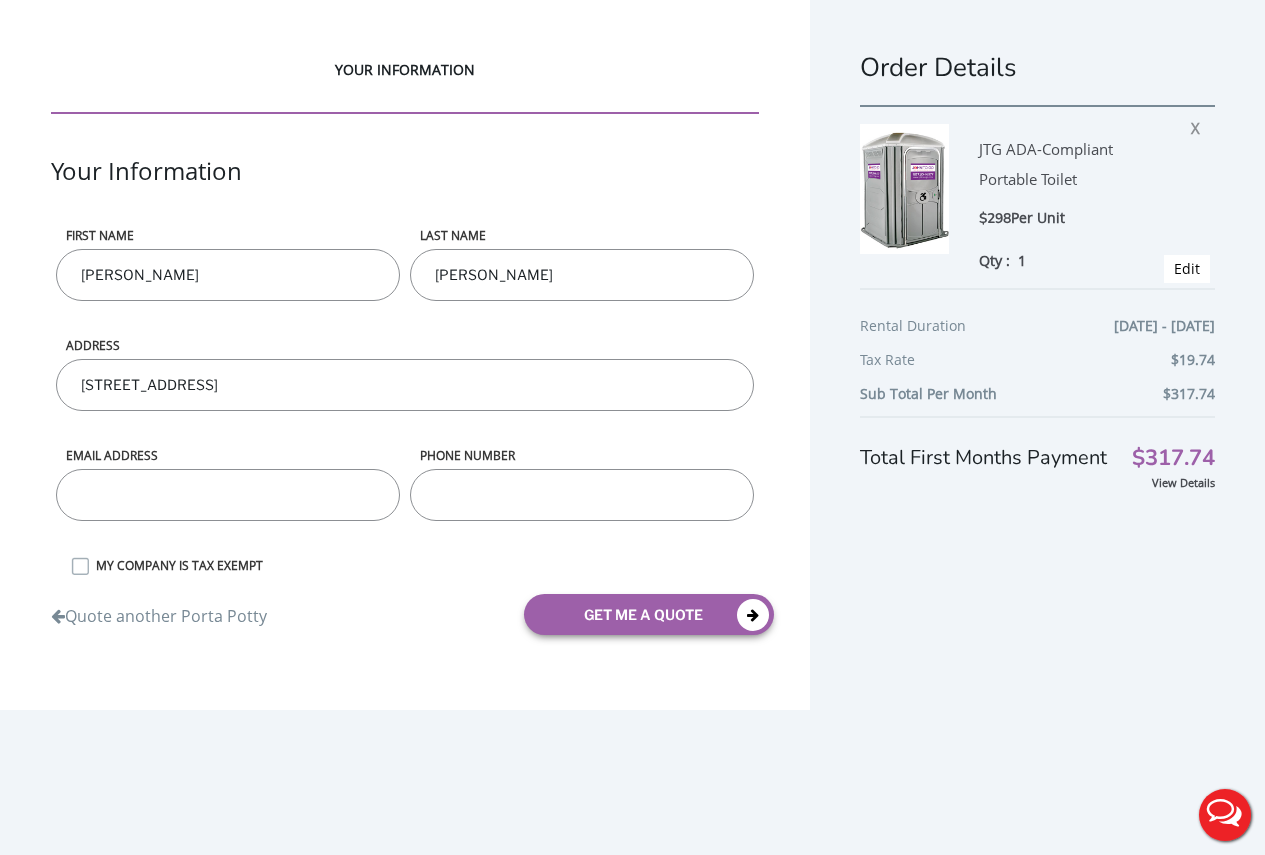 type on "[EMAIL_ADDRESS][DOMAIN_NAME]" 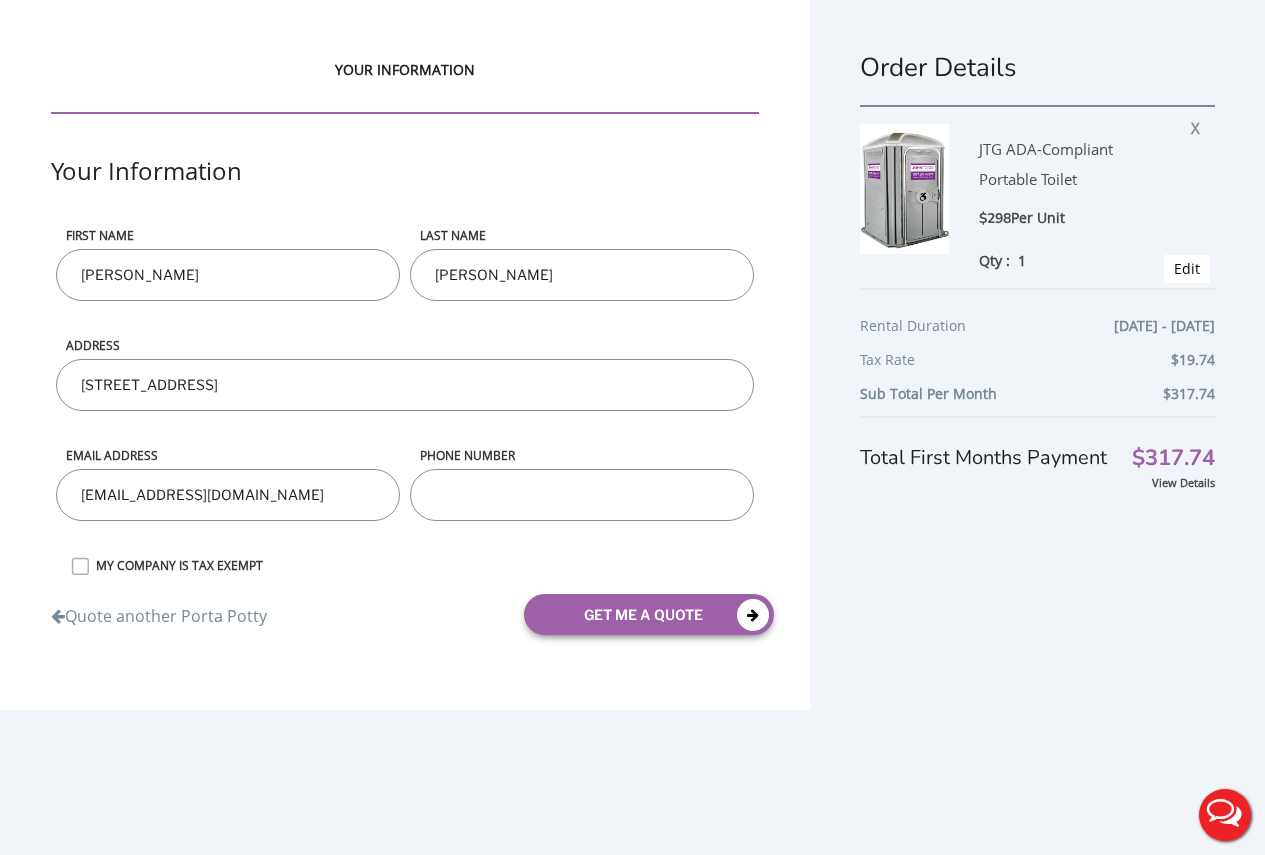 type on "9732074266" 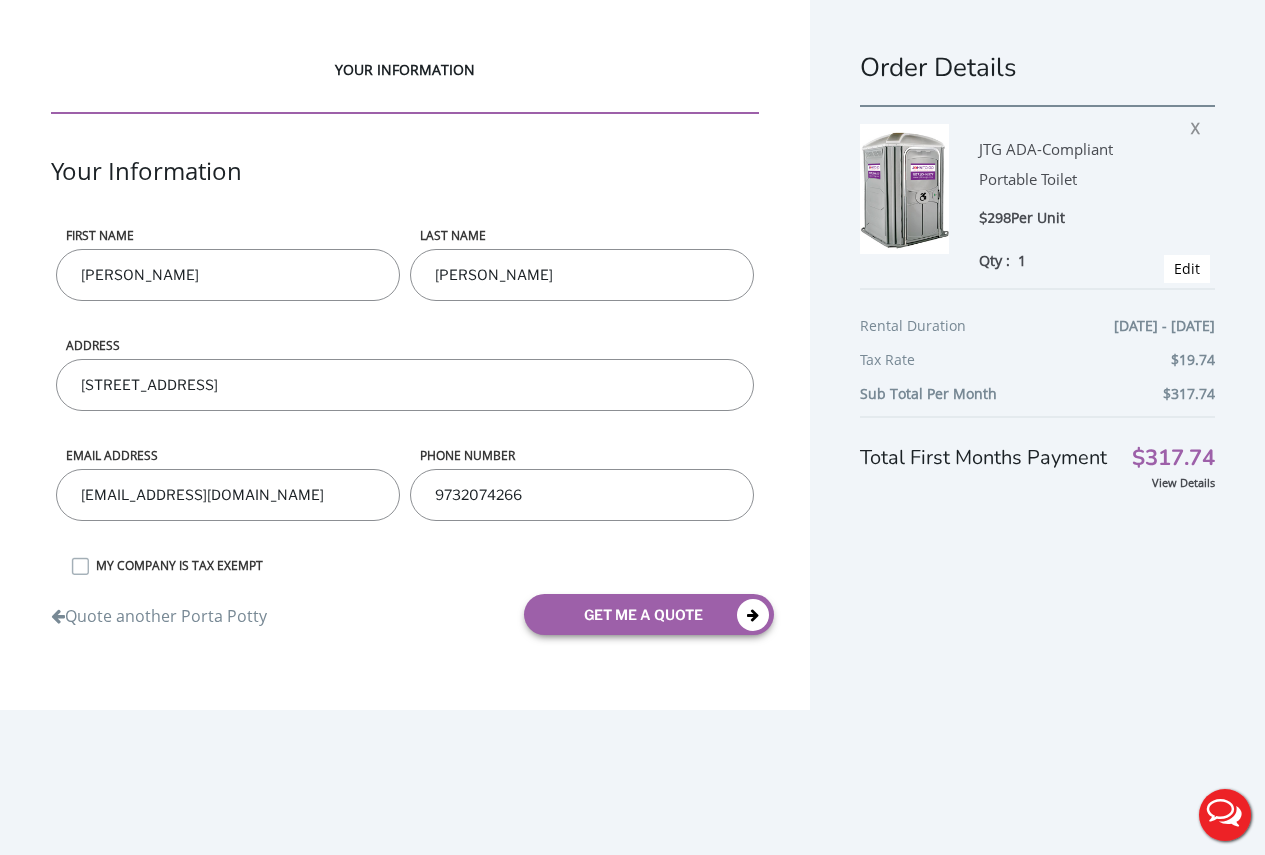 click on "MY COMPANY IS TAX EXEMPT" at bounding box center [422, 565] 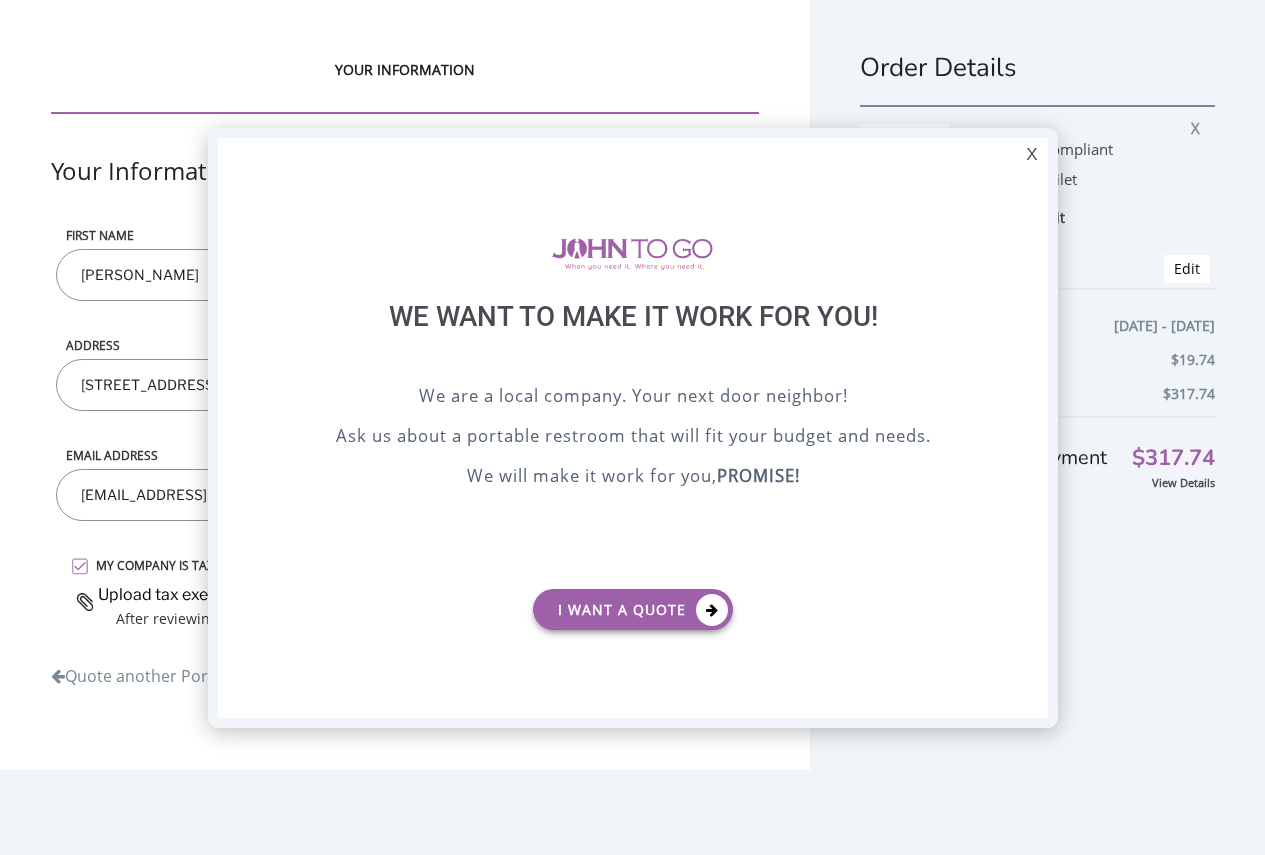 scroll, scrollTop: 0, scrollLeft: 0, axis: both 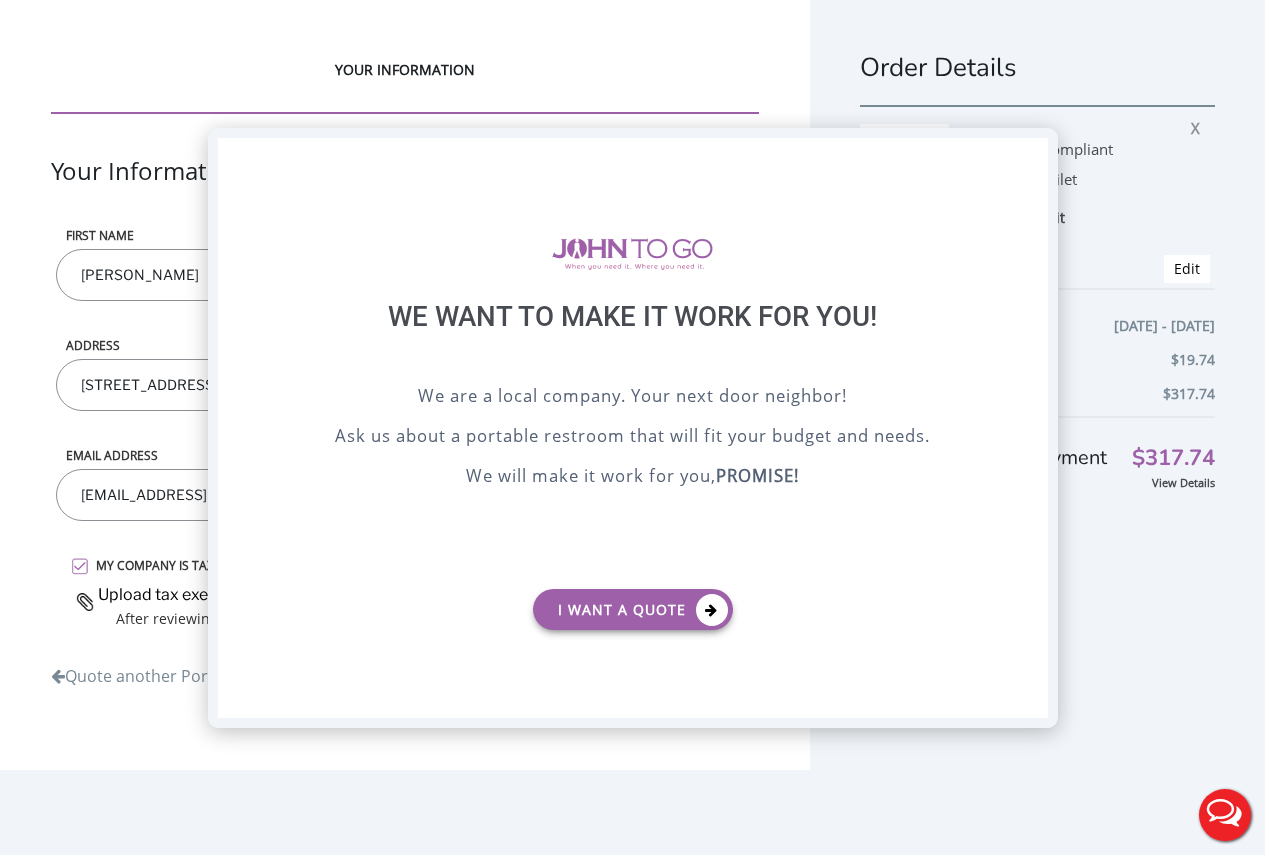 click on "X" at bounding box center [1031, 155] 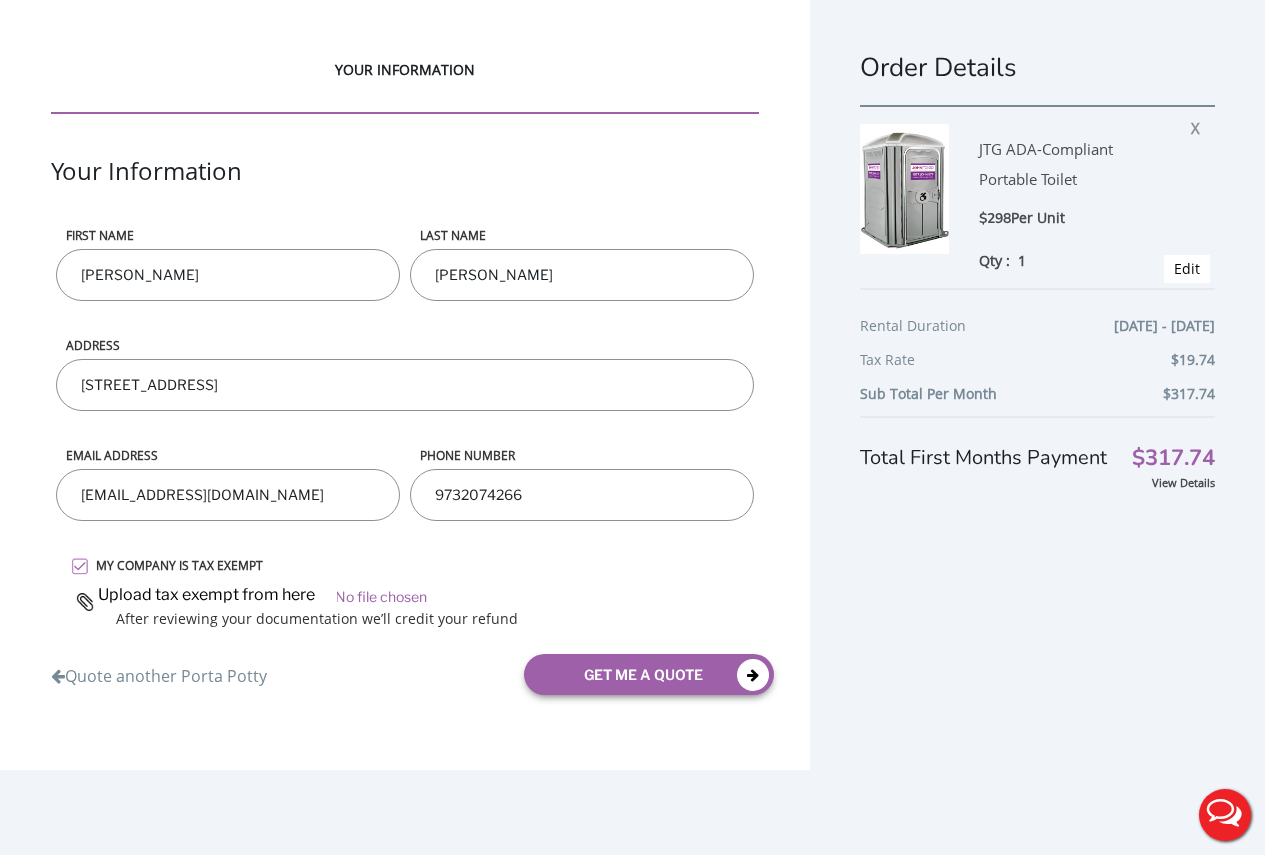 click at bounding box center (85, 602) 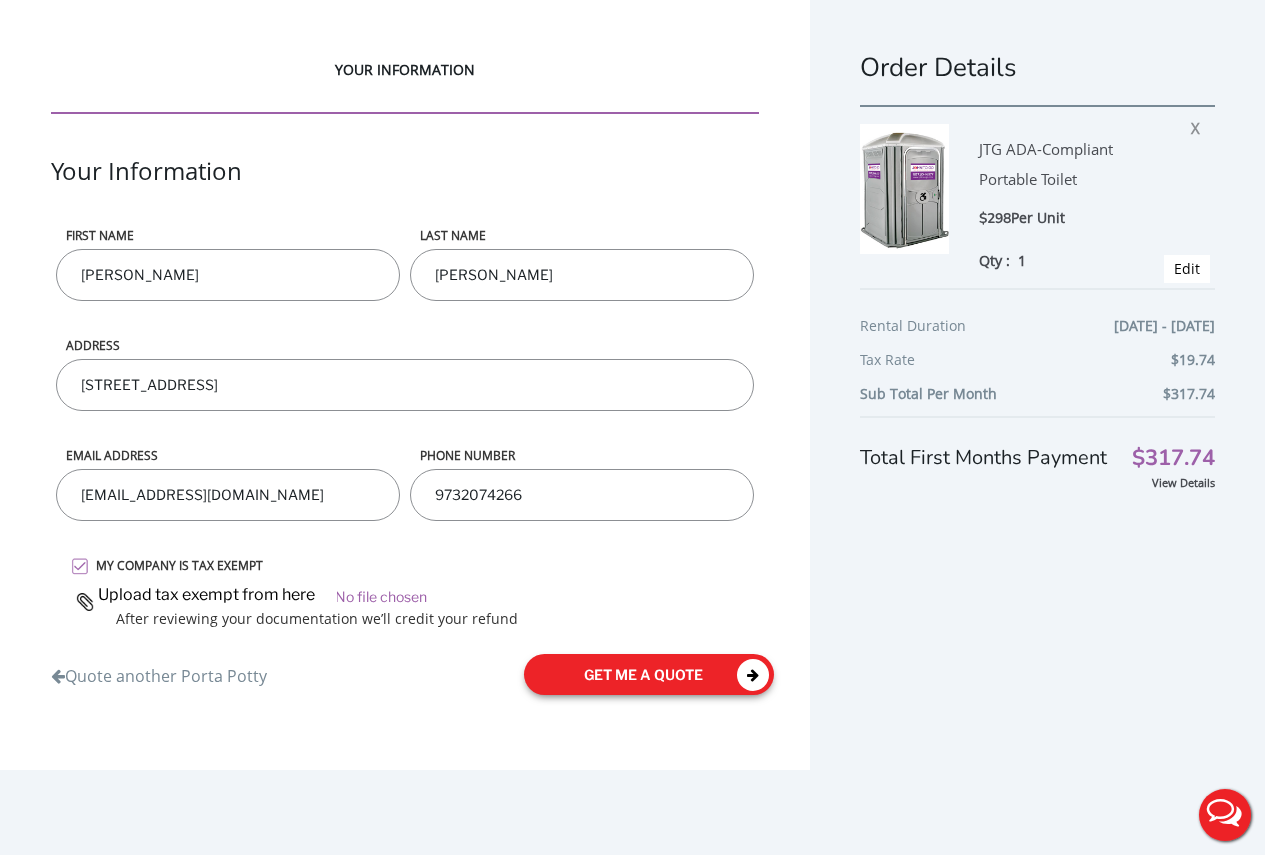 click on "get me a quote" at bounding box center [649, 674] 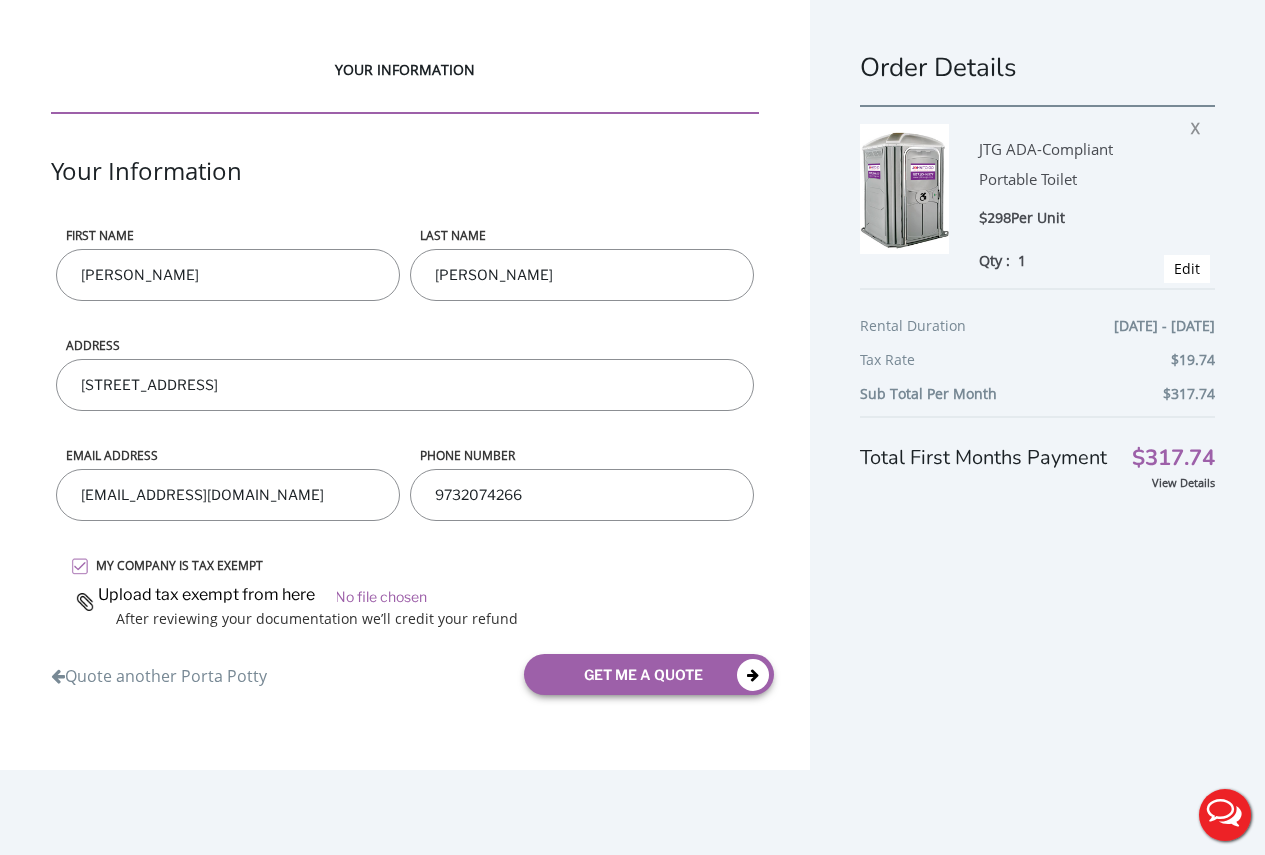 click on "YOUR INFORMATION
Your Information
First name
Paula
LAST NAME
Smith
ADDRESS
2 Market Street, Paterson, NJ, USA
Email address
psmith@4cspassaic.net
phone number
9732074266
MY COMPANY IS TAX EXEMPT
After reviewing your documentation we’ll credit your refund
Quote another Porta Potty
get me a quote" at bounding box center [405, 385] 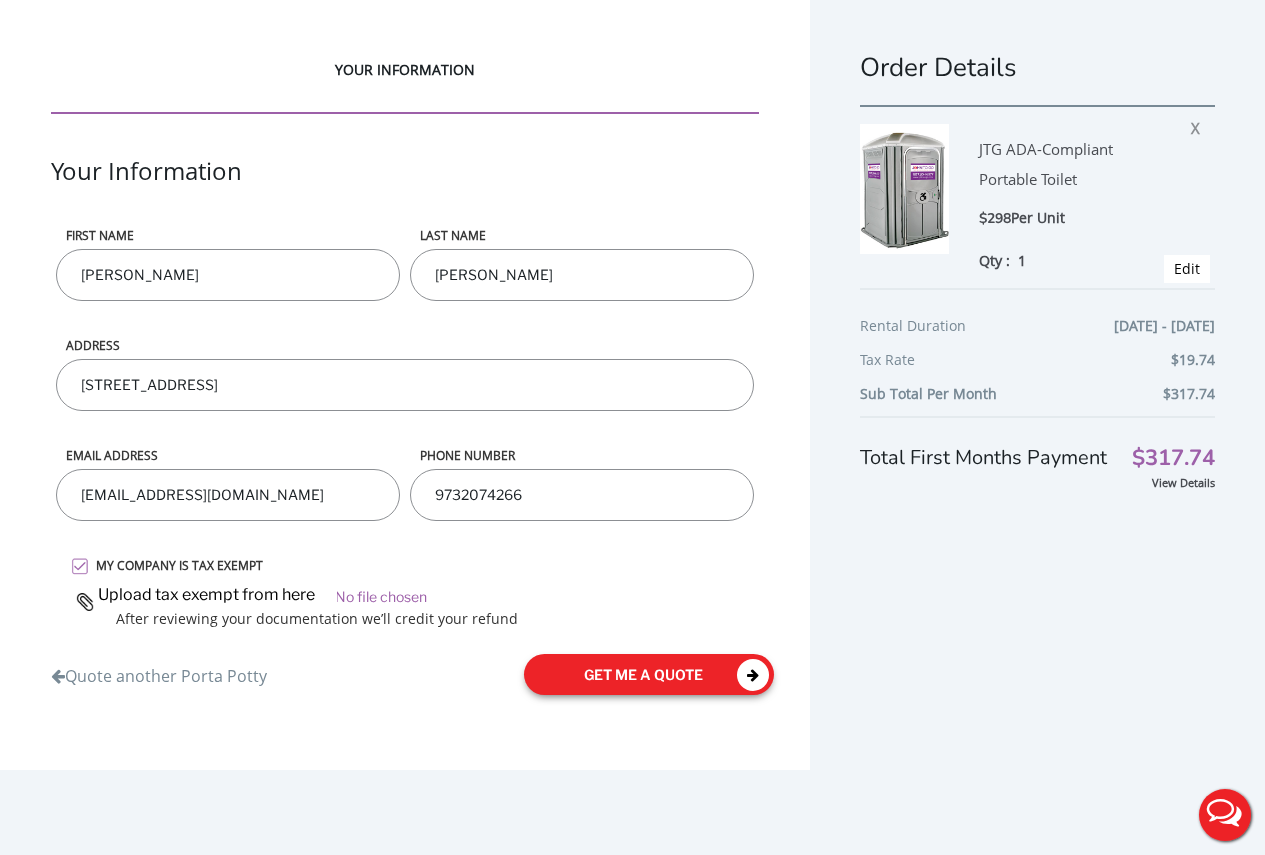 click on "get me a quote" at bounding box center [649, 674] 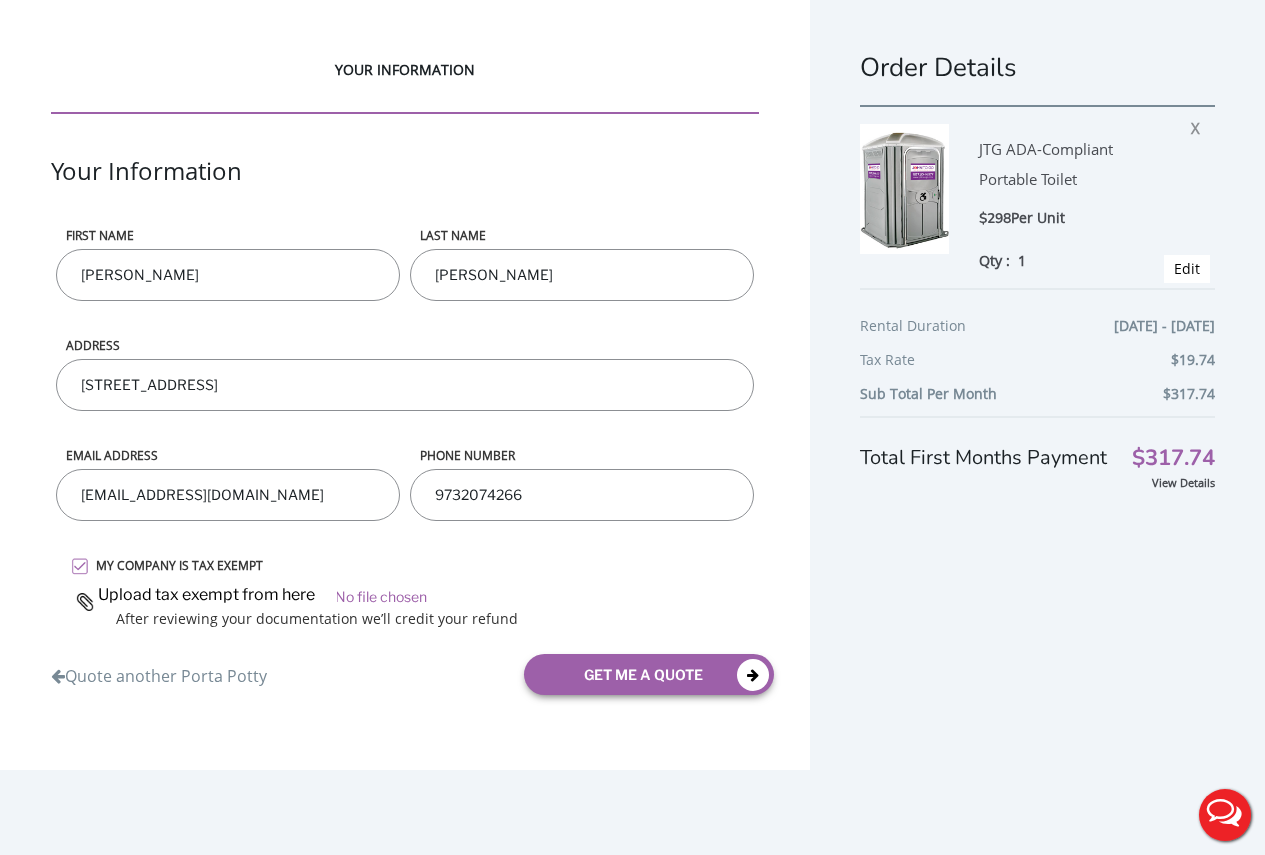 click at bounding box center (415, 594) 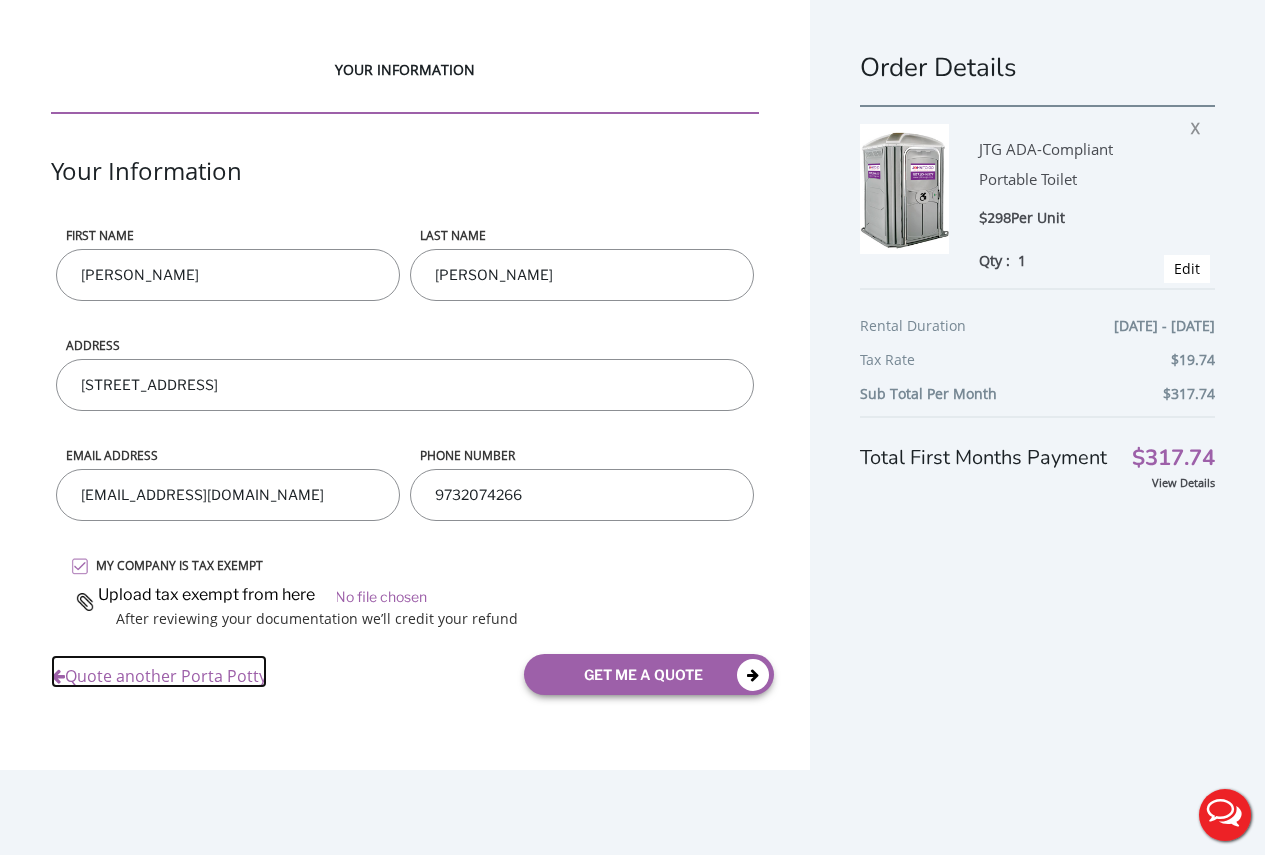 click on "Quote another Porta Potty" at bounding box center (159, 671) 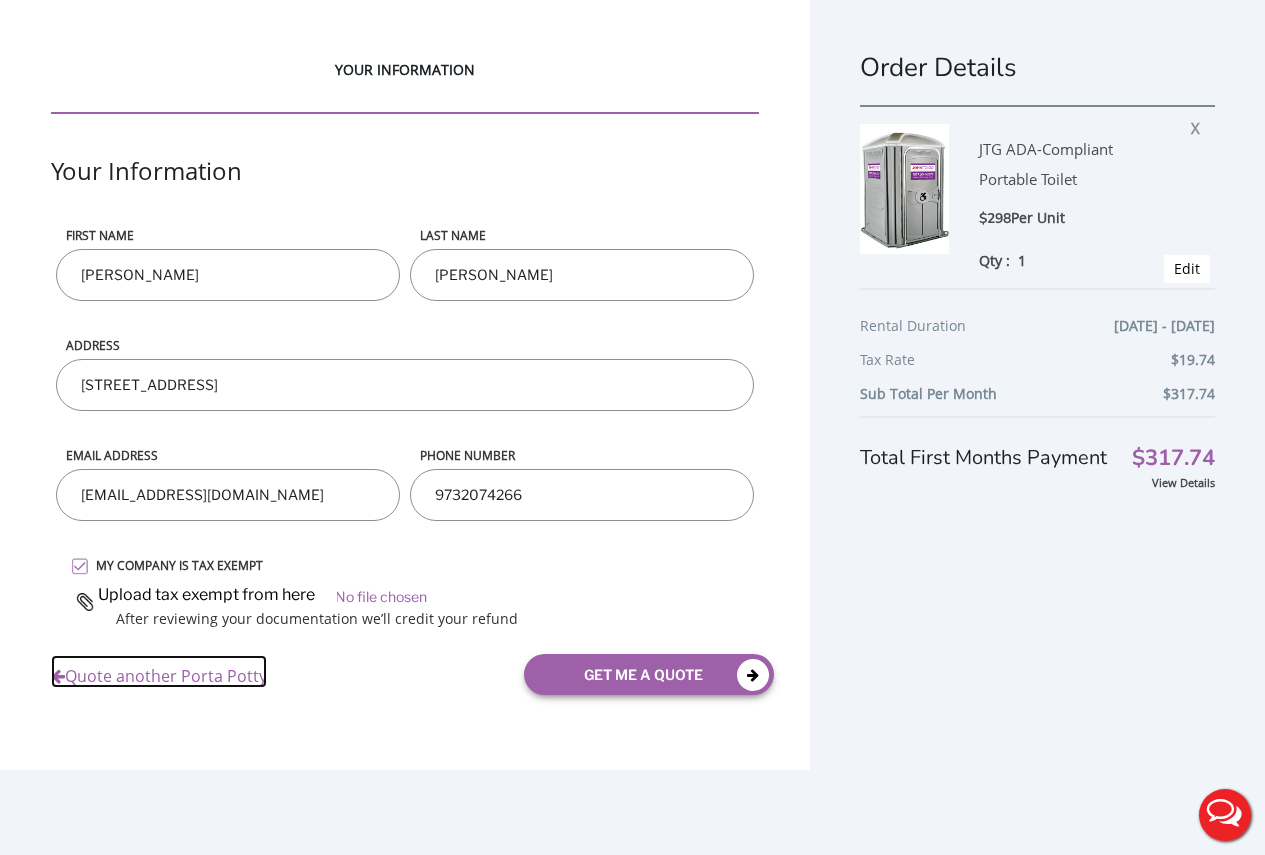 click on "Quote another Porta Potty" at bounding box center (159, 671) 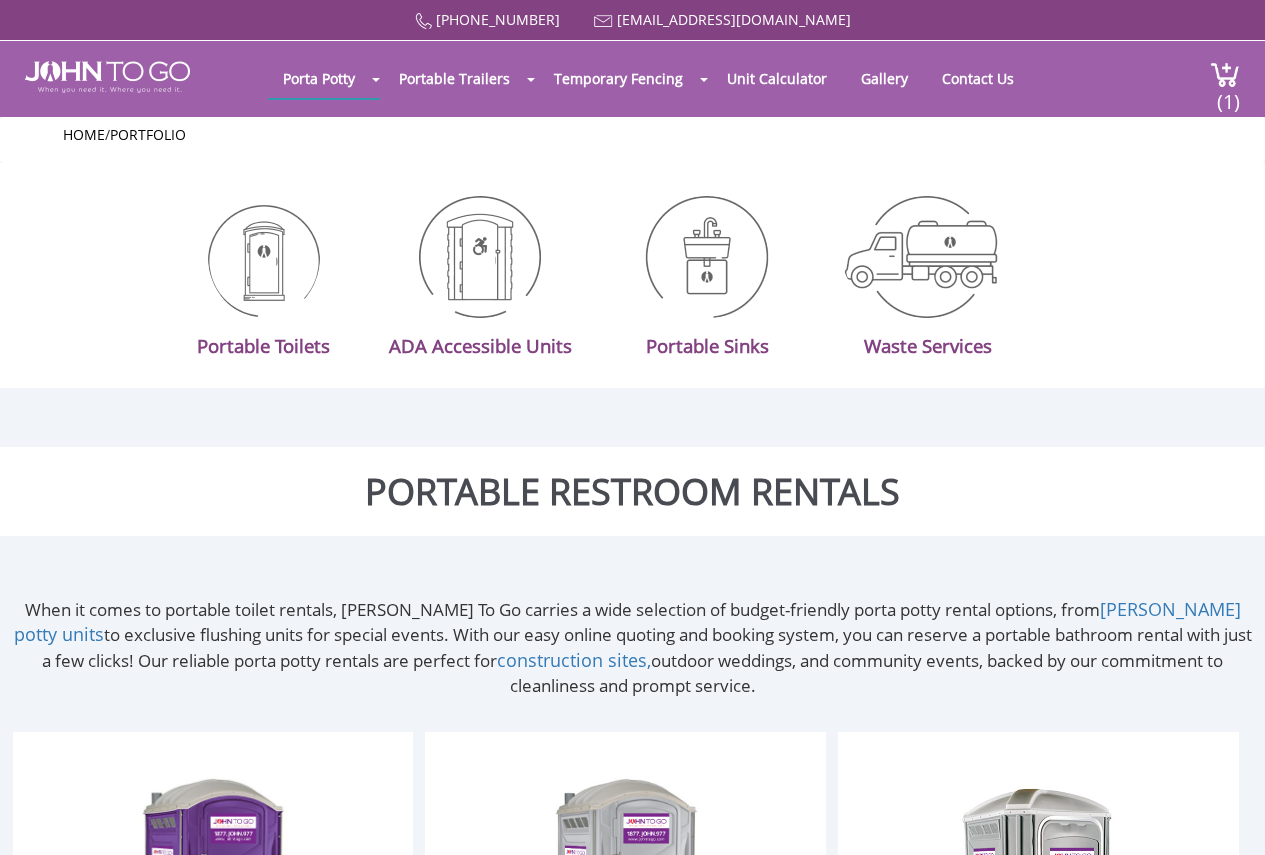 scroll, scrollTop: 731, scrollLeft: 0, axis: vertical 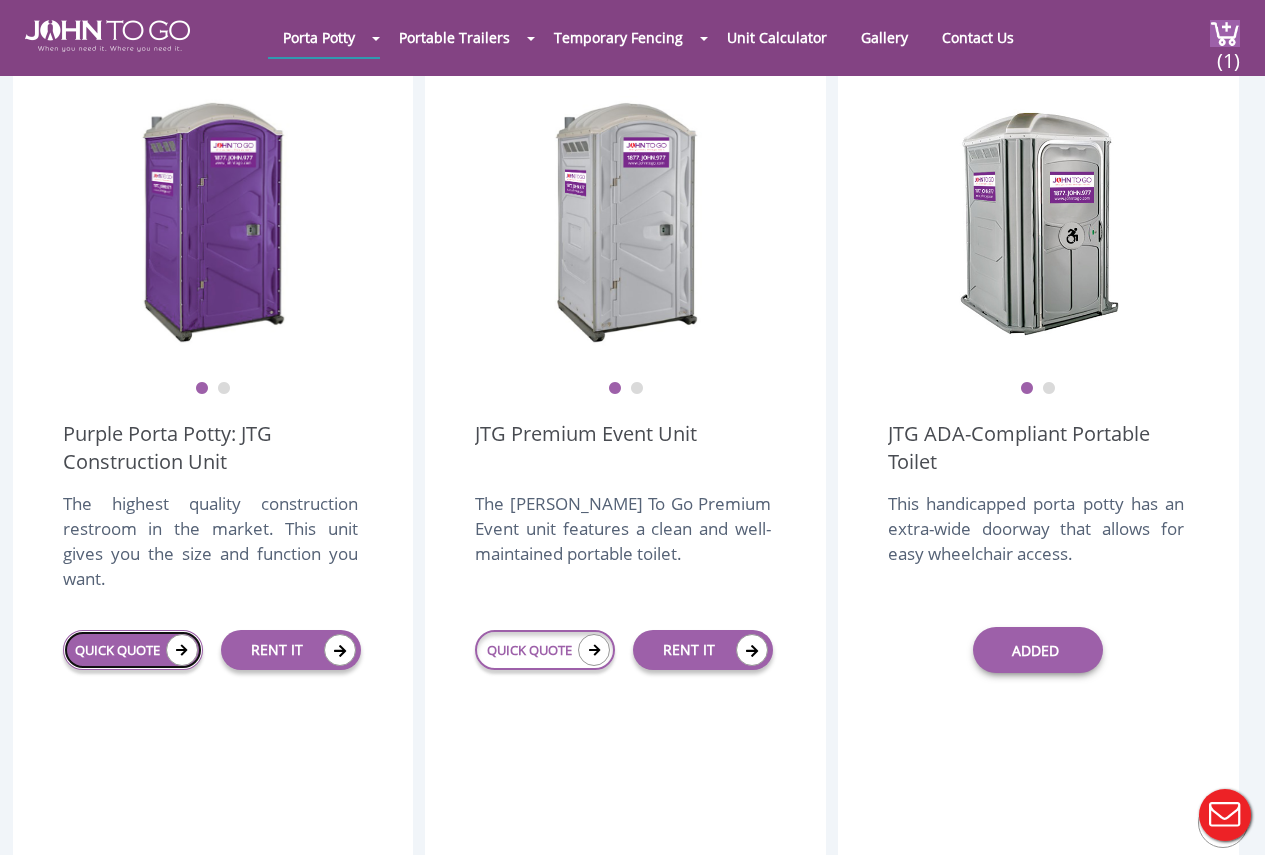 click on "QUICK QUOTE" at bounding box center (133, 650) 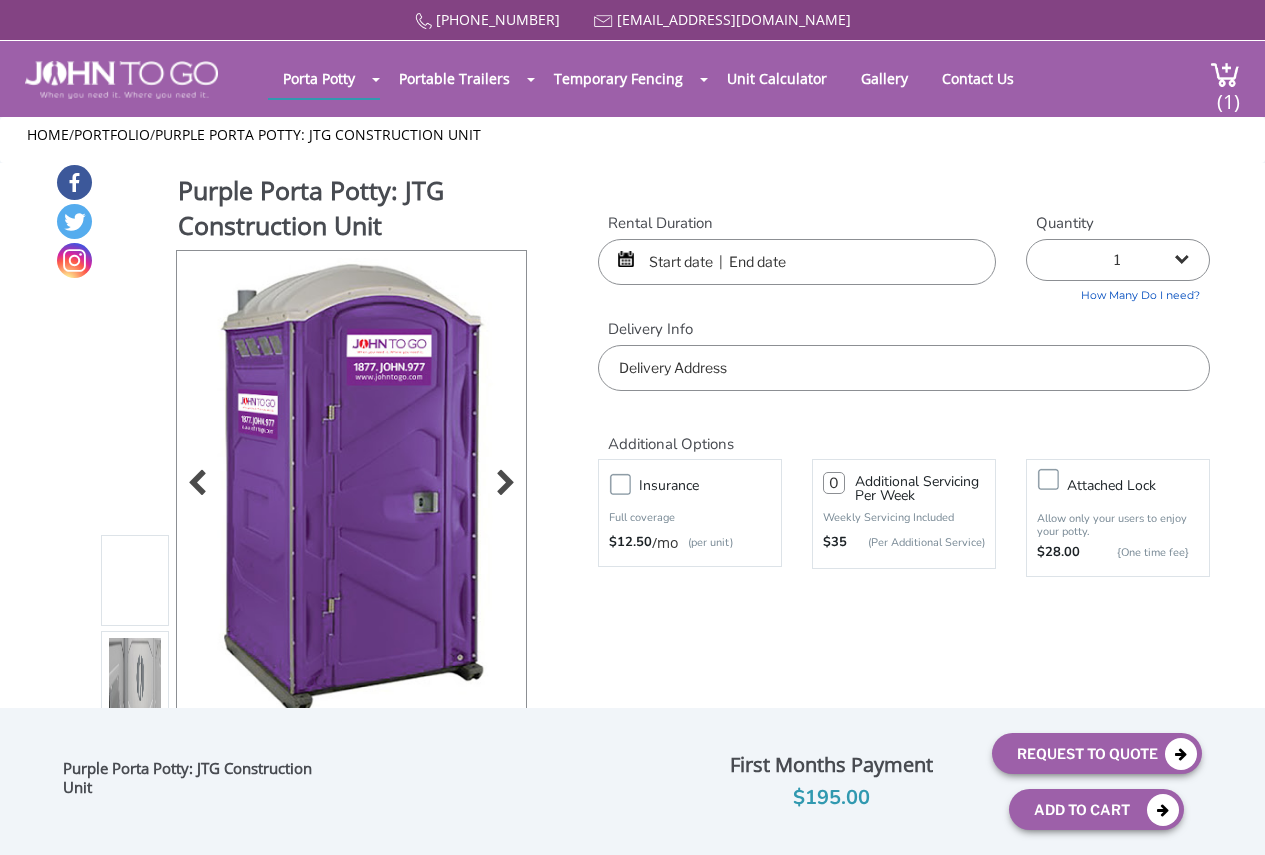 scroll, scrollTop: 0, scrollLeft: 0, axis: both 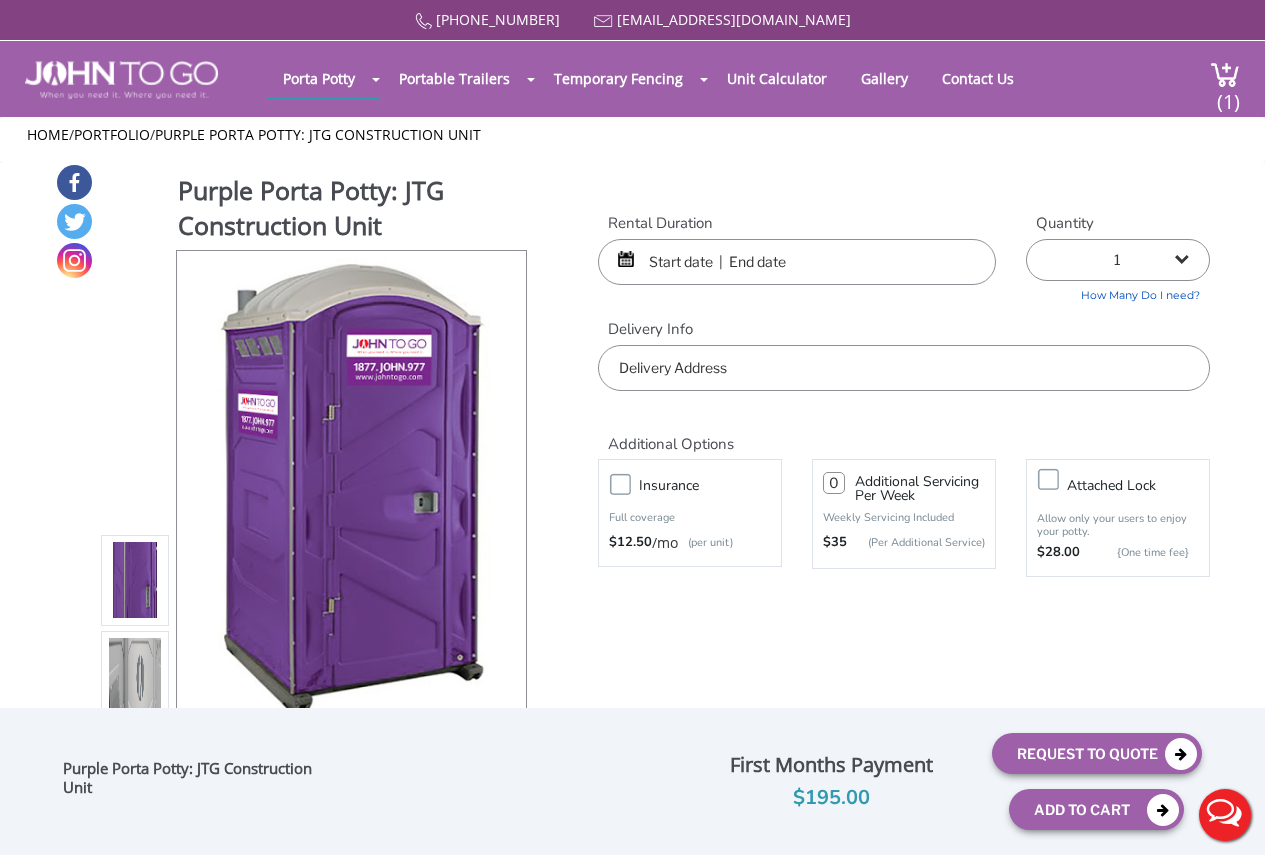 click at bounding box center (797, 262) 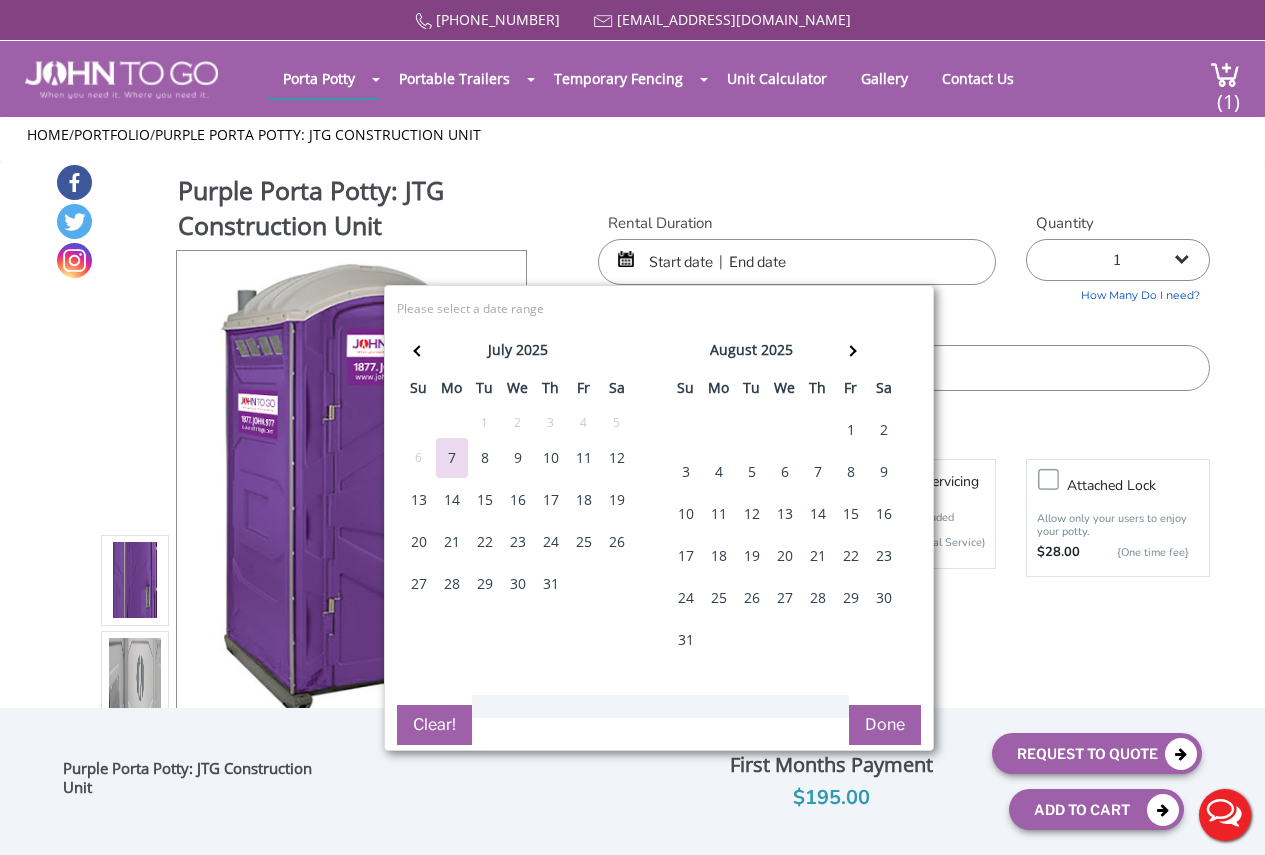 click on "23" at bounding box center [884, 556] 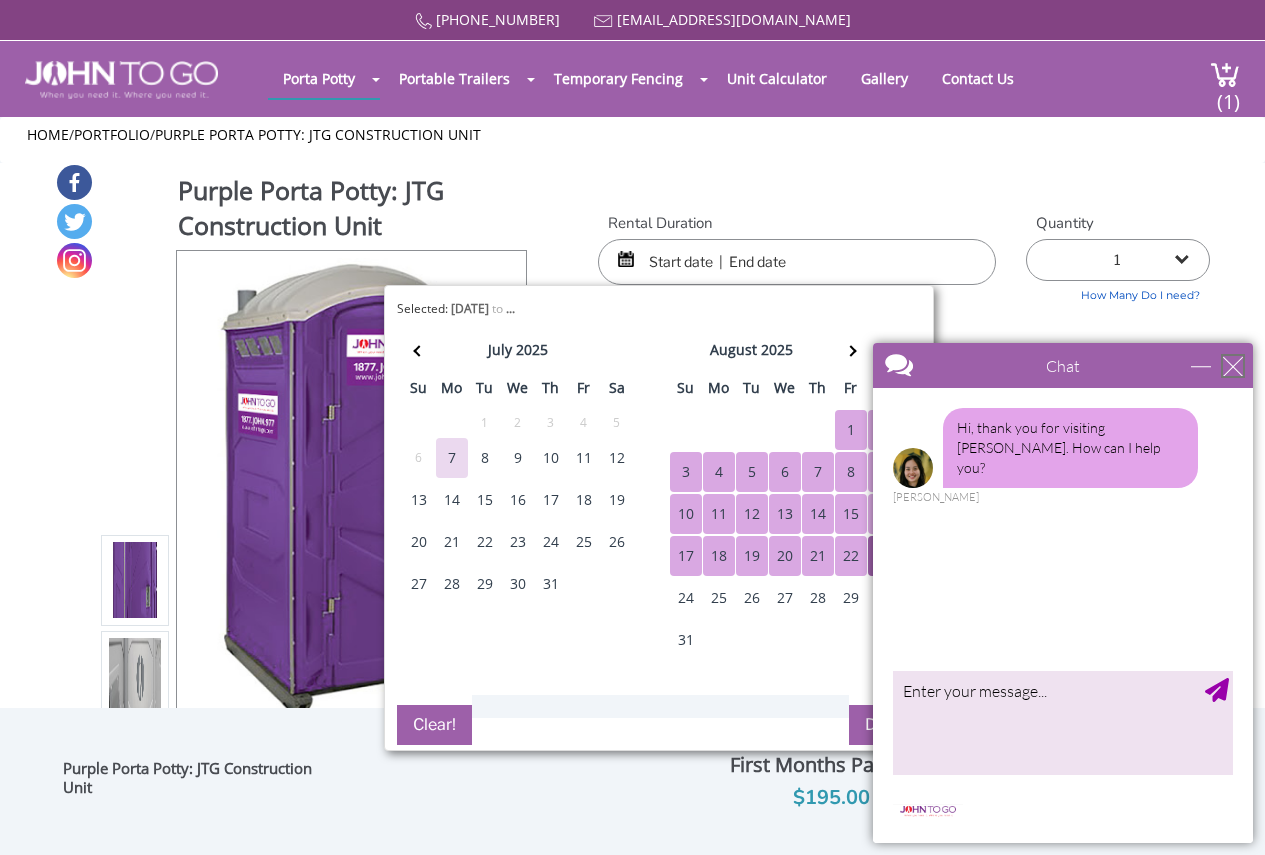 click at bounding box center (1233, 366) 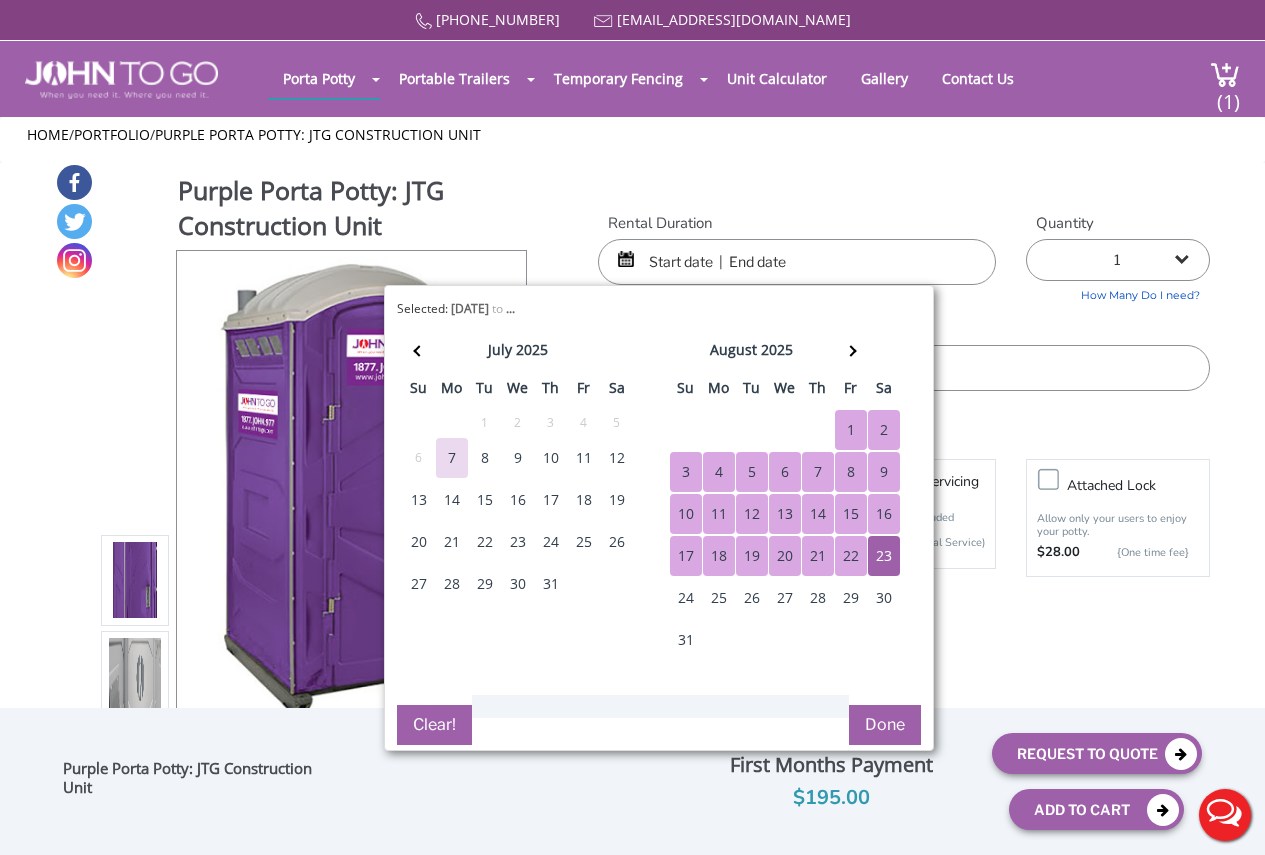 scroll, scrollTop: 0, scrollLeft: 0, axis: both 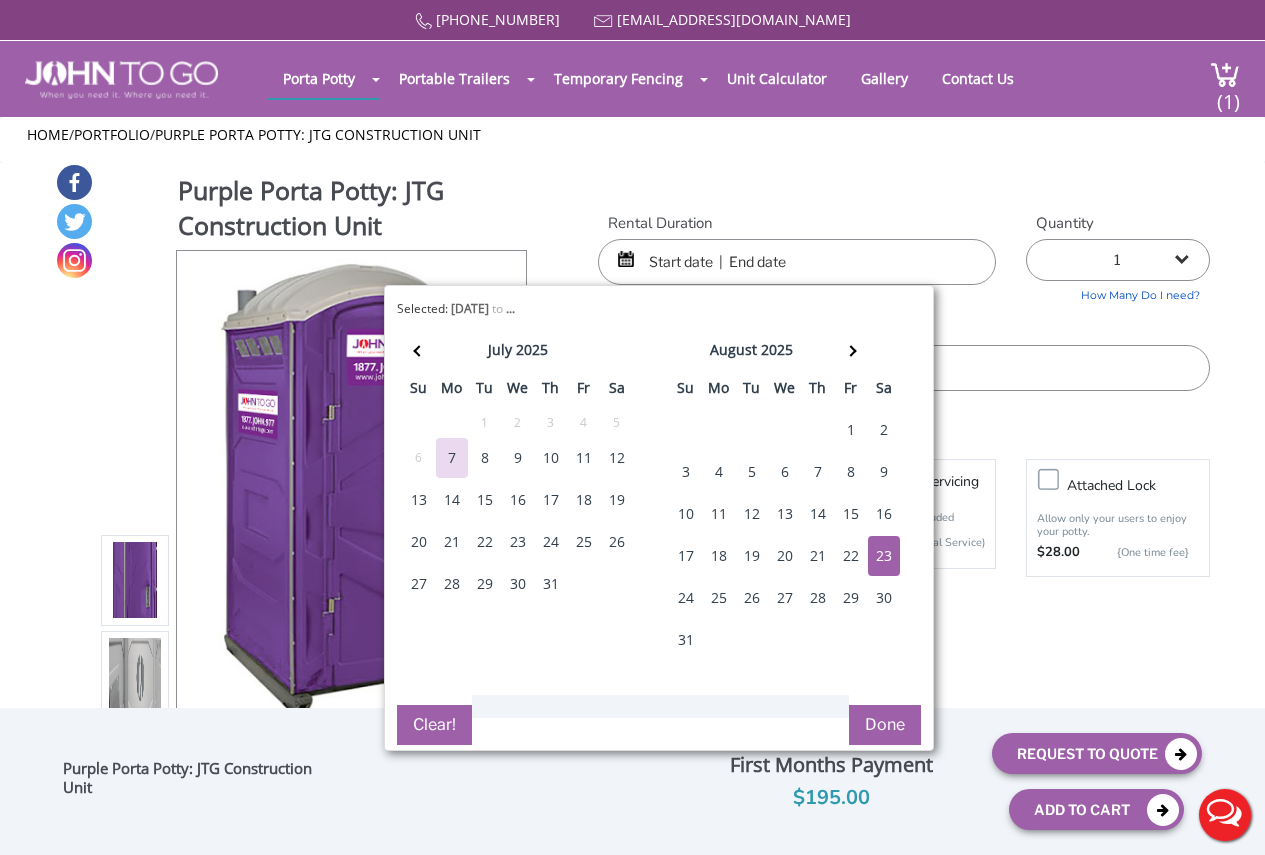 click on "23" at bounding box center (884, 556) 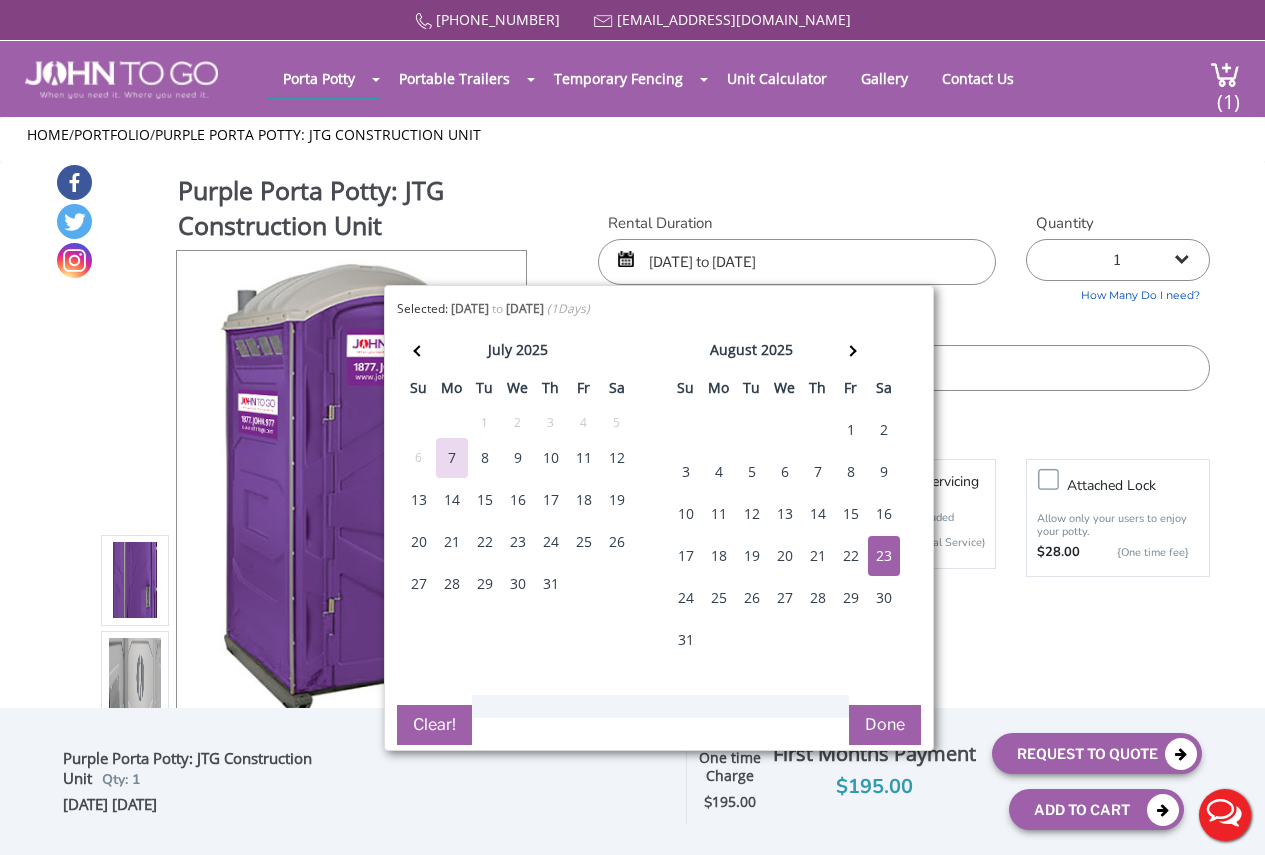 click on "Done" at bounding box center (885, 725) 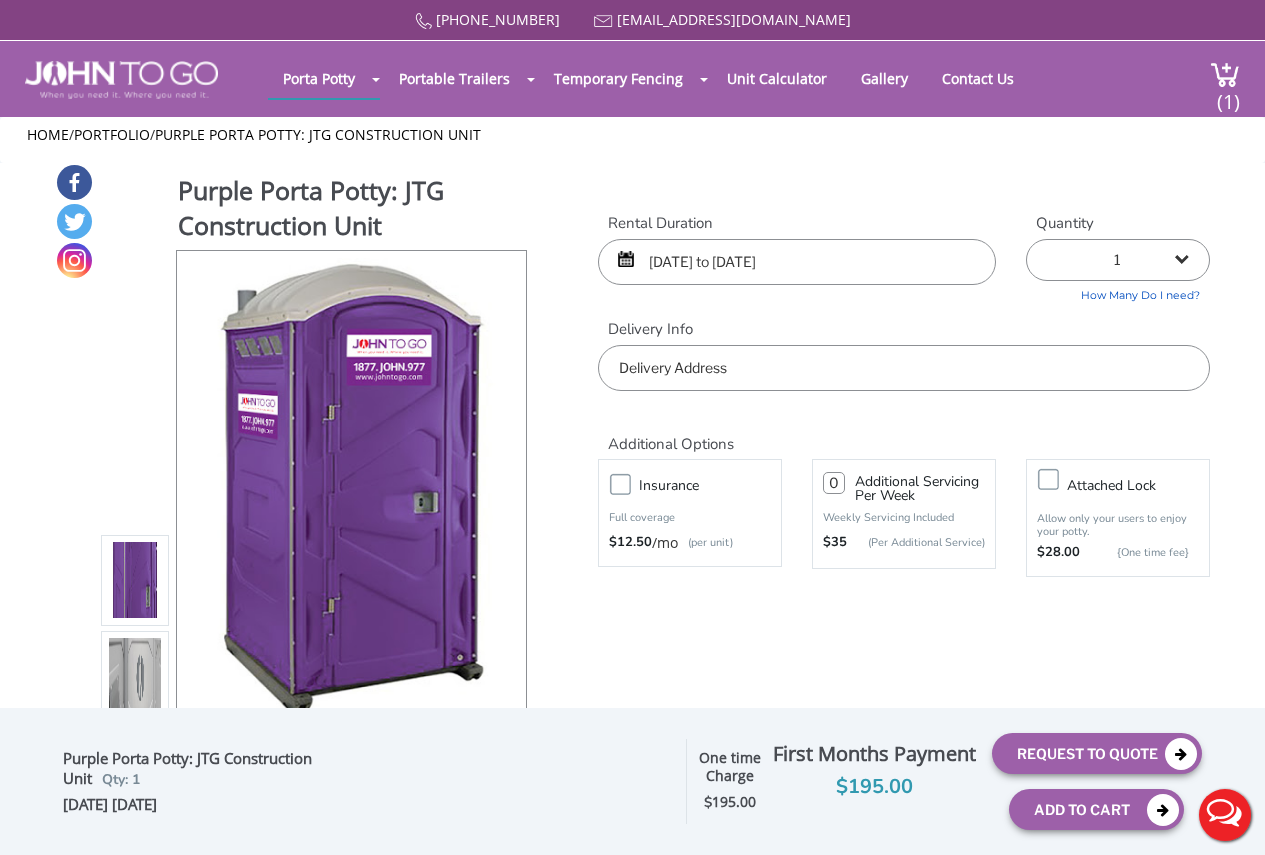 click at bounding box center (904, 368) 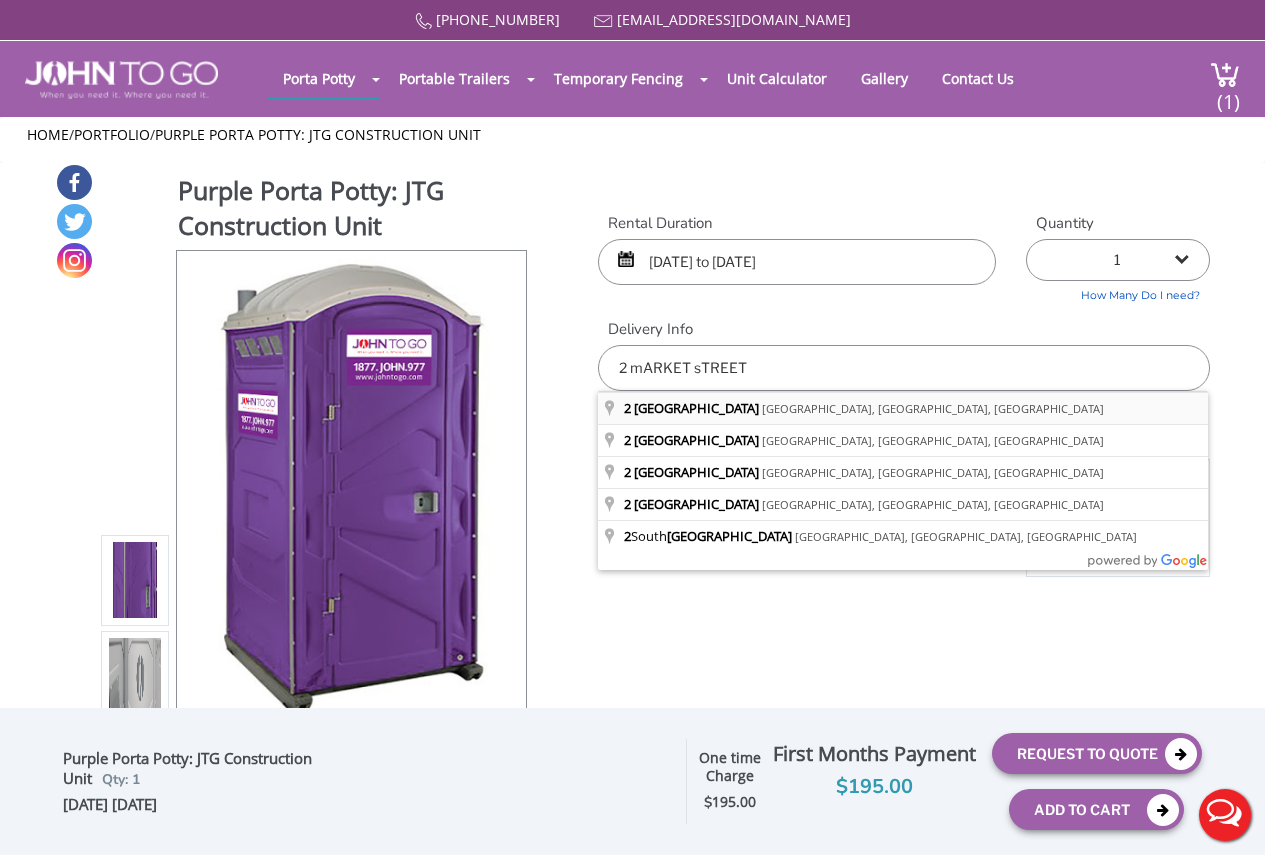 type on "[STREET_ADDRESS]" 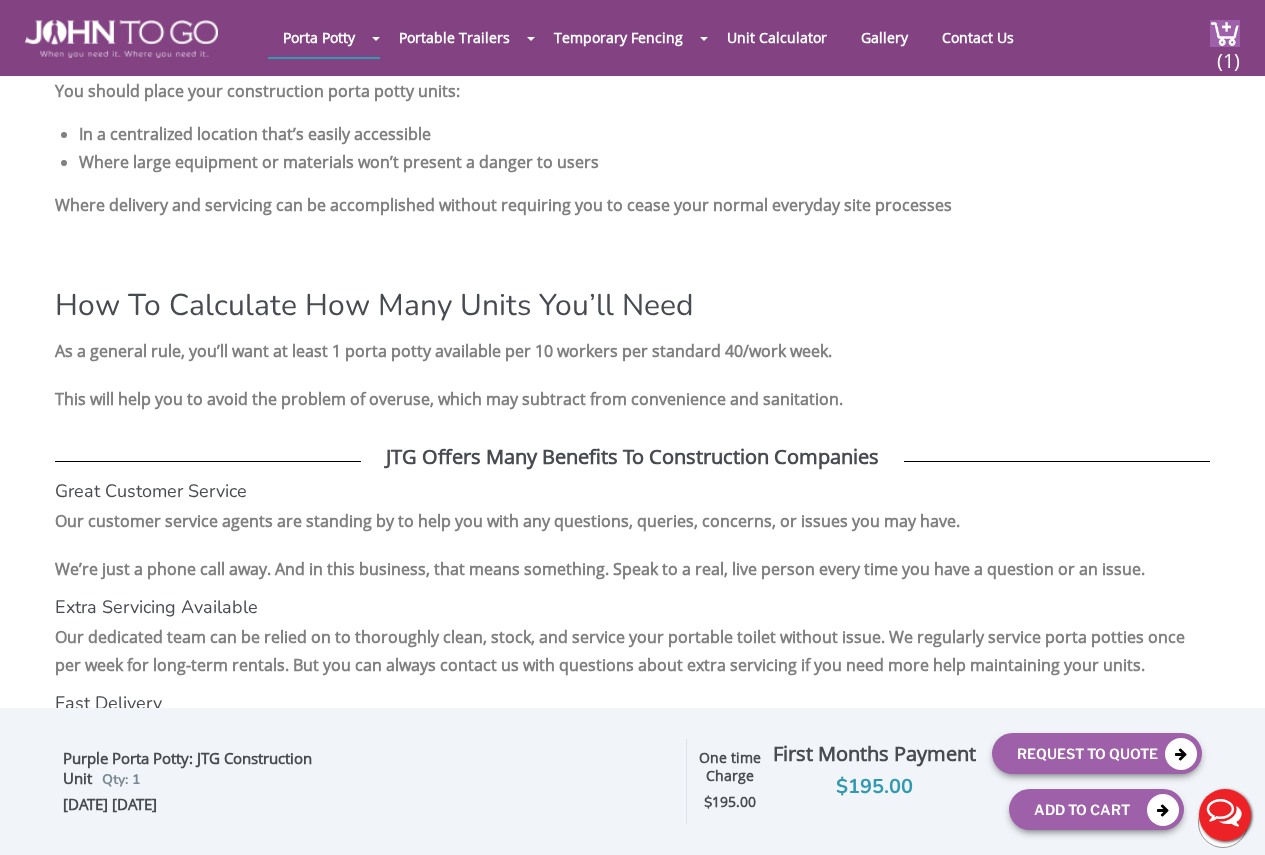 scroll, scrollTop: 2800, scrollLeft: 0, axis: vertical 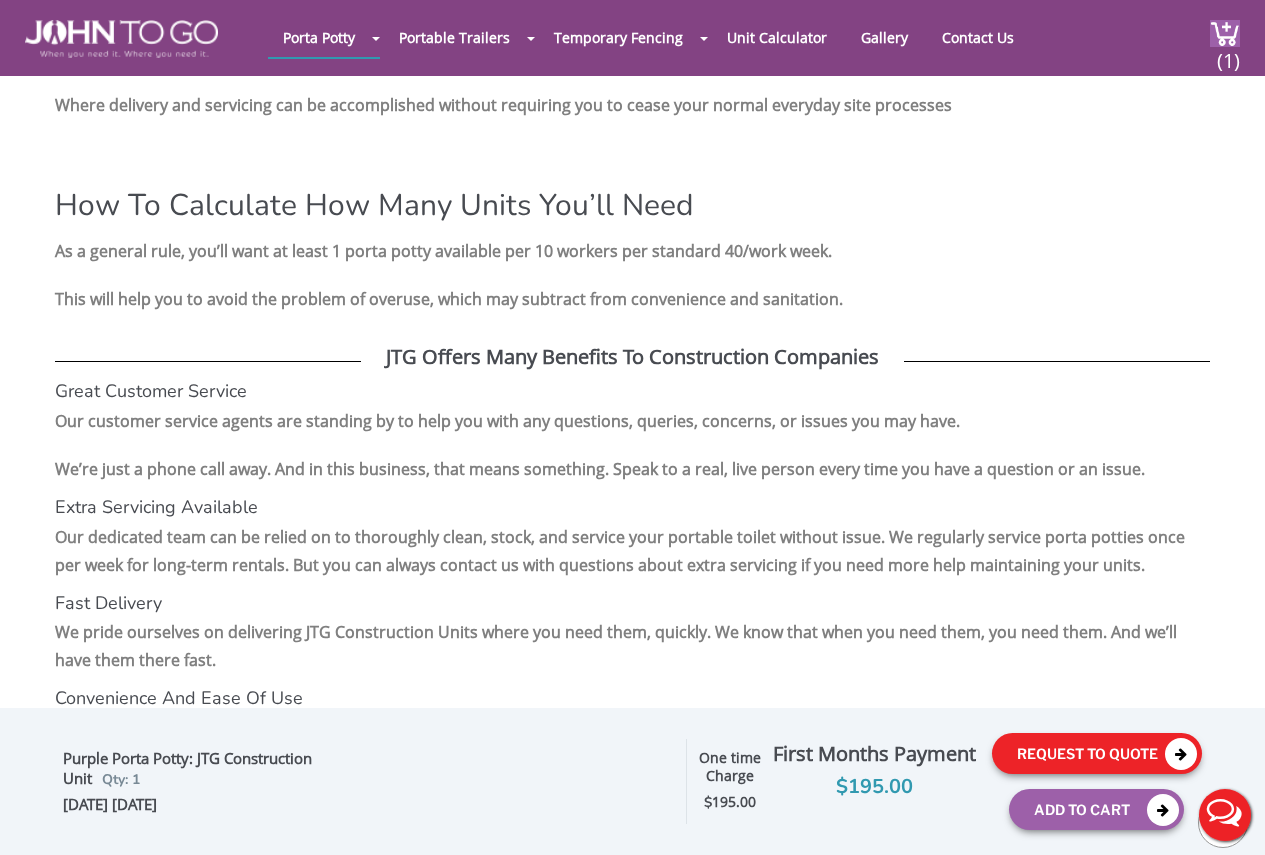 click on "Request To Quote" at bounding box center (1097, 753) 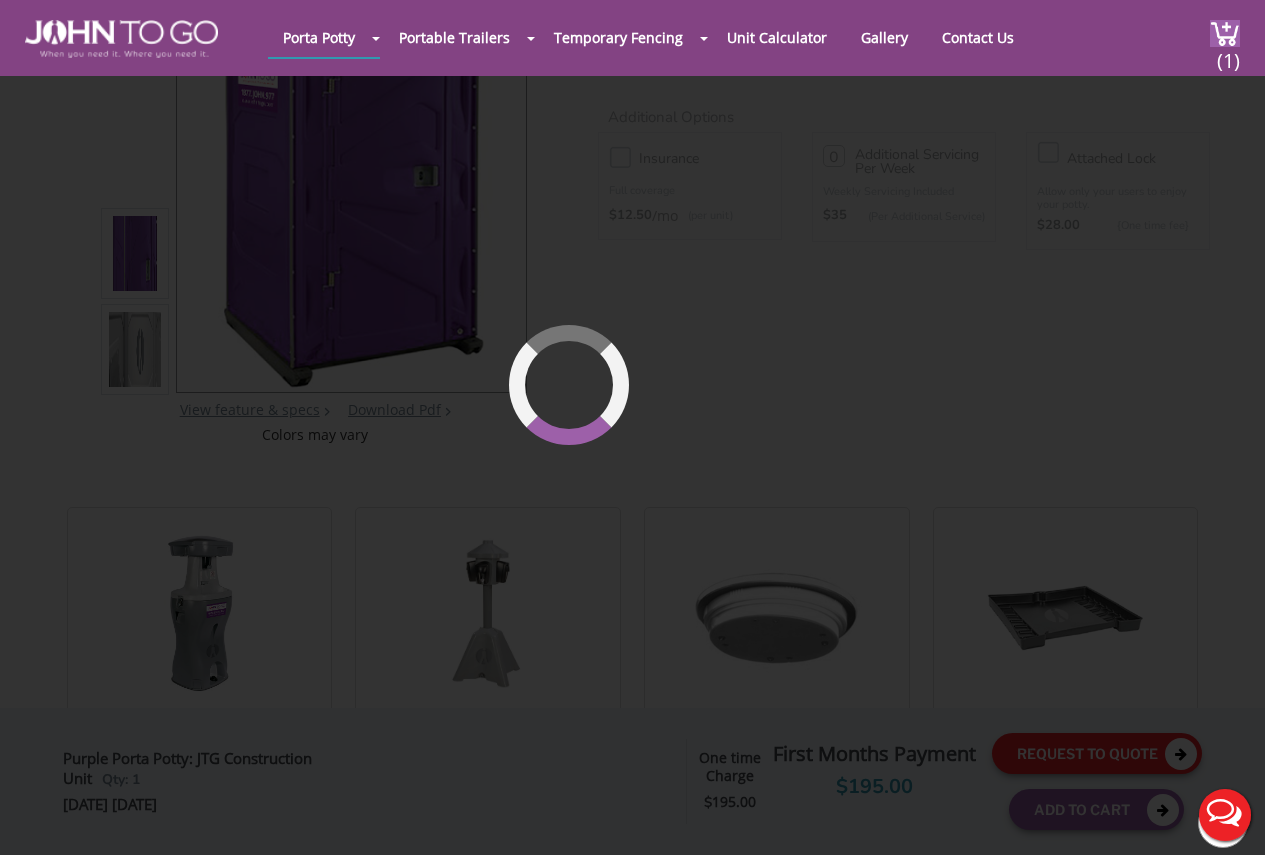 scroll, scrollTop: 137, scrollLeft: 0, axis: vertical 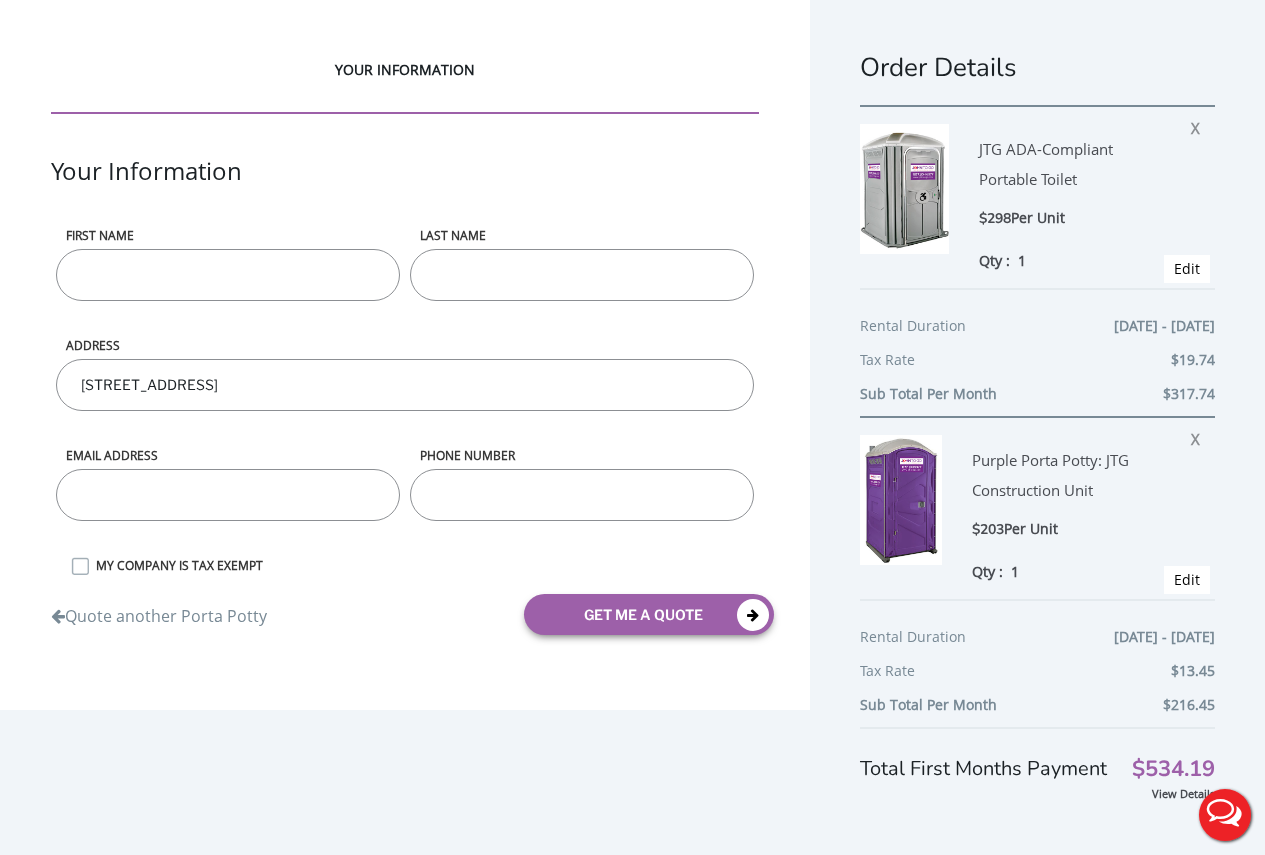 click on "MY COMPANY IS TAX EXEMPT" at bounding box center (422, 565) 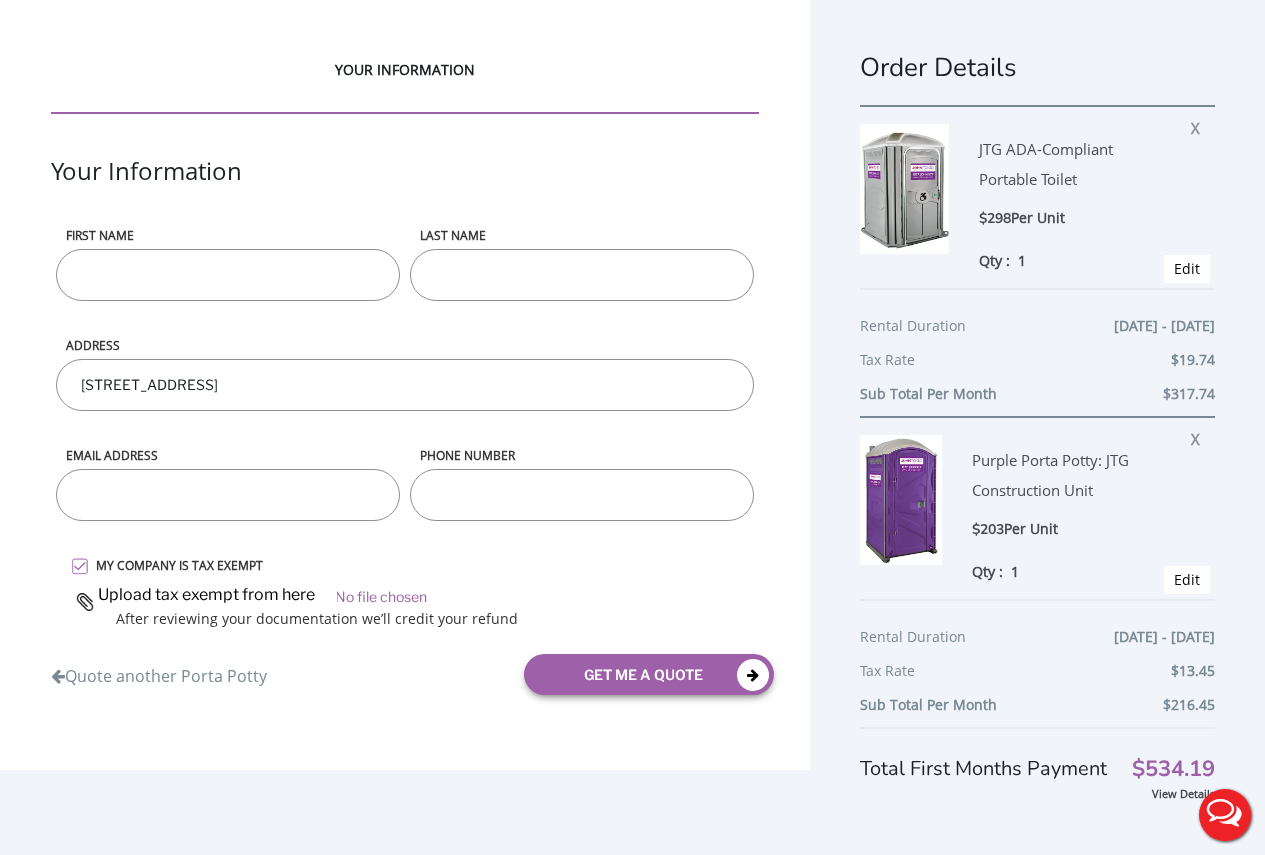 click at bounding box center [415, 594] 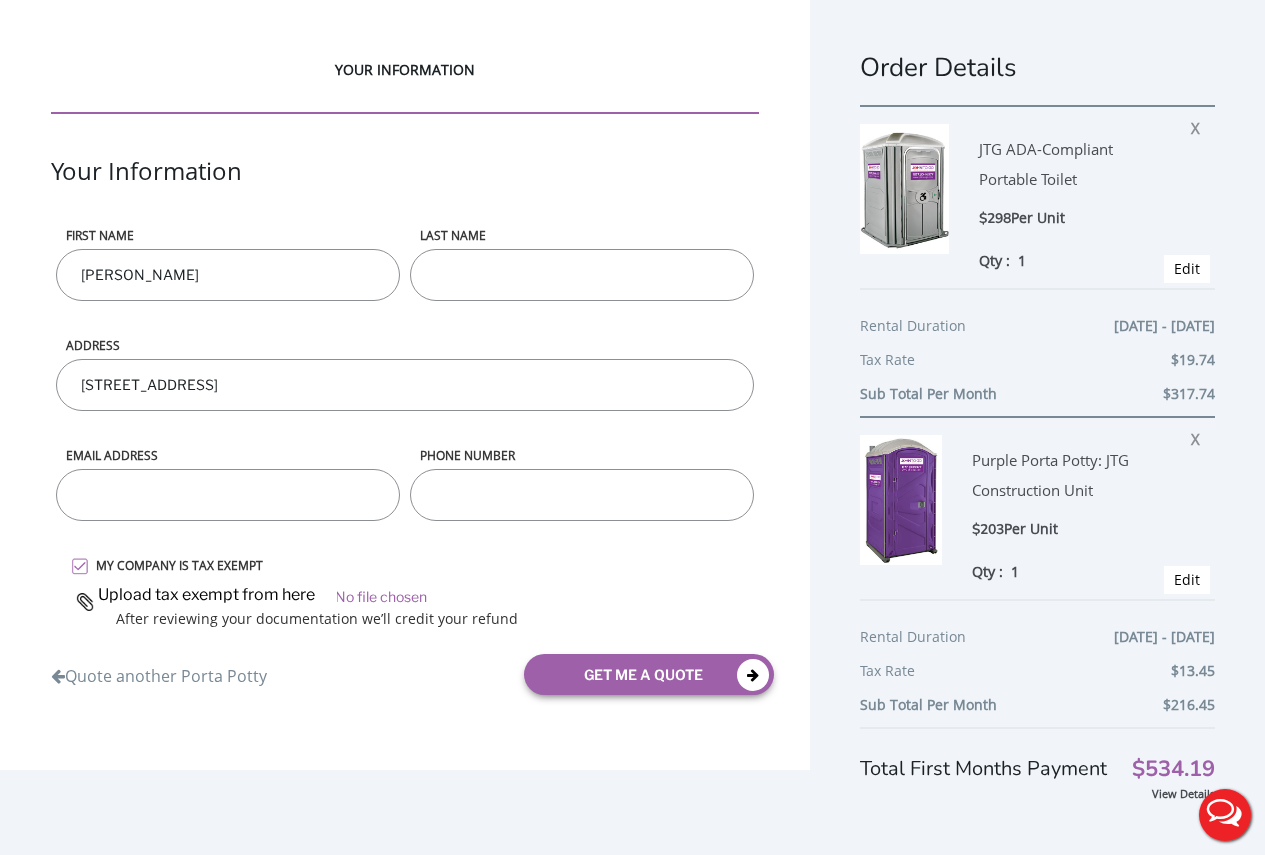 type on "[PERSON_NAME]" 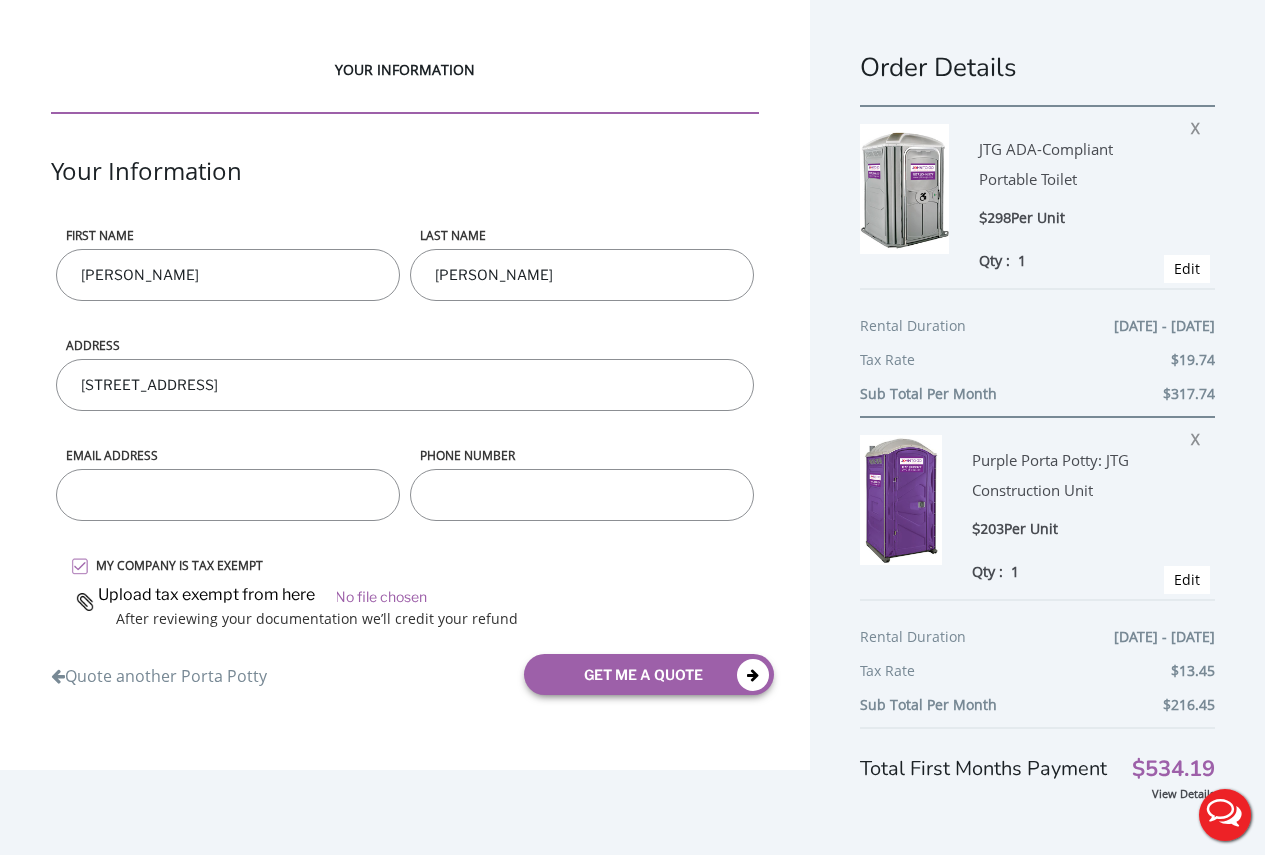 type on "[EMAIL_ADDRESS][DOMAIN_NAME]" 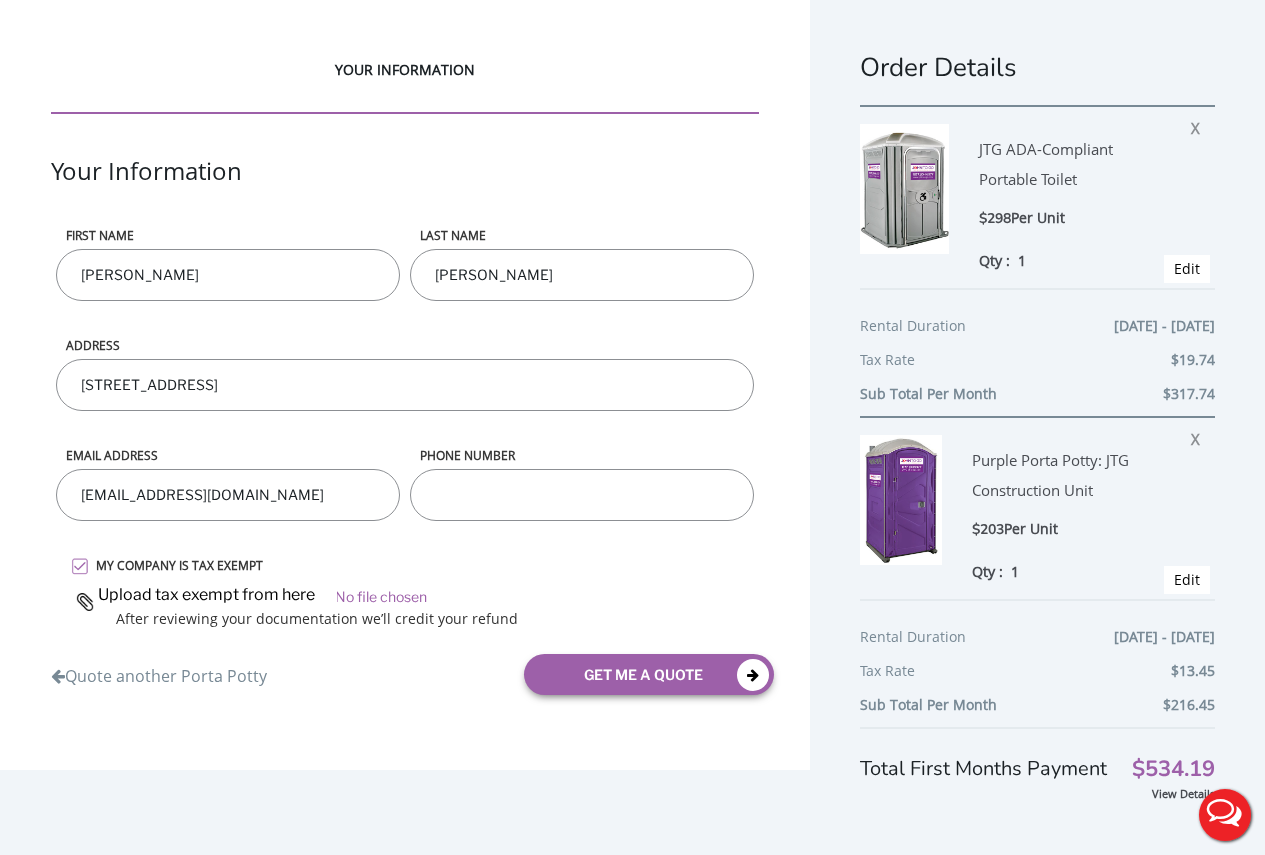 type on "9732074266" 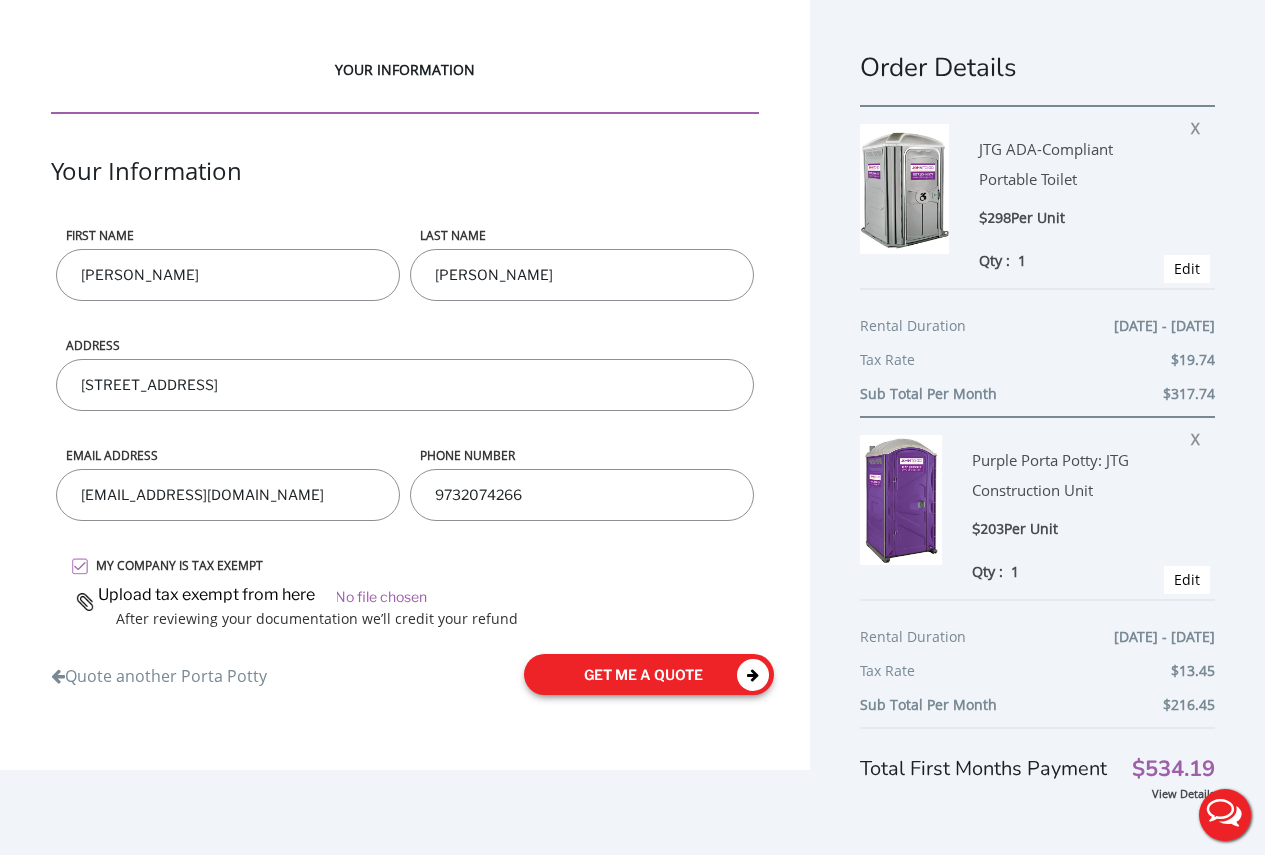 click on "get me a quote" at bounding box center [649, 674] 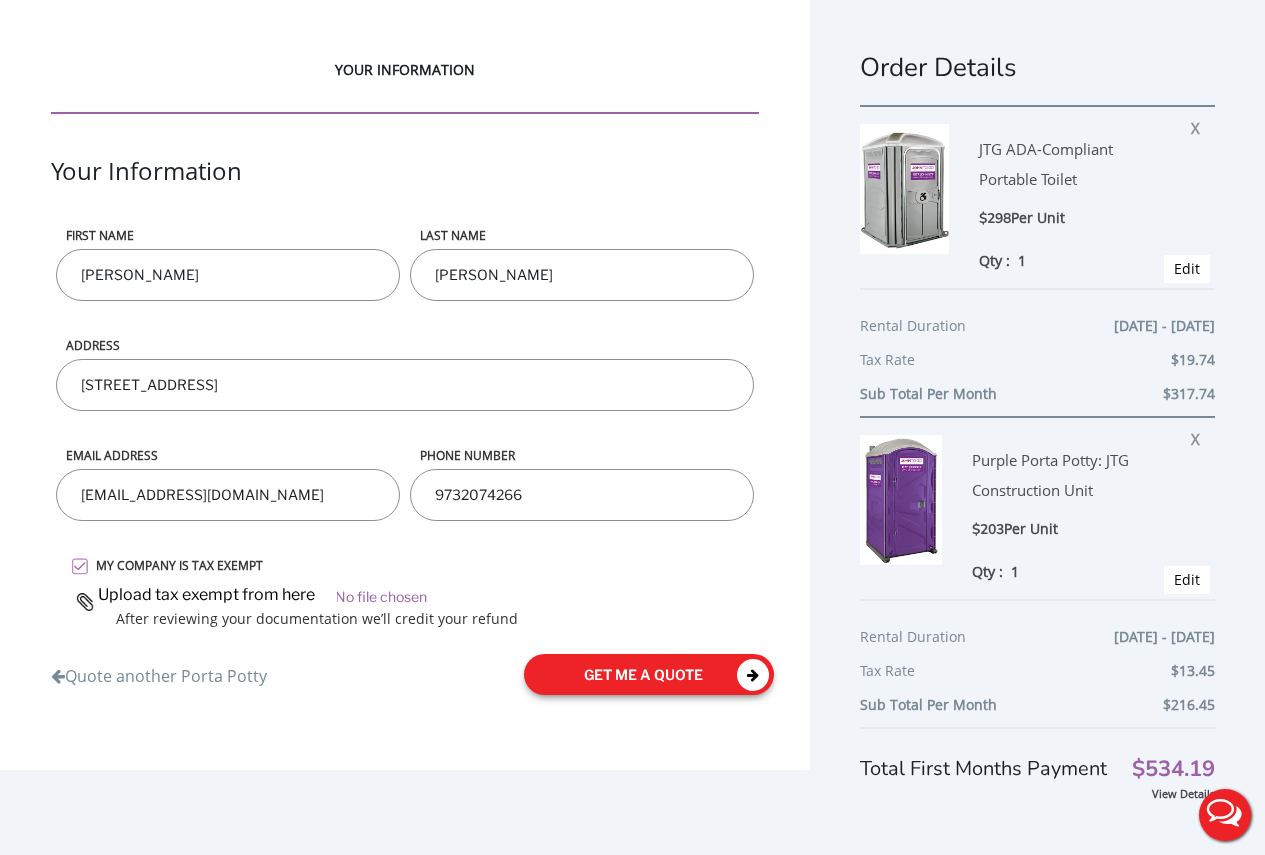scroll, scrollTop: 43, scrollLeft: 0, axis: vertical 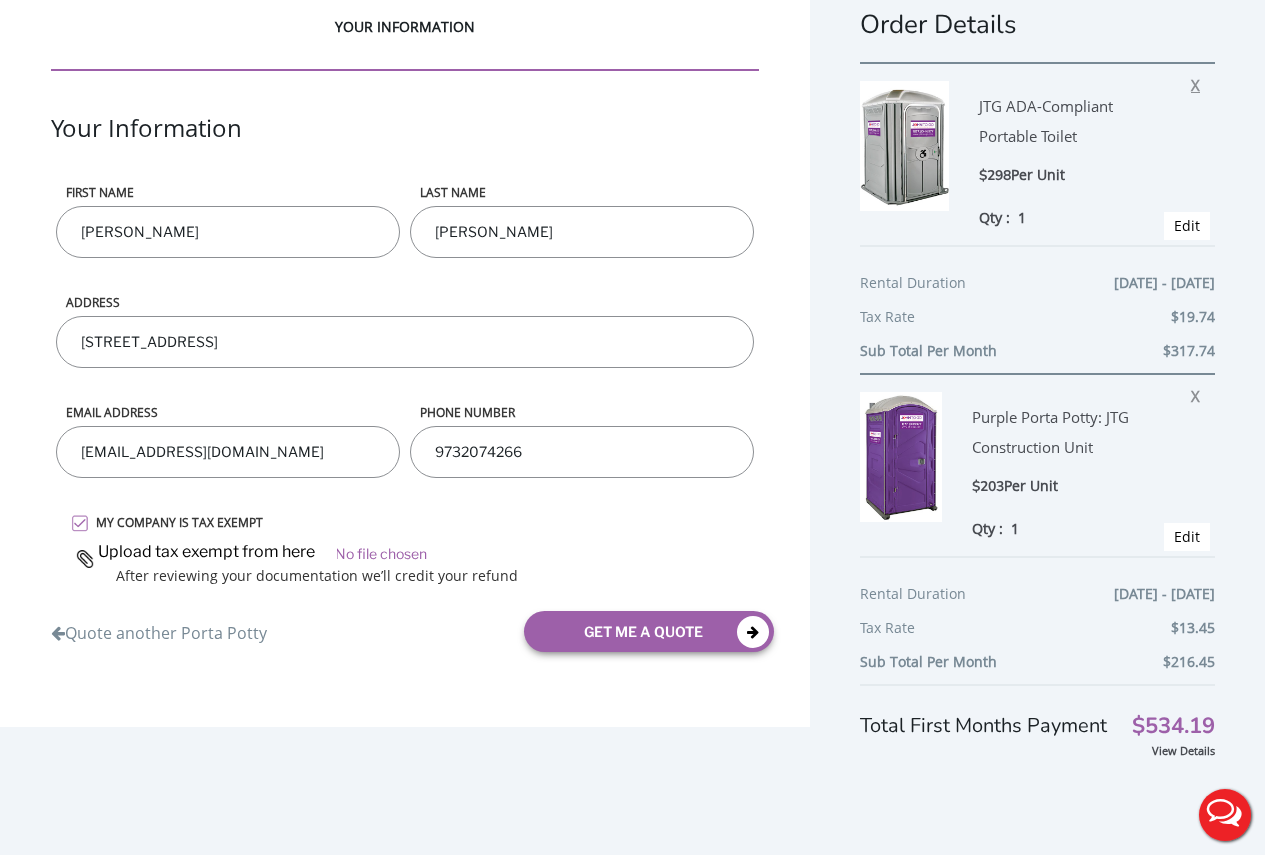 click on "X" at bounding box center [1200, 82] 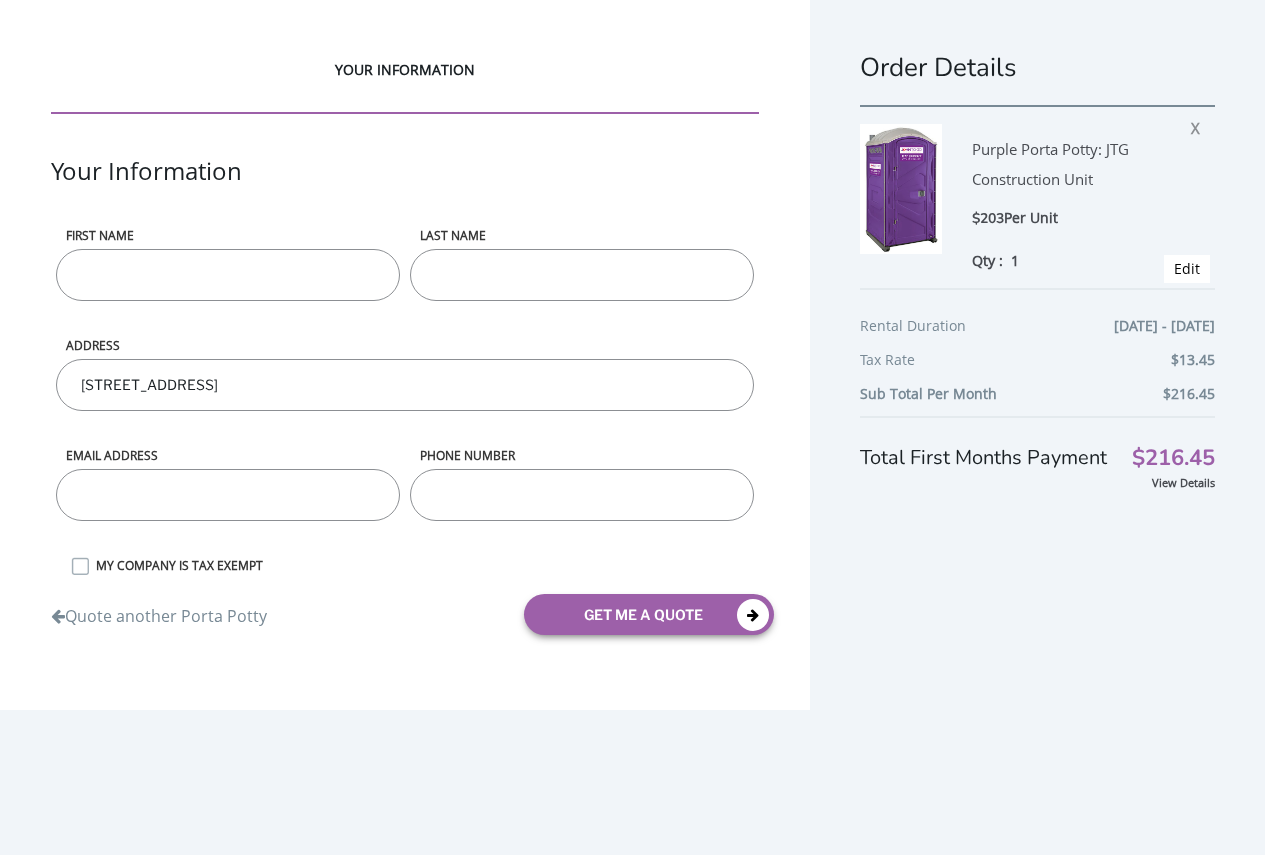 scroll, scrollTop: 0, scrollLeft: 0, axis: both 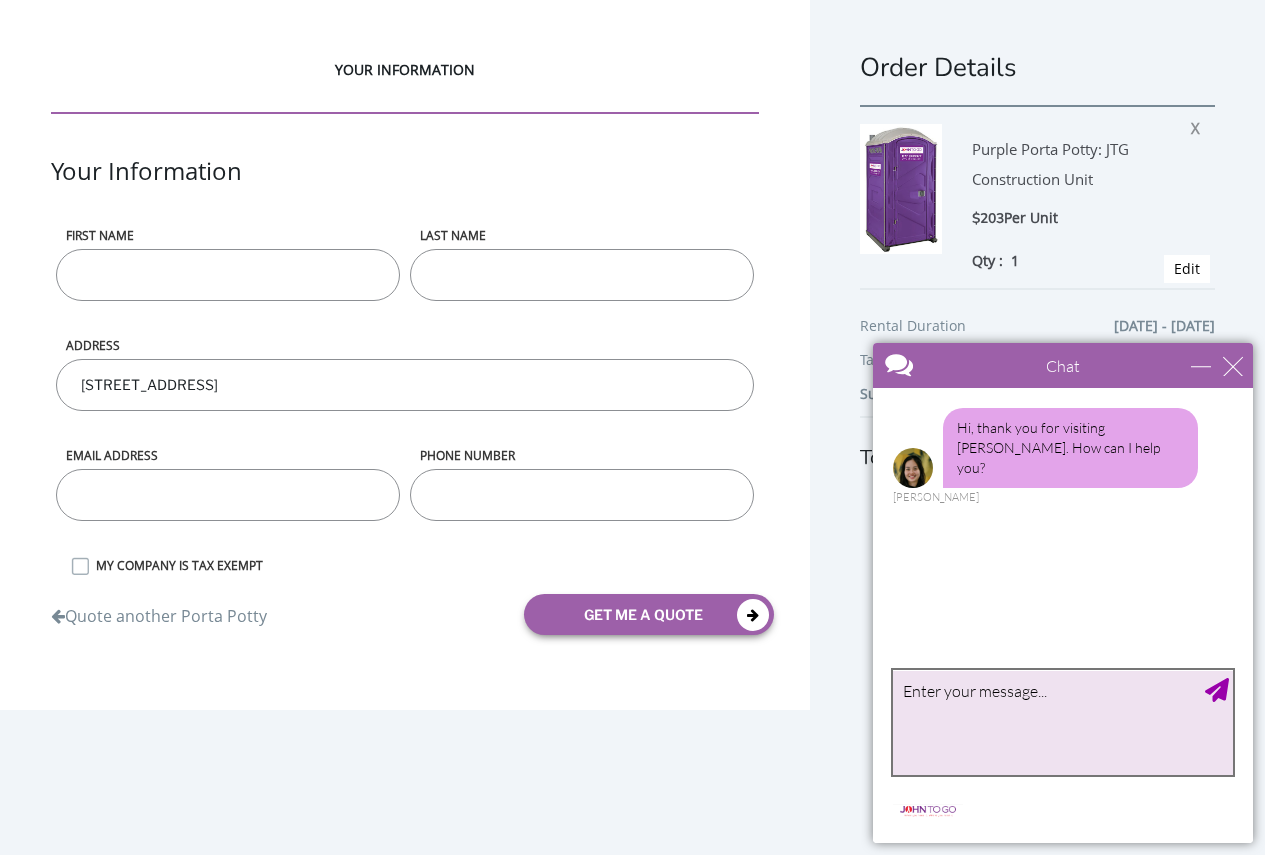 click at bounding box center [1063, 722] 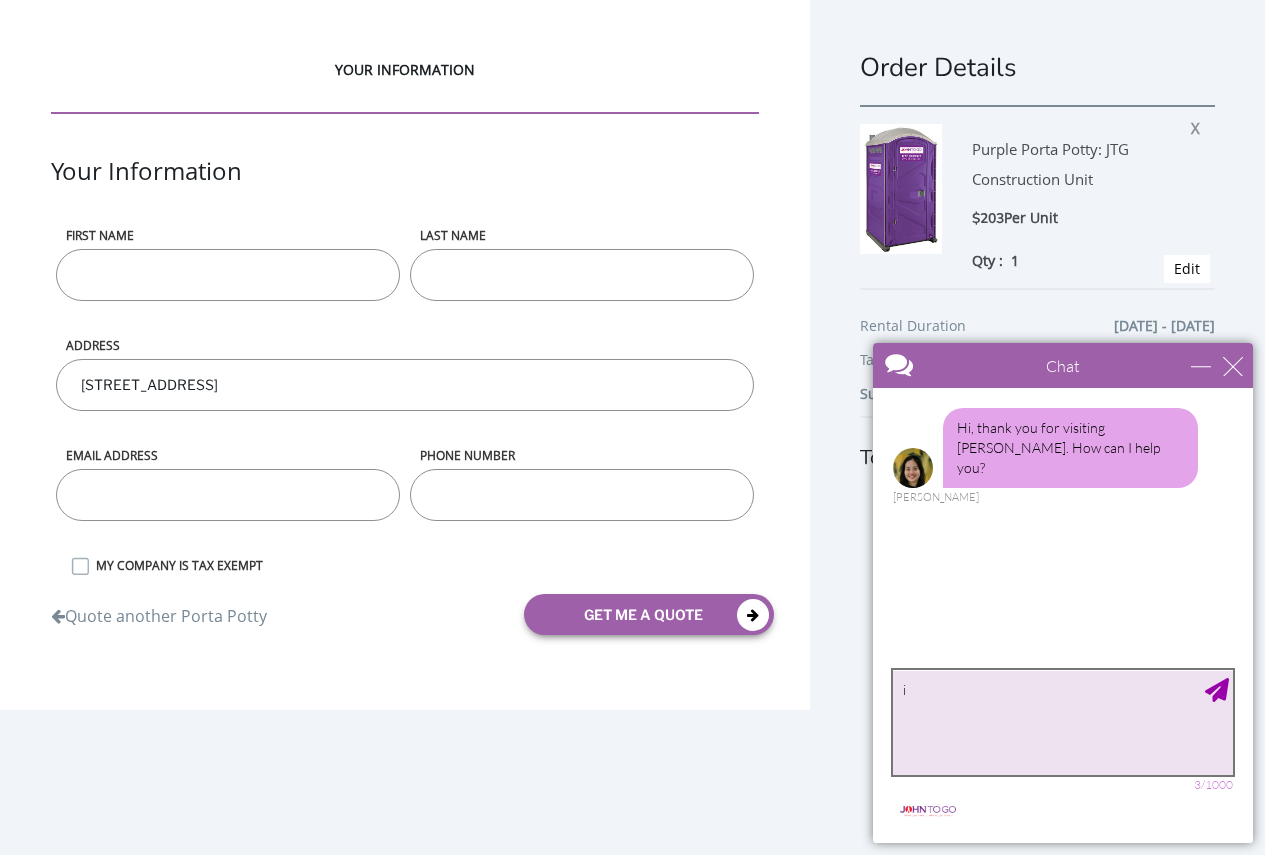 type on "i" 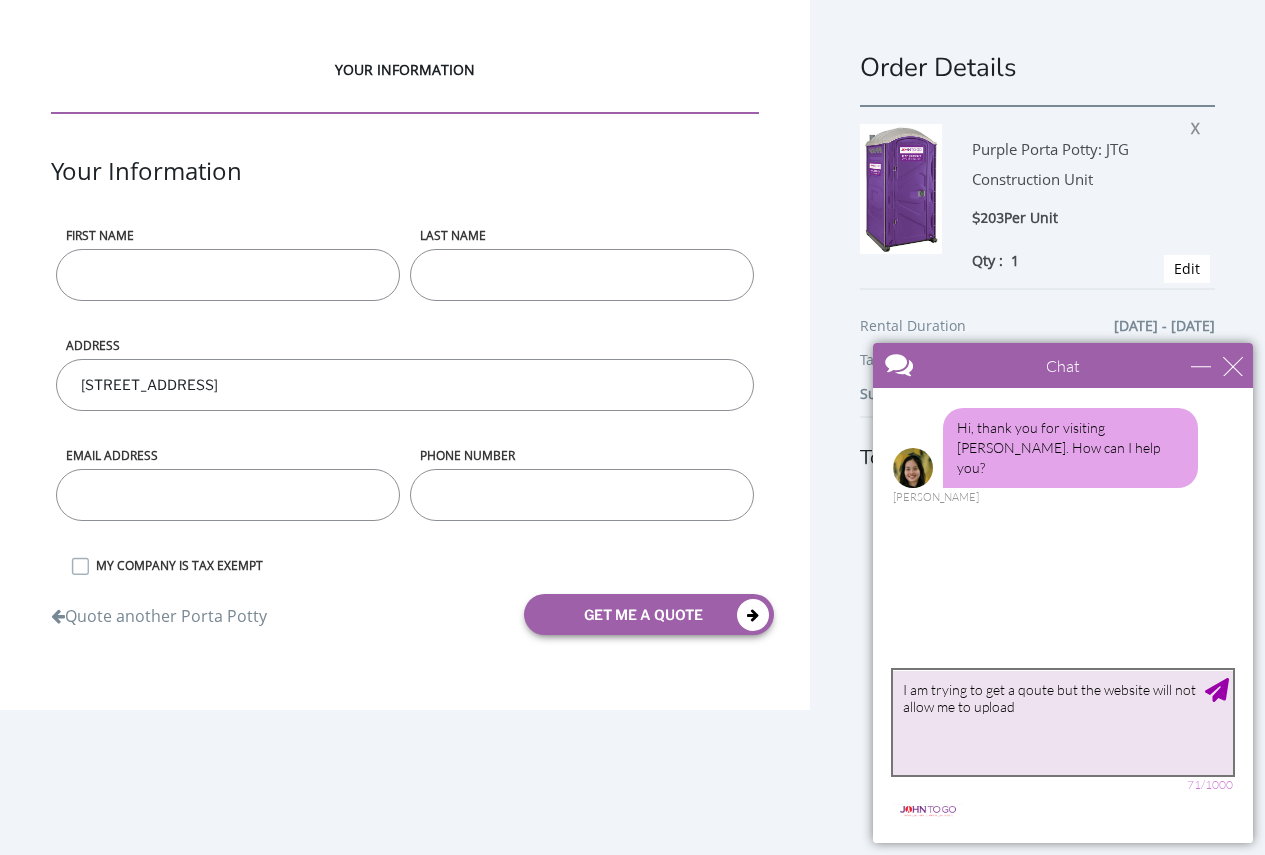 type on "I am trying to get a qoute but the website will not allow me to upload" 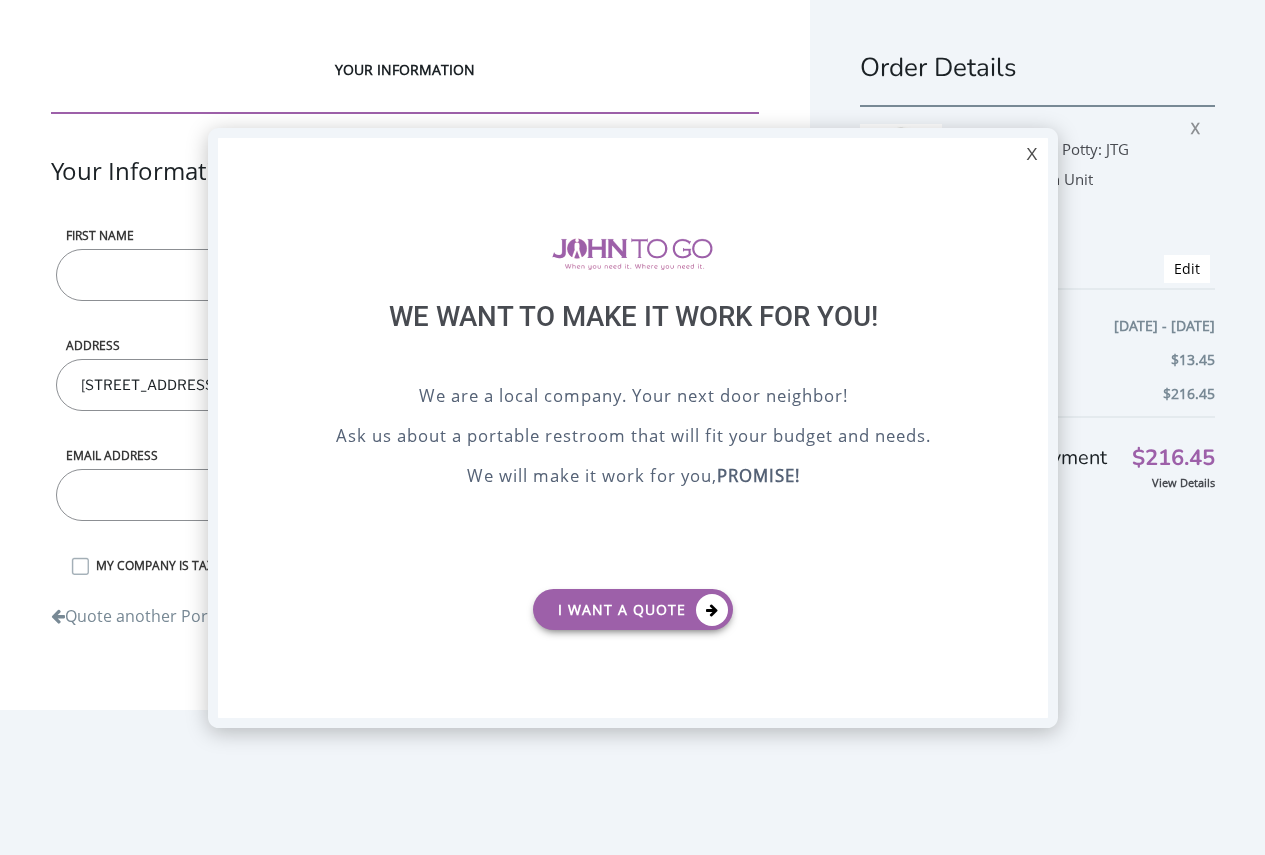 scroll, scrollTop: 0, scrollLeft: 0, axis: both 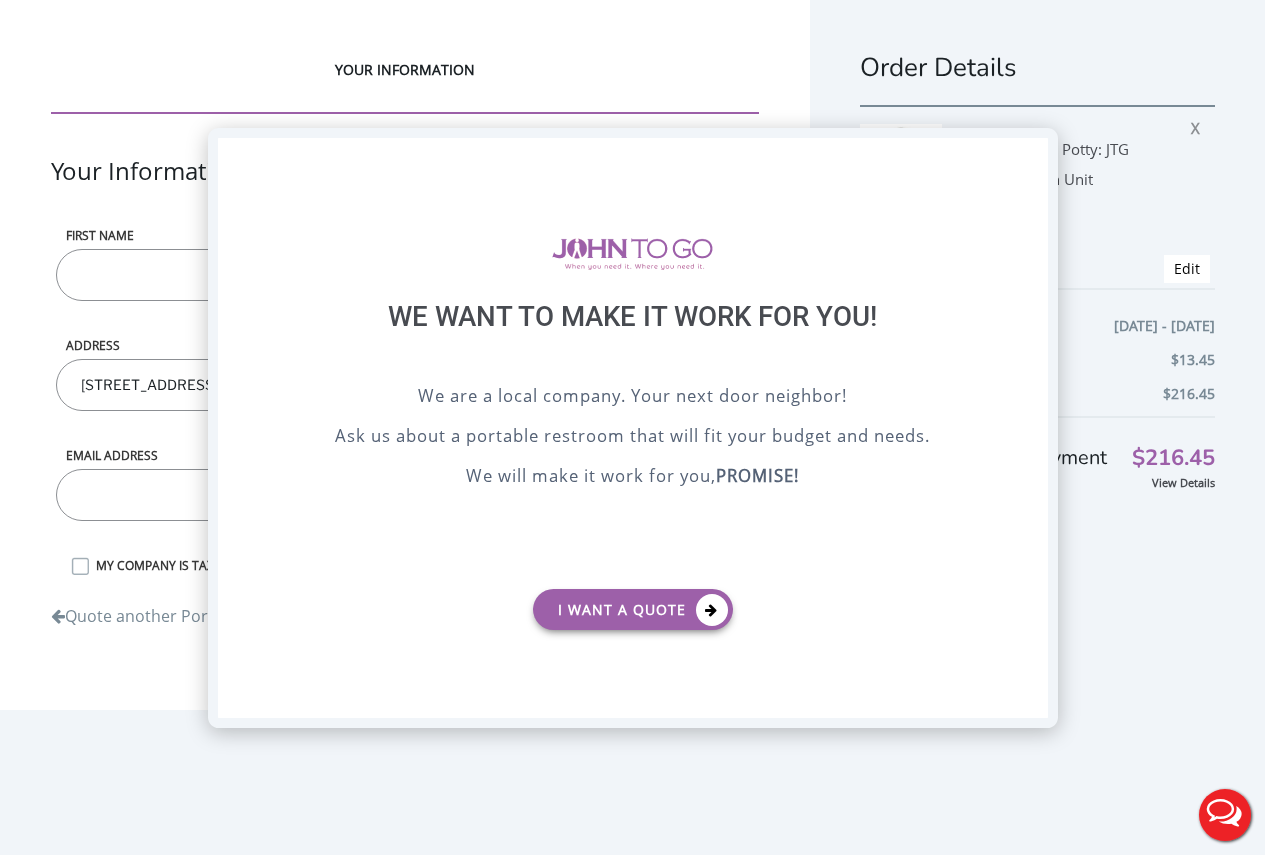 click on "X" at bounding box center [1031, 155] 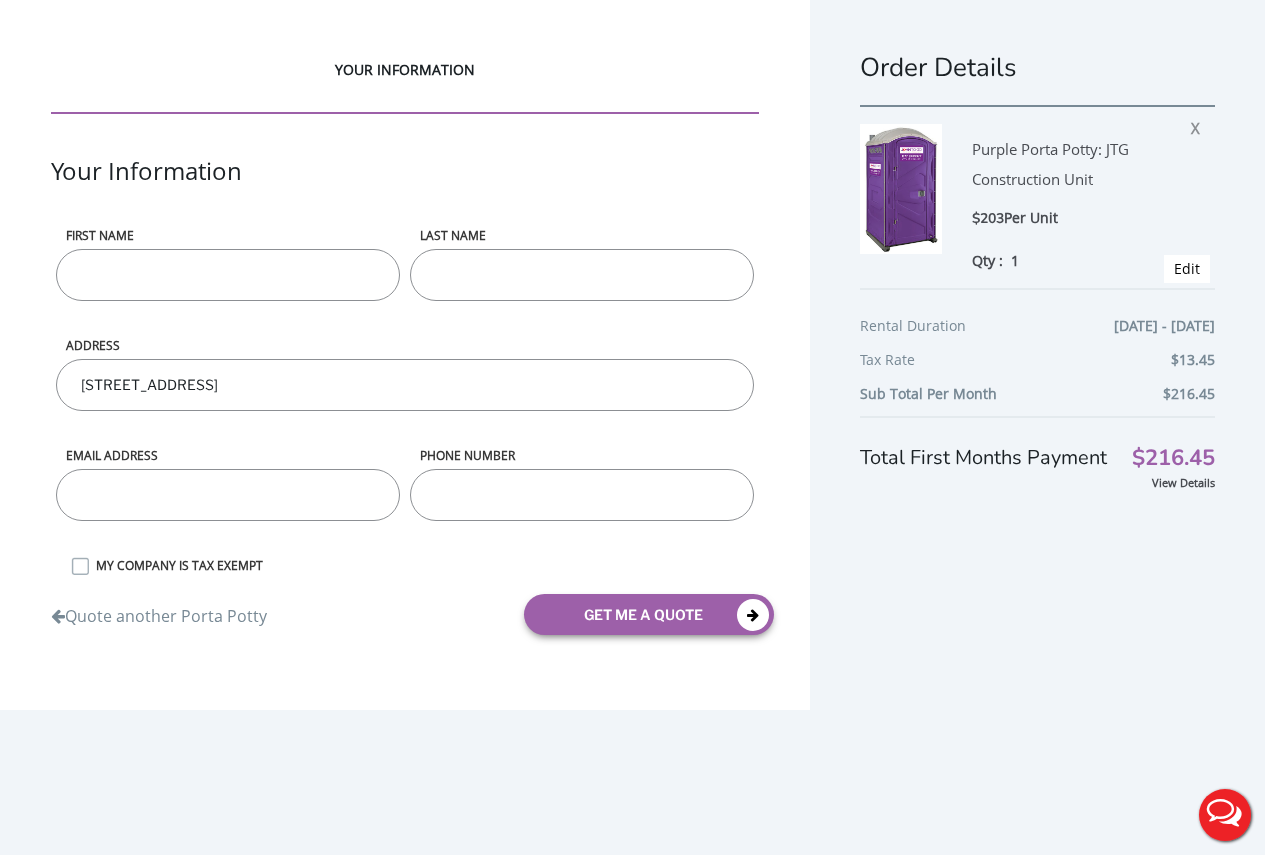 click on "MY COMPANY IS TAX EXEMPT" at bounding box center (422, 565) 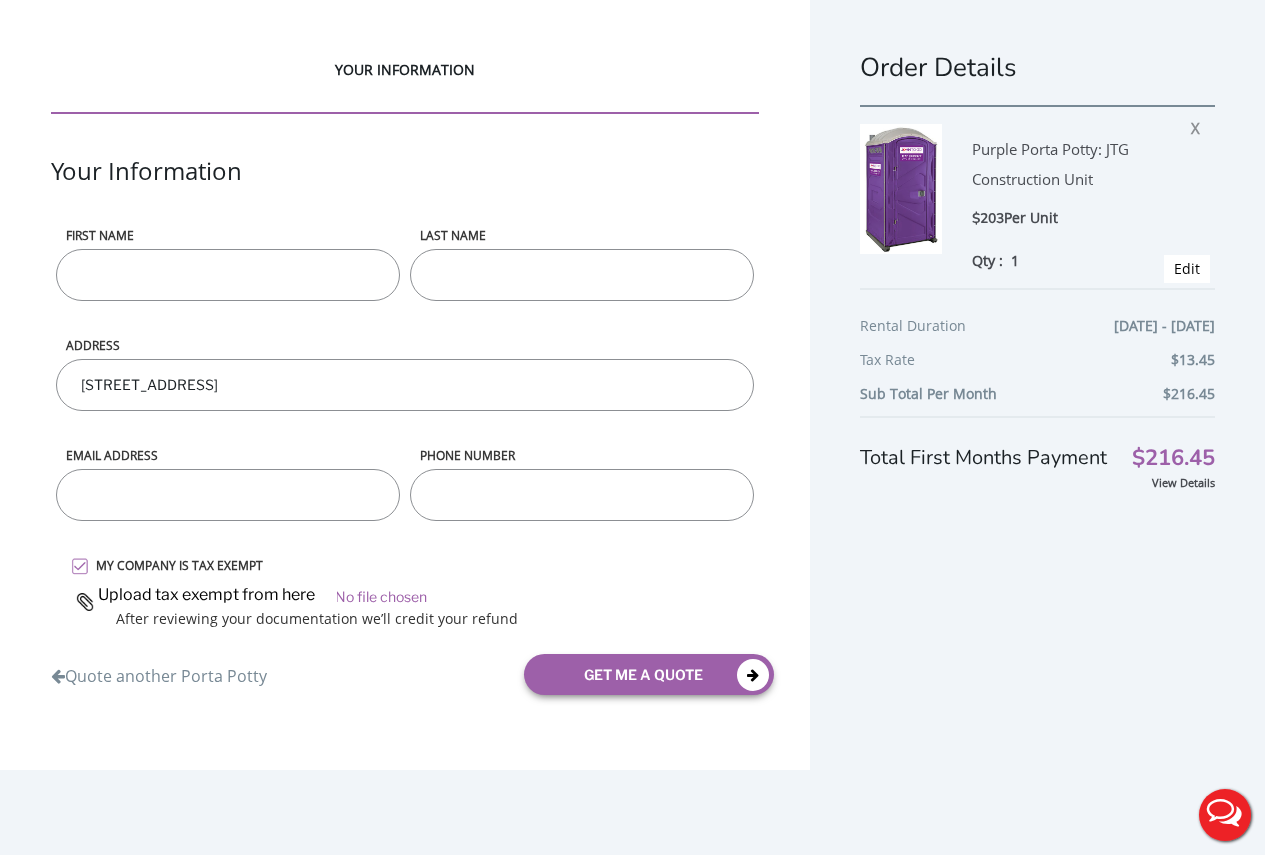 click at bounding box center (415, 594) 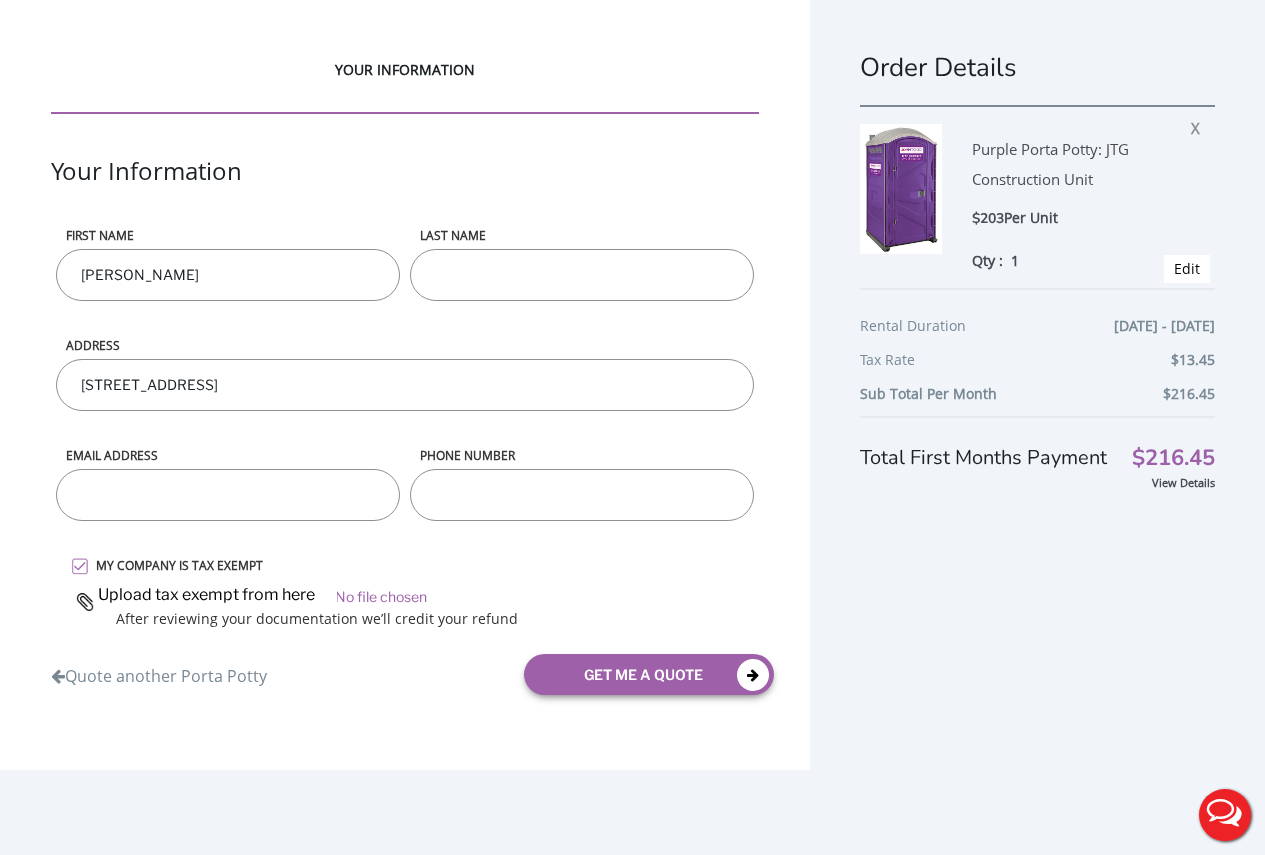 type on "[PERSON_NAME]" 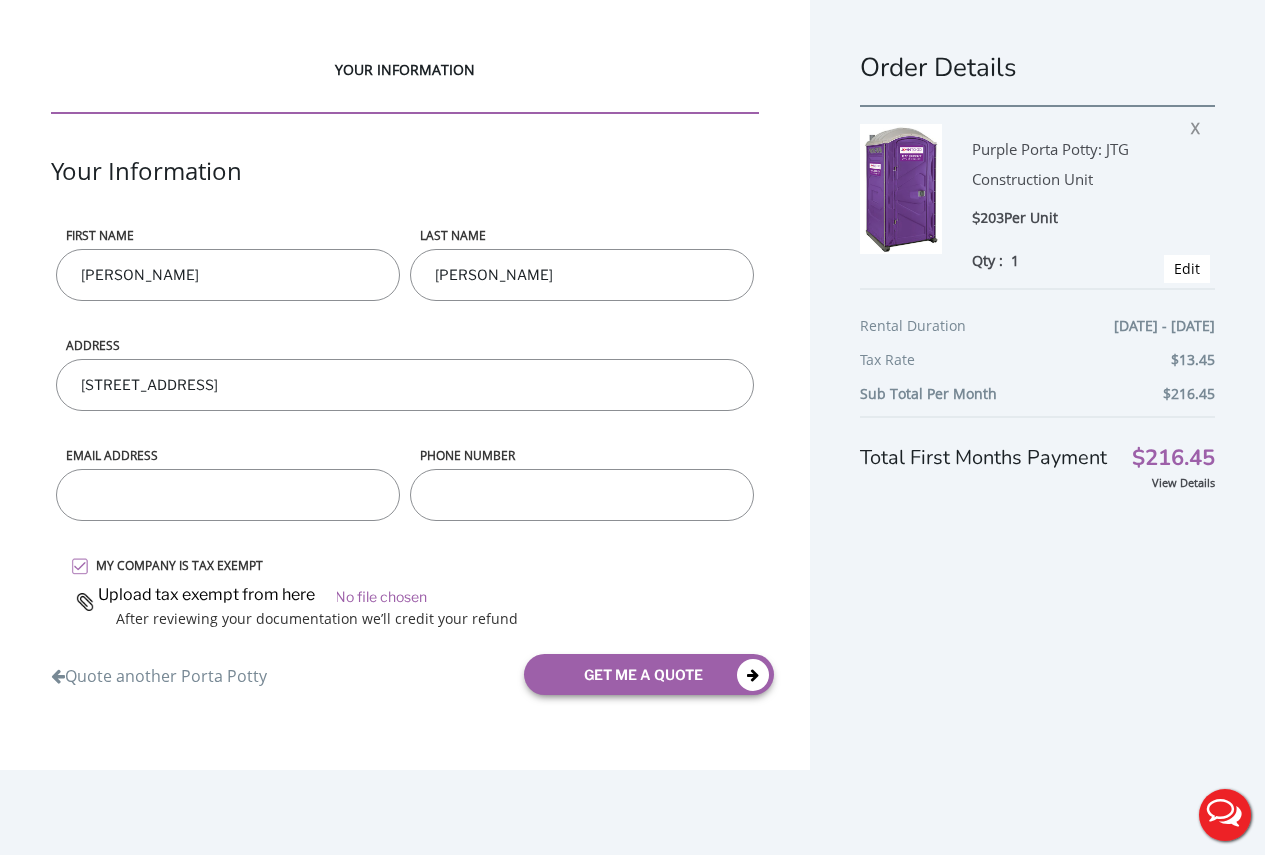 type on "[EMAIL_ADDRESS][DOMAIN_NAME]" 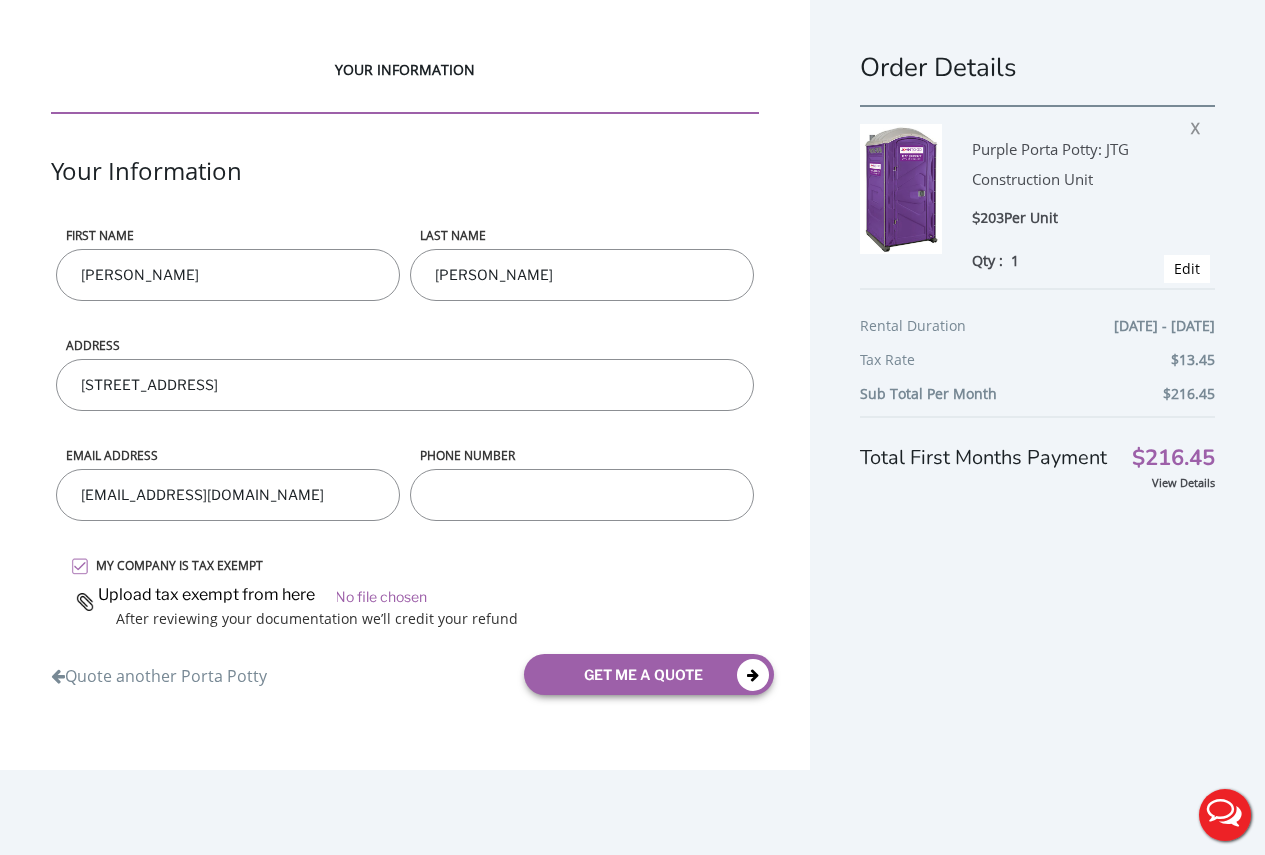 type on "9732074266" 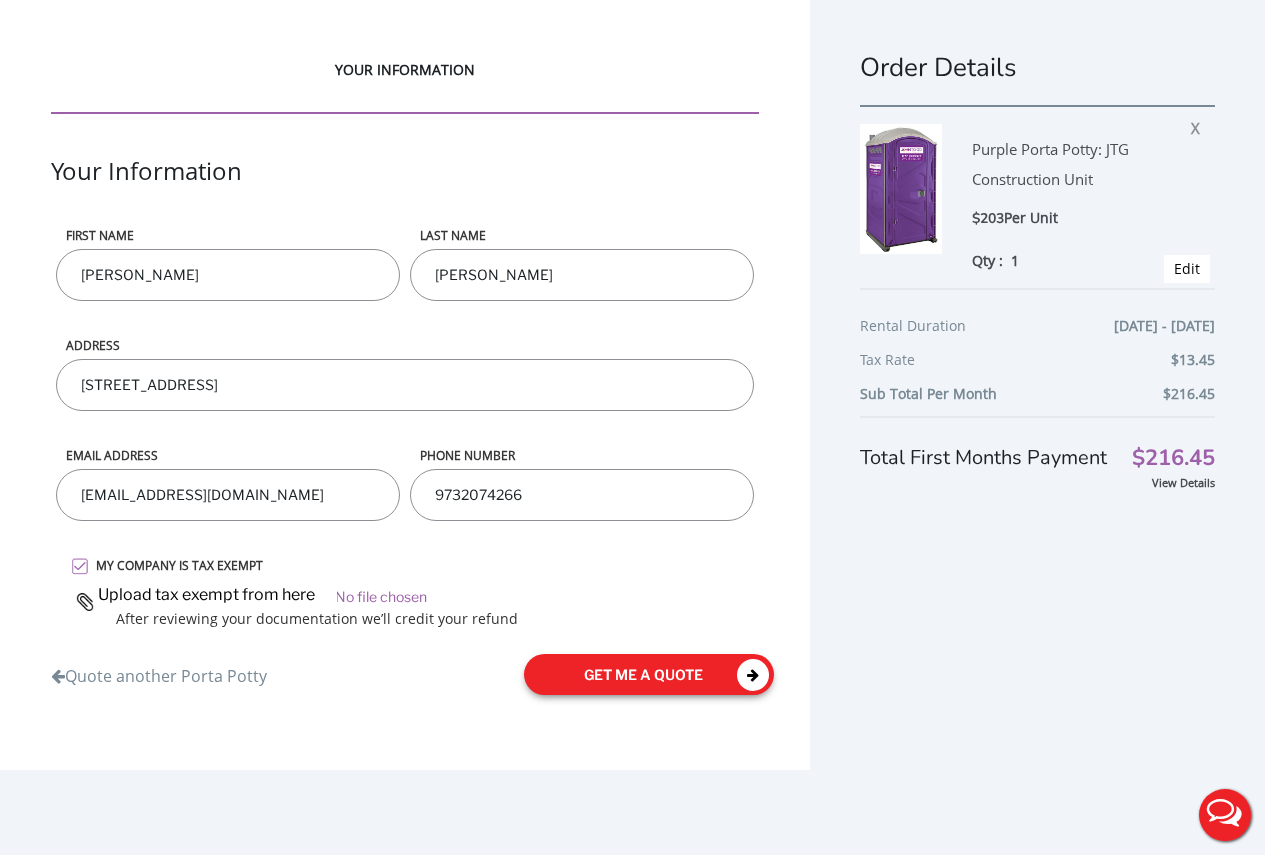 click on "get me a quote" at bounding box center (649, 674) 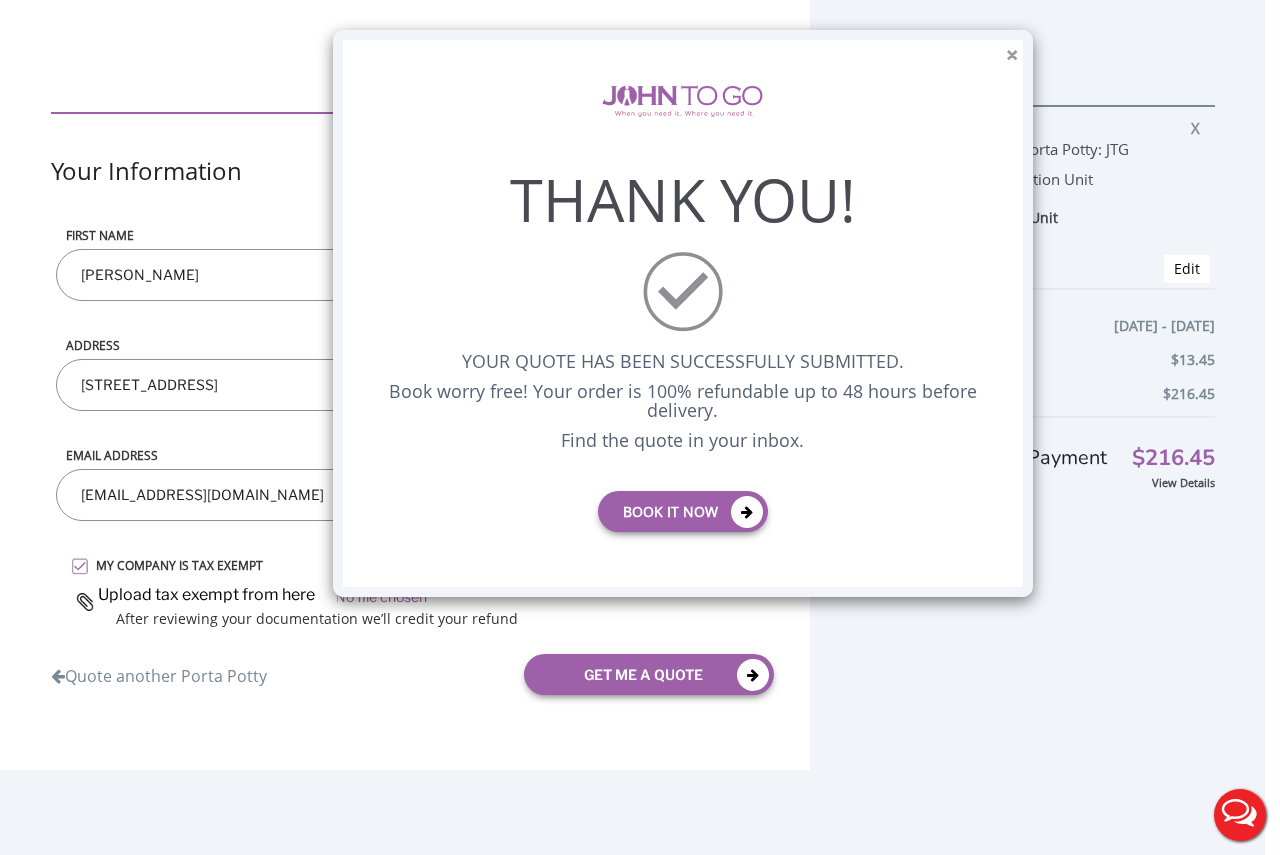 click on "×" at bounding box center (1012, 55) 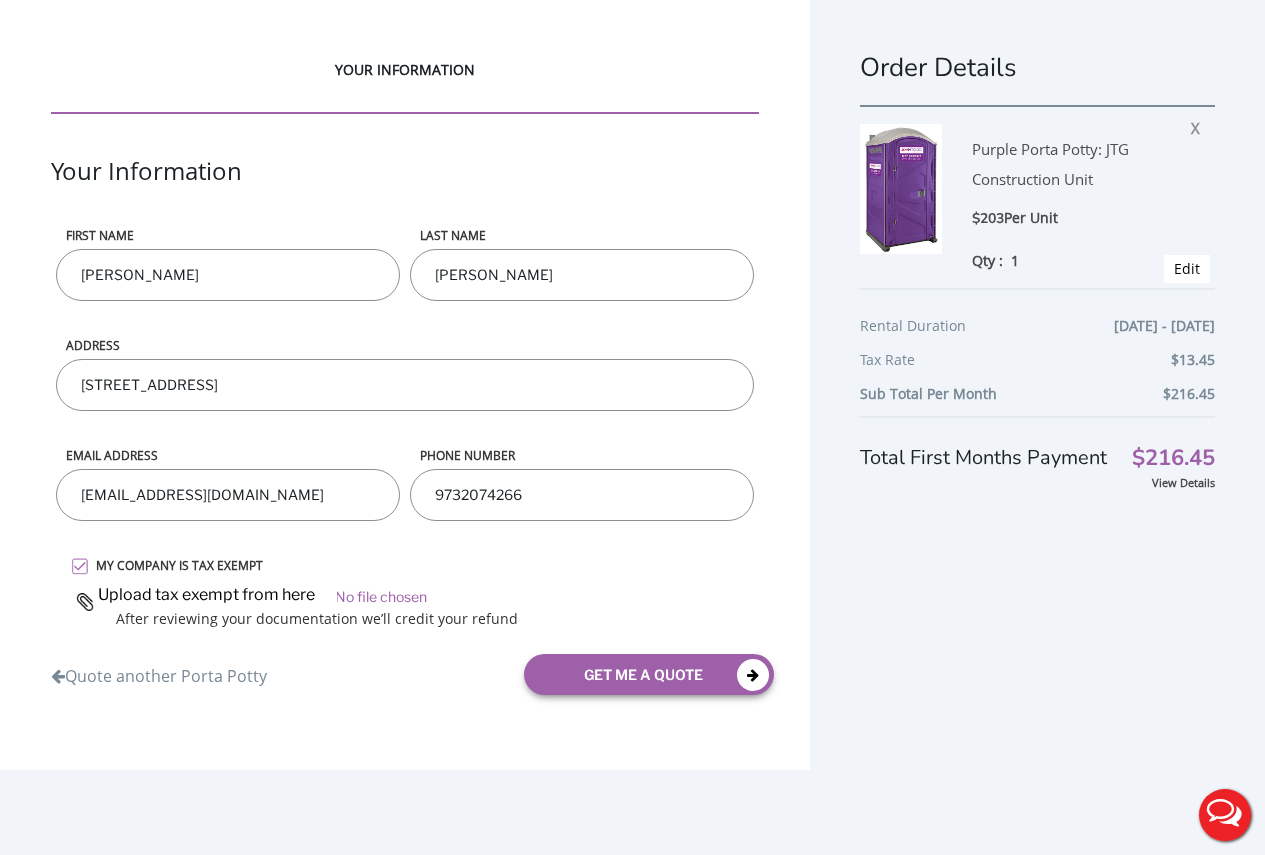 click on "Live Chat" at bounding box center [1225, 815] 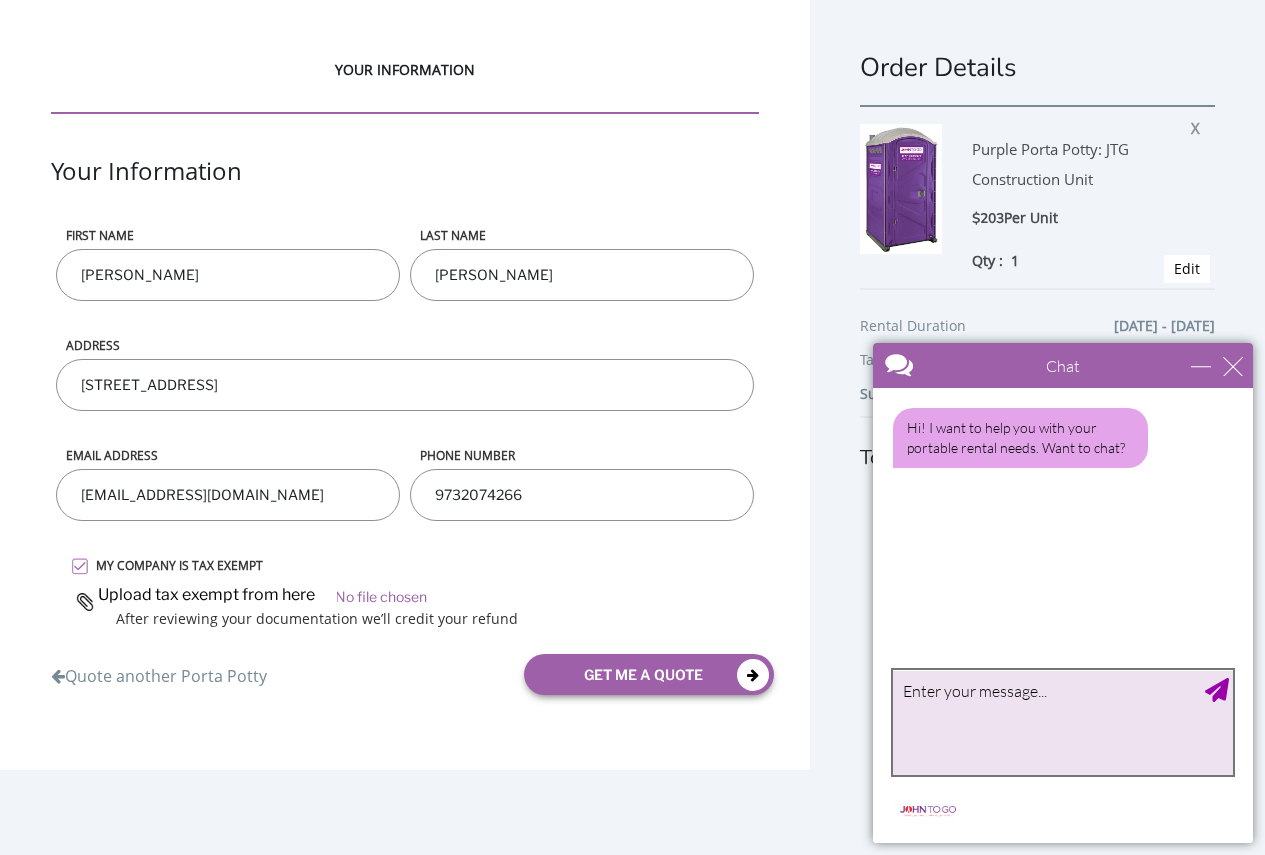 click at bounding box center [1063, 722] 